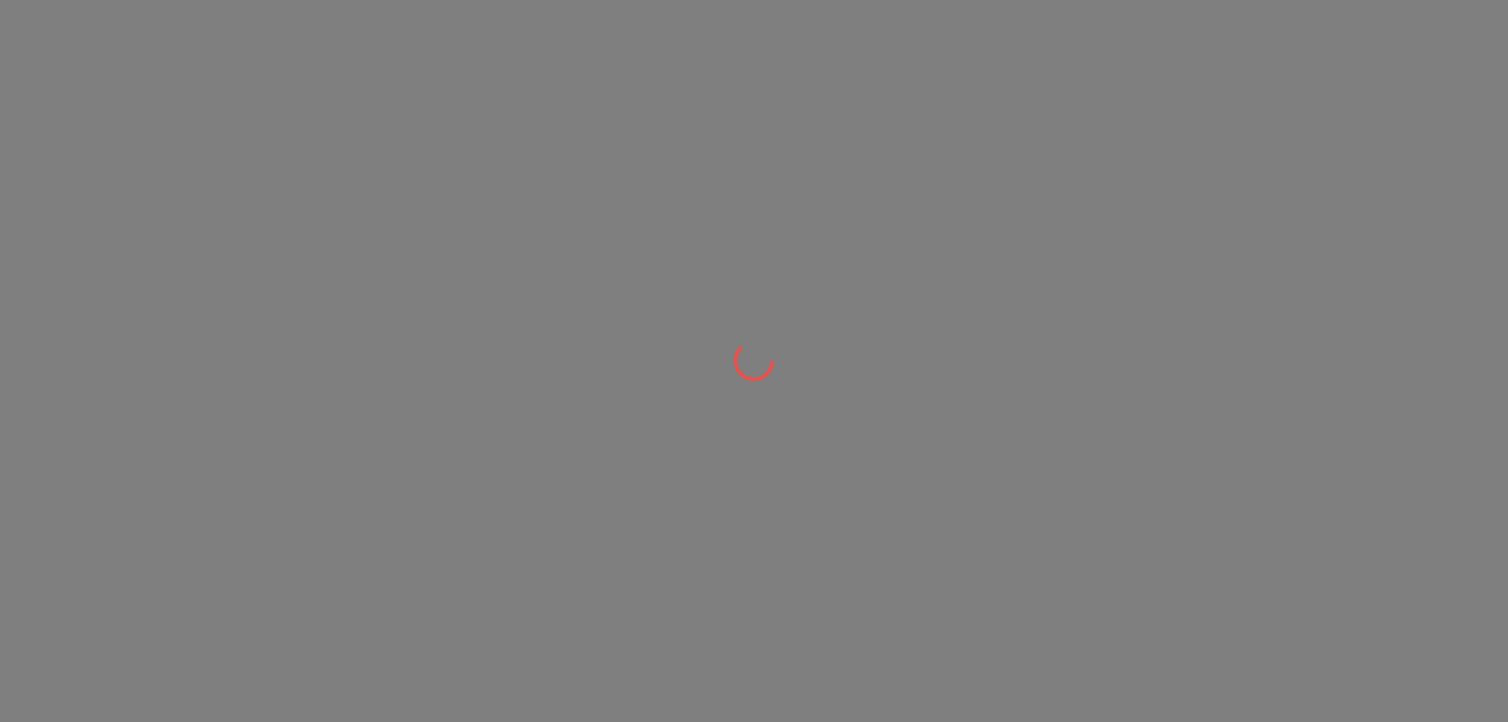 scroll, scrollTop: 0, scrollLeft: 0, axis: both 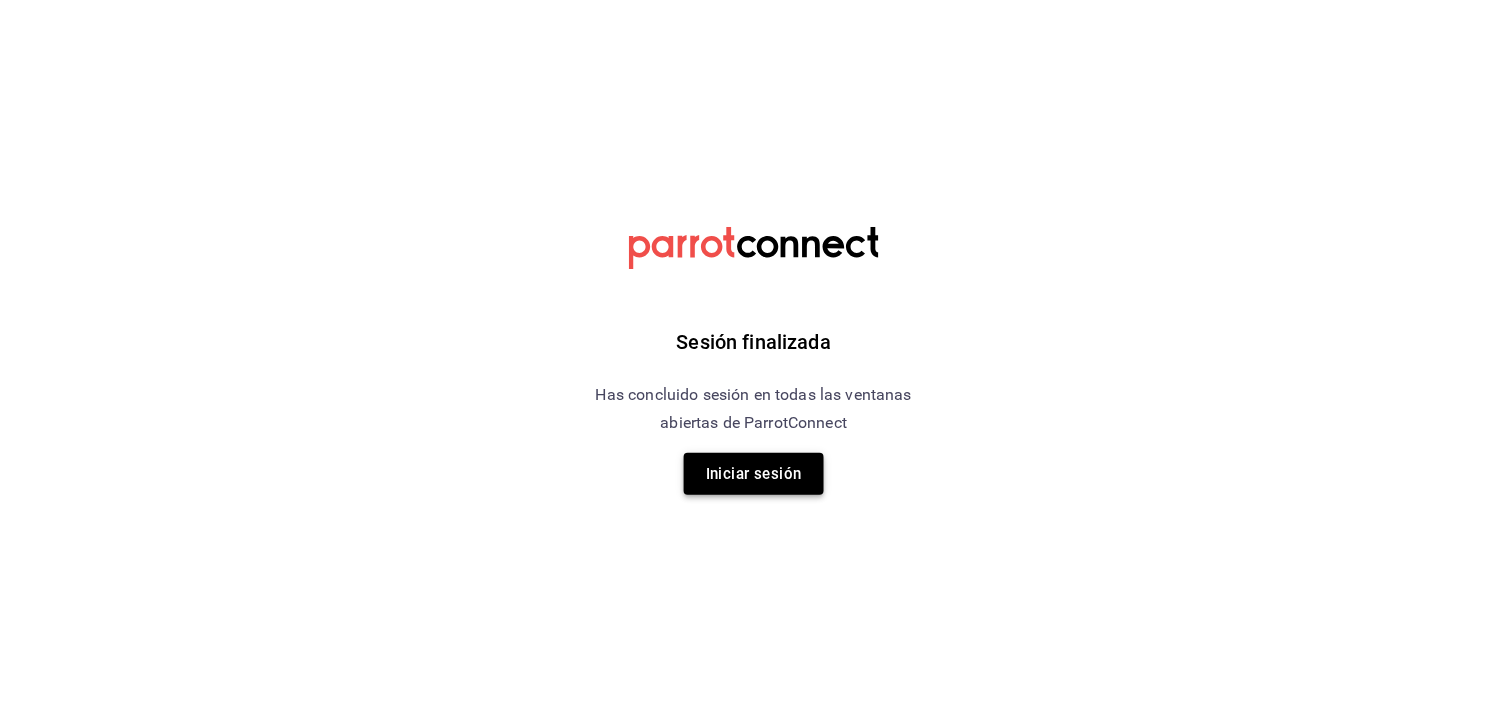 click on "Iniciar sesión" at bounding box center [754, 474] 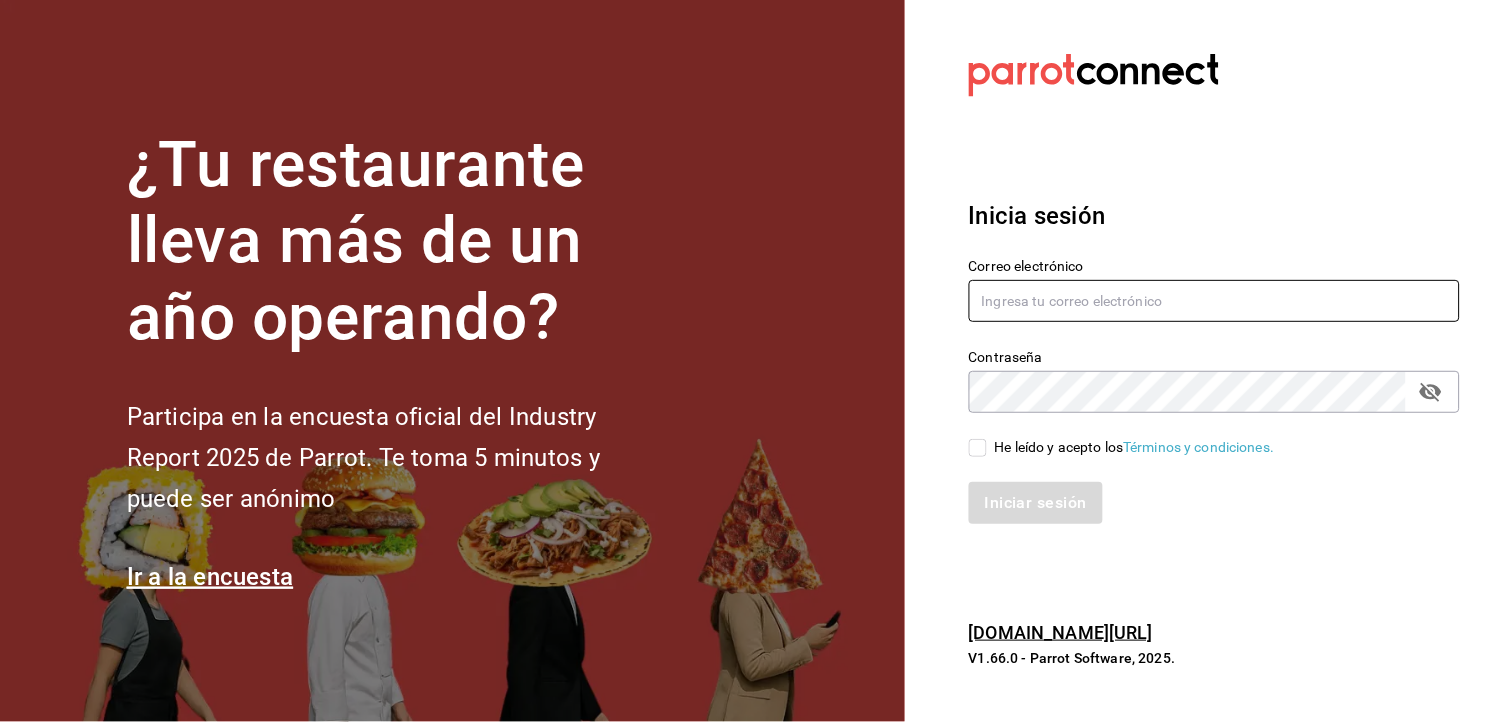 type on "[PERSON_NAME][EMAIL_ADDRESS][DOMAIN_NAME]" 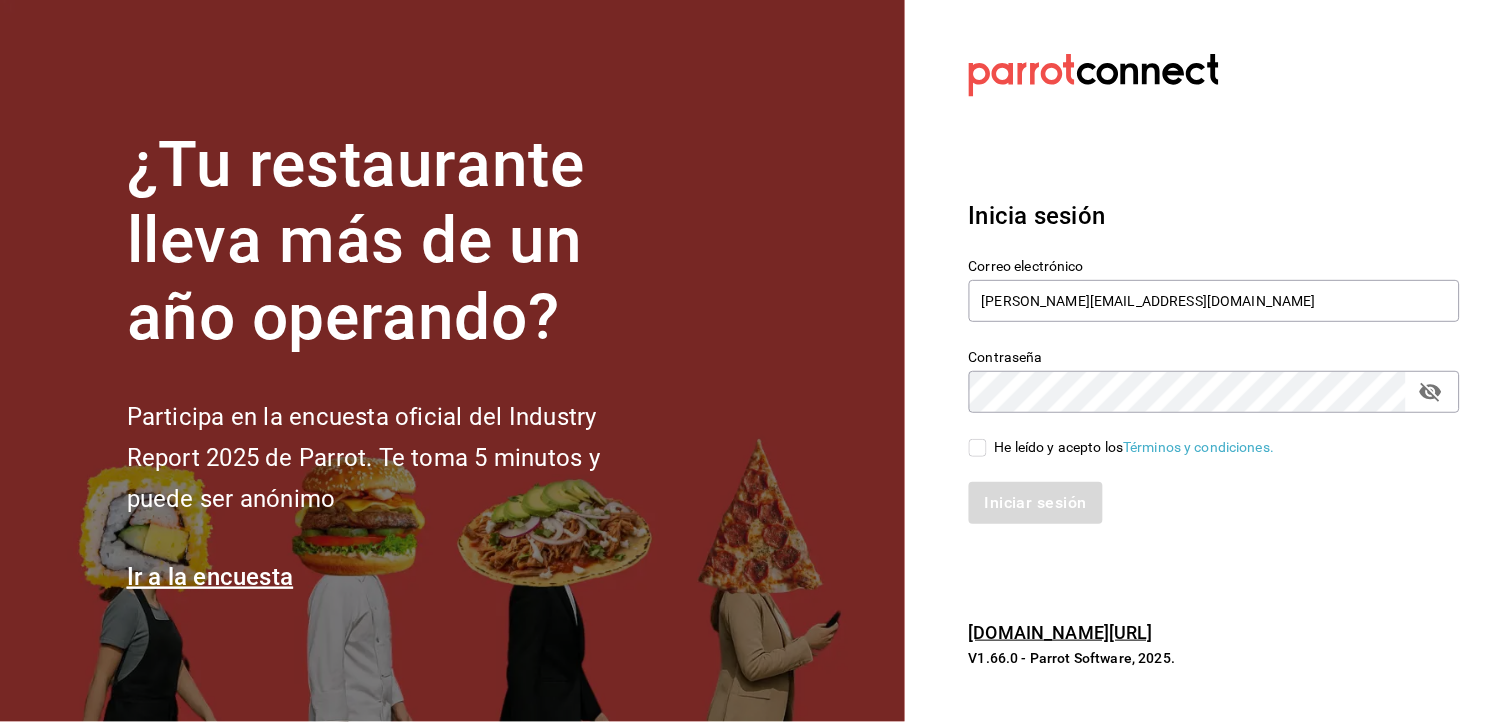 click on "Iniciar sesión" at bounding box center (1203, 491) 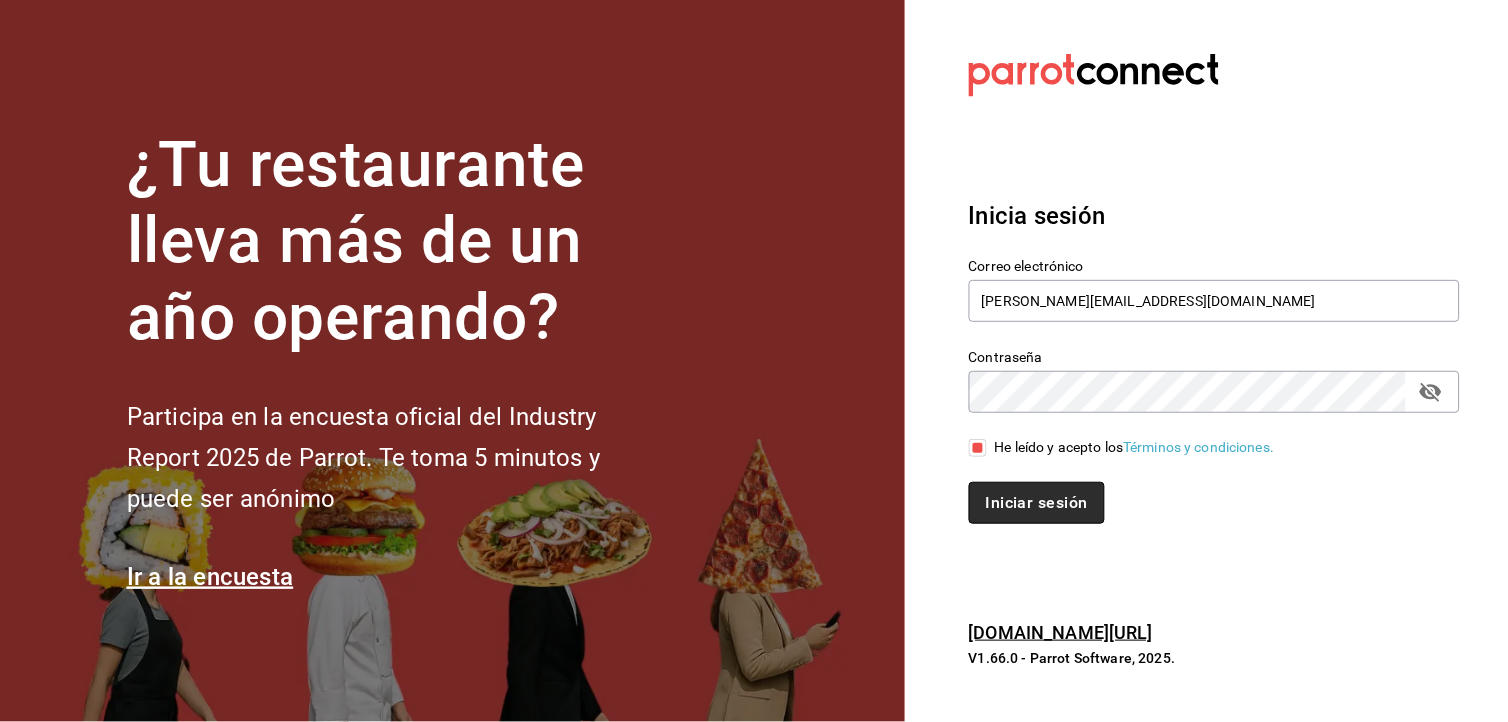 click on "Iniciar sesión" at bounding box center (1037, 503) 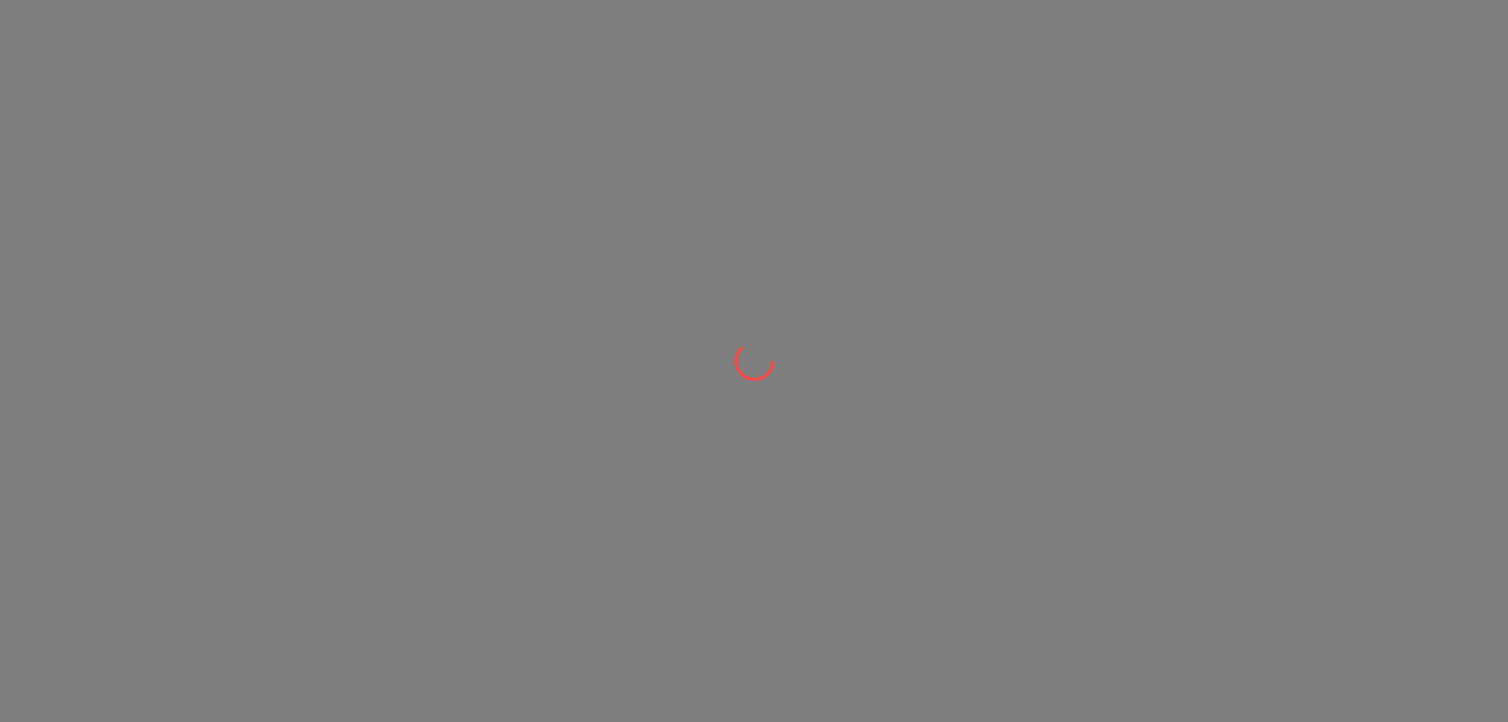 scroll, scrollTop: 0, scrollLeft: 0, axis: both 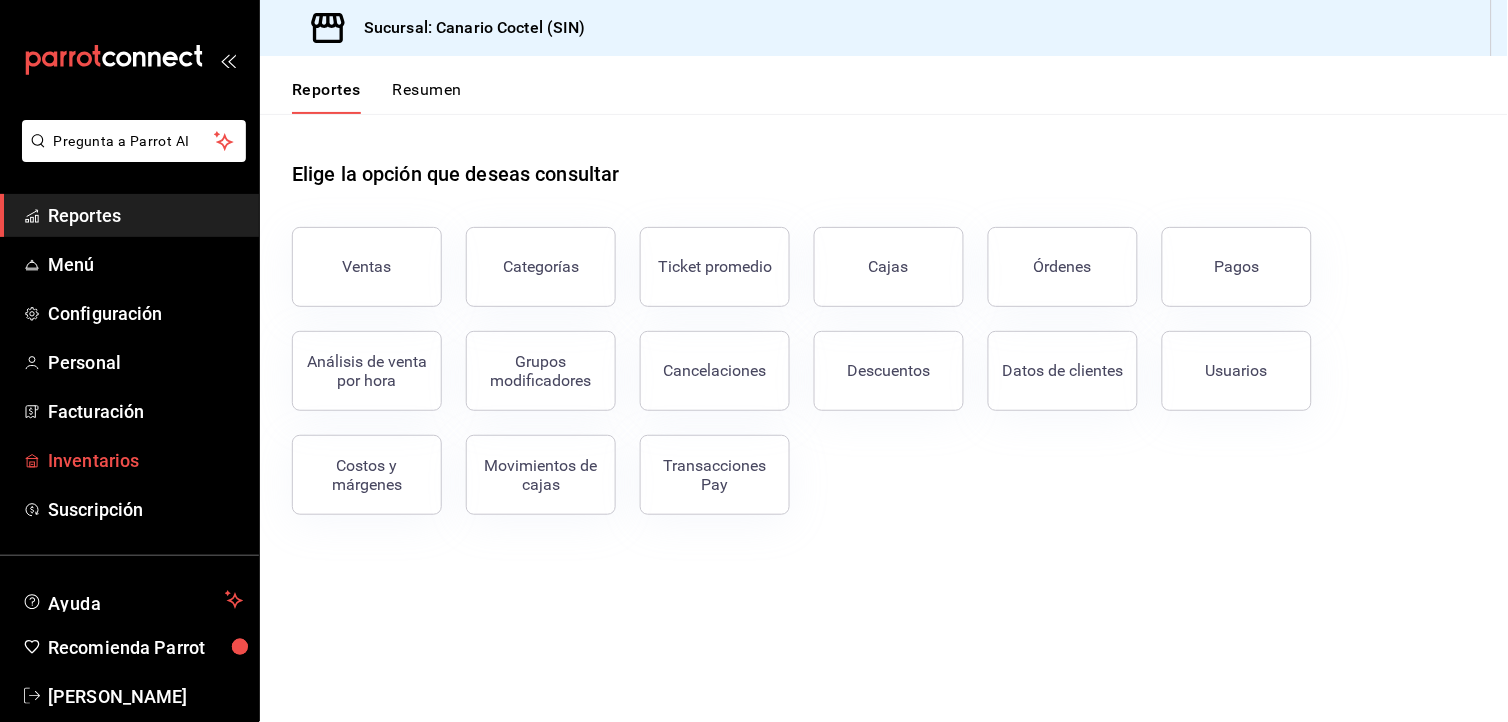click on "Inventarios" at bounding box center (129, 460) 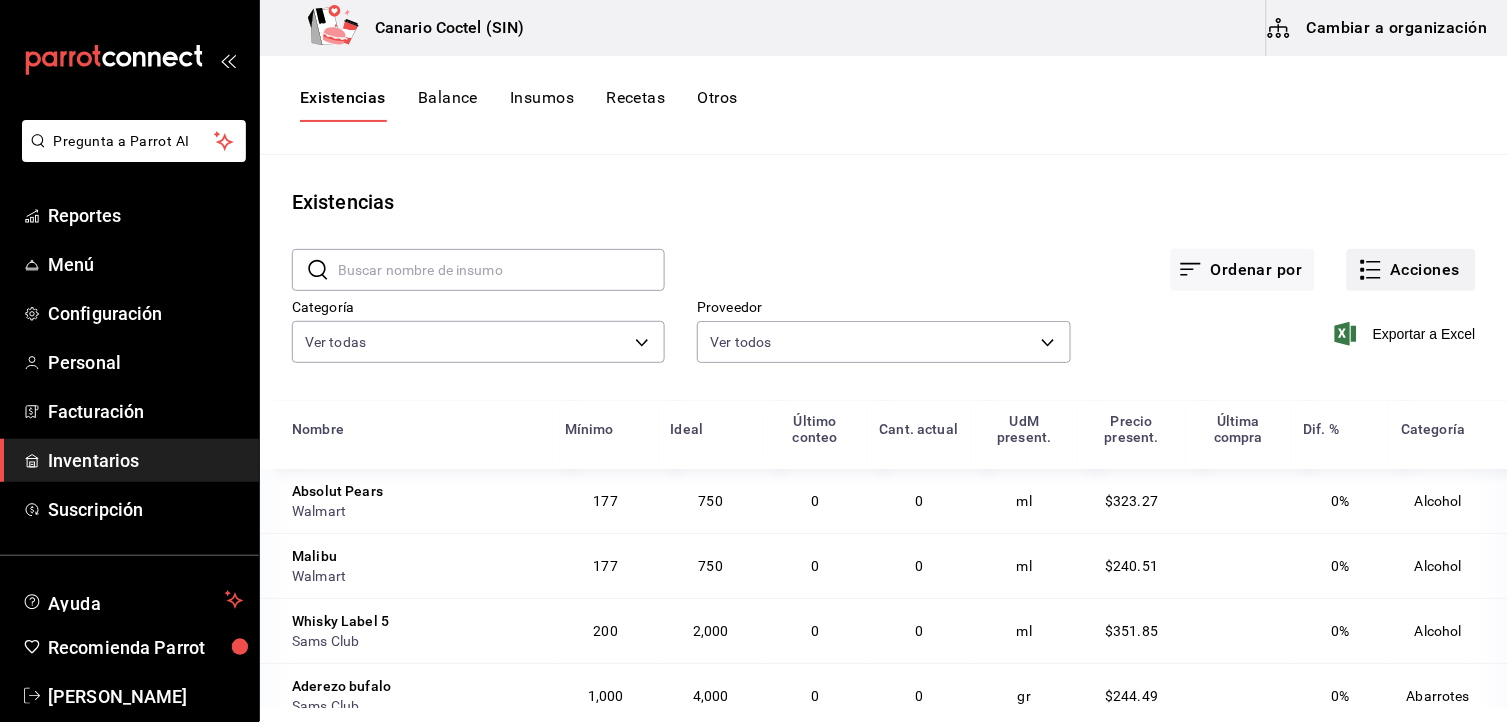 click on "Acciones" at bounding box center [1411, 270] 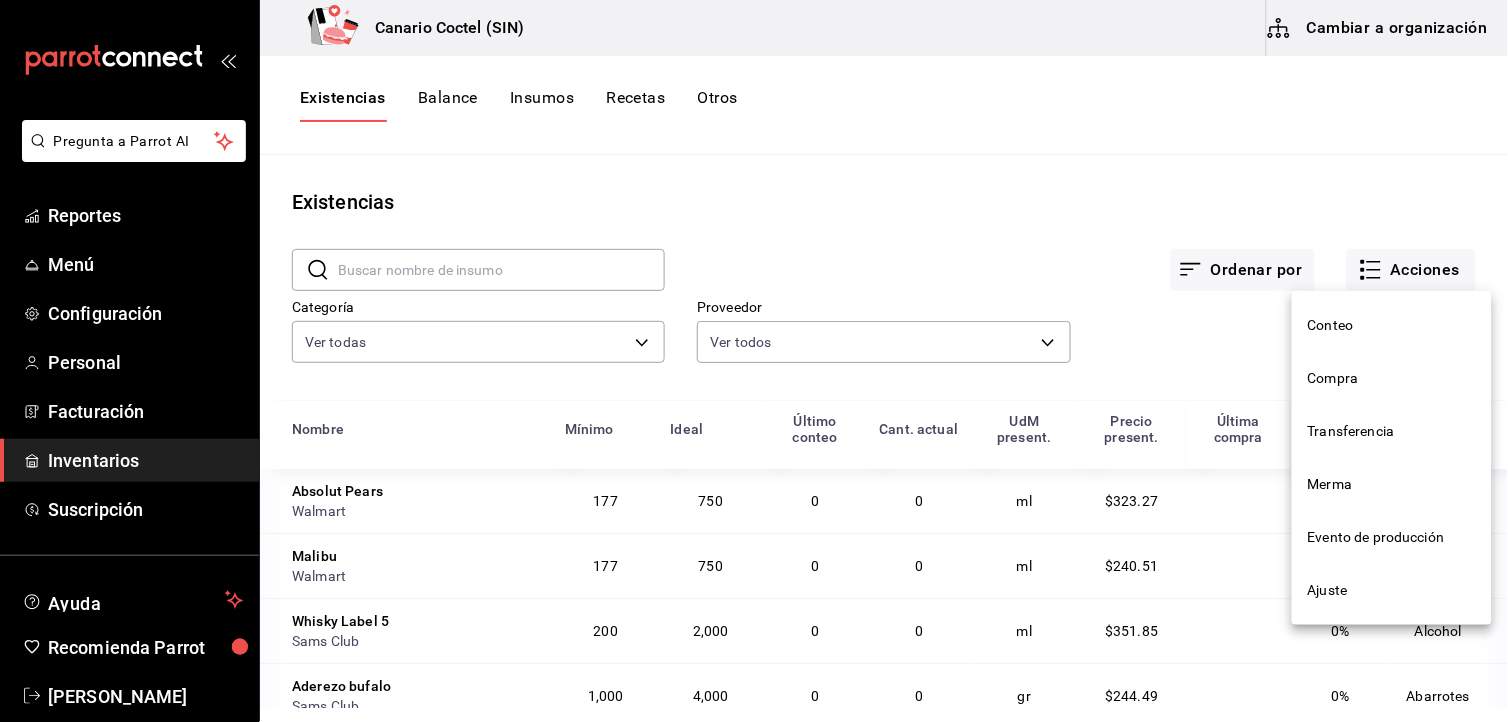 click on "Compra" at bounding box center [1392, 378] 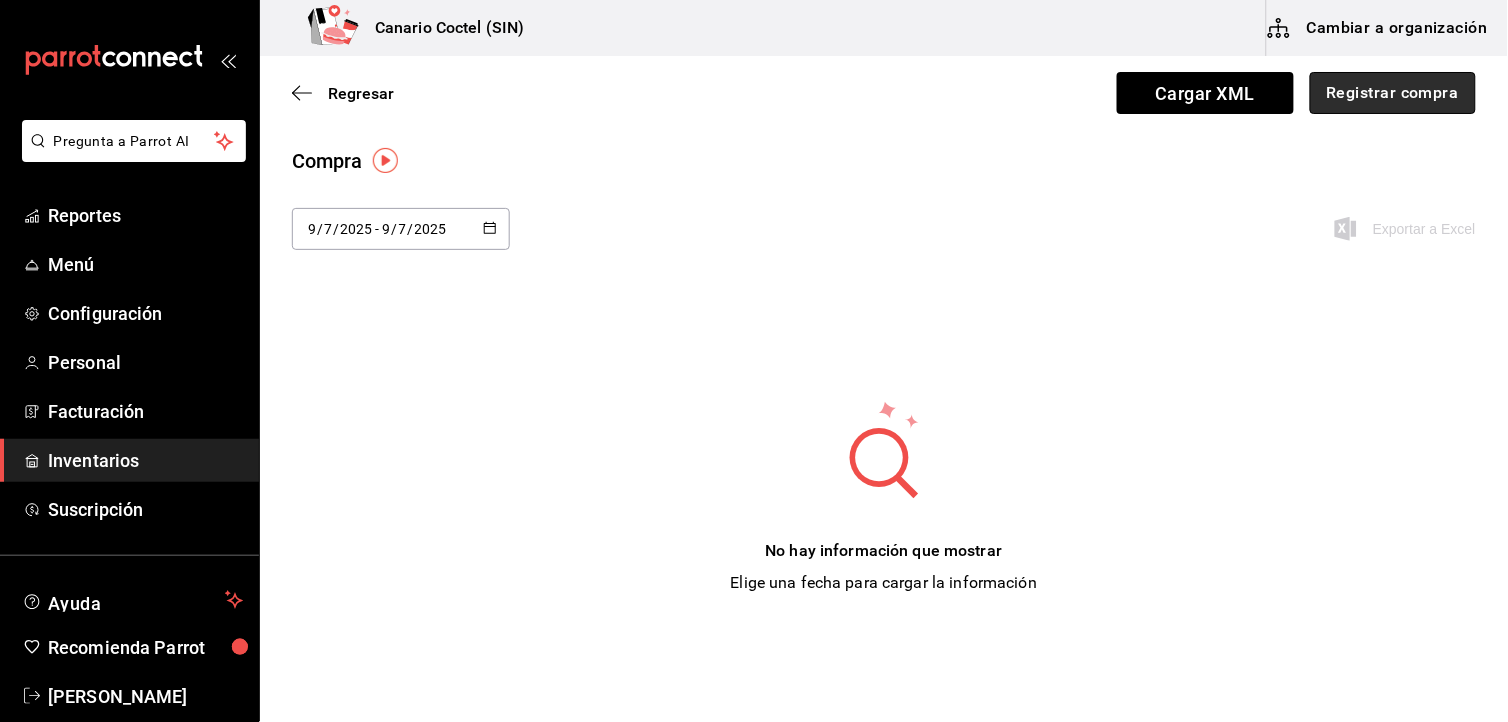 click on "Registrar compra" at bounding box center (1393, 93) 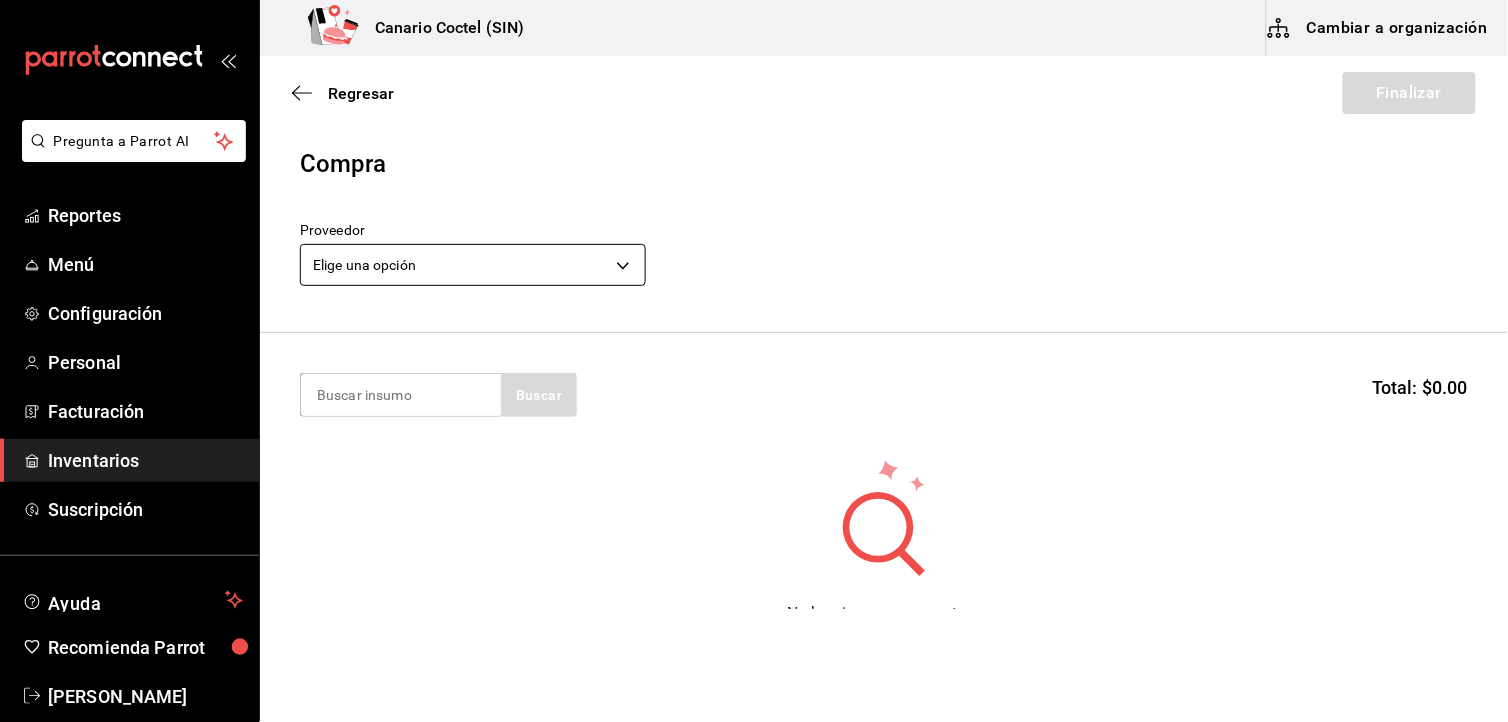 click on "Pregunta a Parrot AI Reportes   Menú   Configuración   Personal   Facturación   Inventarios   Suscripción   Ayuda Recomienda Parrot   [PERSON_NAME]   Sugerir nueva función   Canario Coctel (SIN) Cambiar a organización Regresar Finalizar Compra Proveedor Elige una opción default Buscar Total: $0.00 No hay insumos a mostrar. Busca un insumo para agregarlo a la lista GANA 1 MES GRATIS EN TU SUSCRIPCIÓN AQUÍ ¿Recuerdas cómo empezó tu restaurante?
[DATE] puedes ayudar a un colega a tener el mismo cambio que tú viviste.
Recomienda Parrot directamente desde tu Portal Administrador.
Es fácil y rápido.
🎁 Por cada restaurante que se una, ganas 1 mes gratis. Ver video tutorial Ir a video Pregunta a Parrot AI Reportes   Menú   Configuración   Personal   Facturación   Inventarios   Suscripción   Ayuda Recomienda Parrot   [PERSON_NAME]   Sugerir nueva función   Editar Eliminar Visitar centro de ayuda [PHONE_NUMBER] [EMAIL_ADDRESS][DOMAIN_NAME] Visitar centro de ayuda [PHONE_NUMBER]" at bounding box center (754, 304) 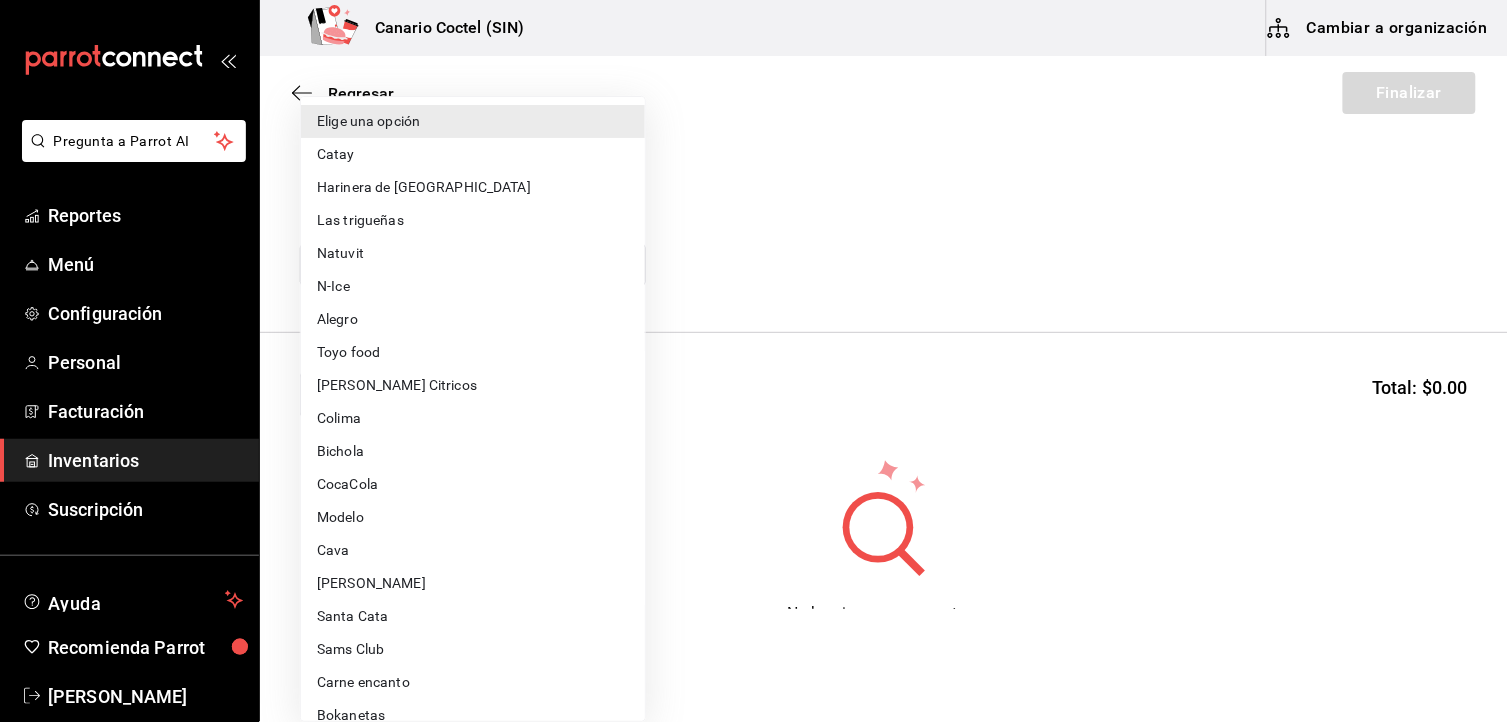 click at bounding box center [754, 361] 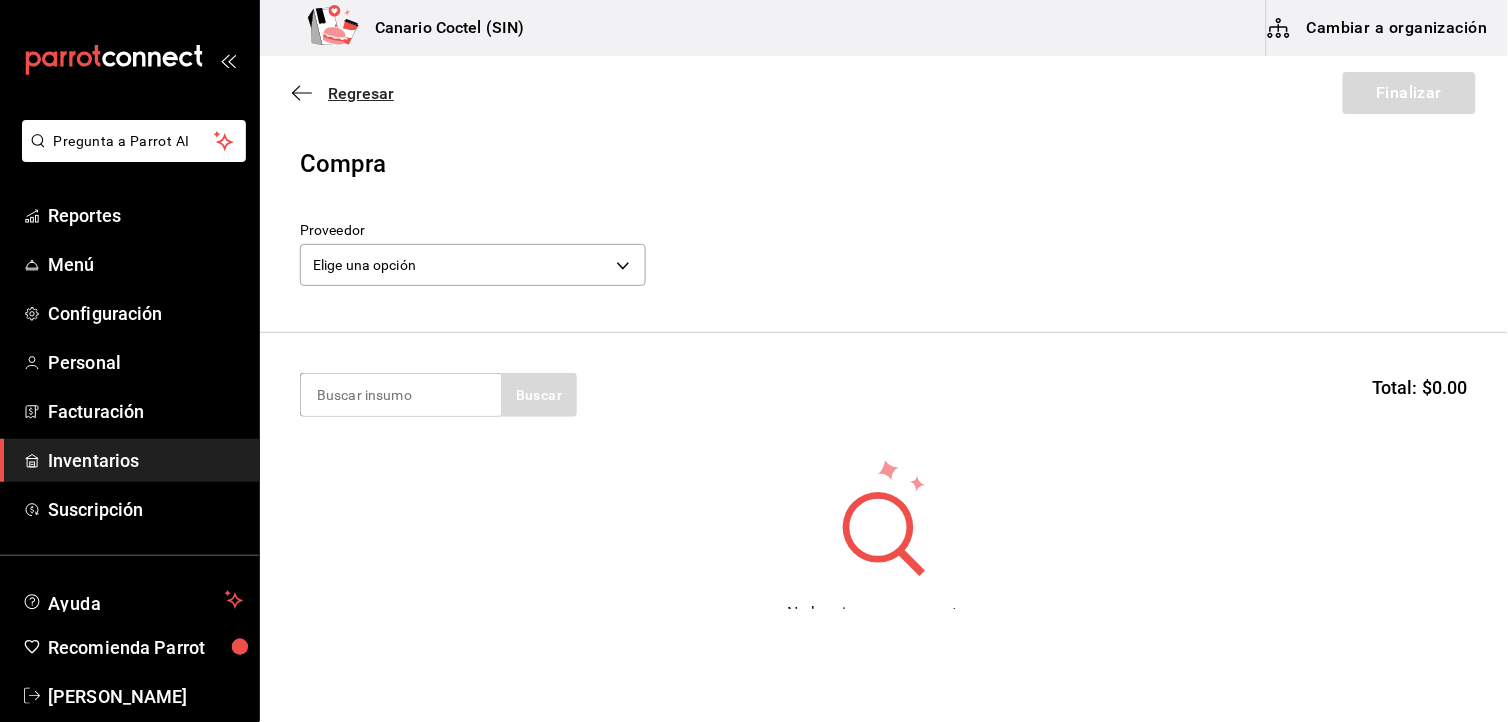 click 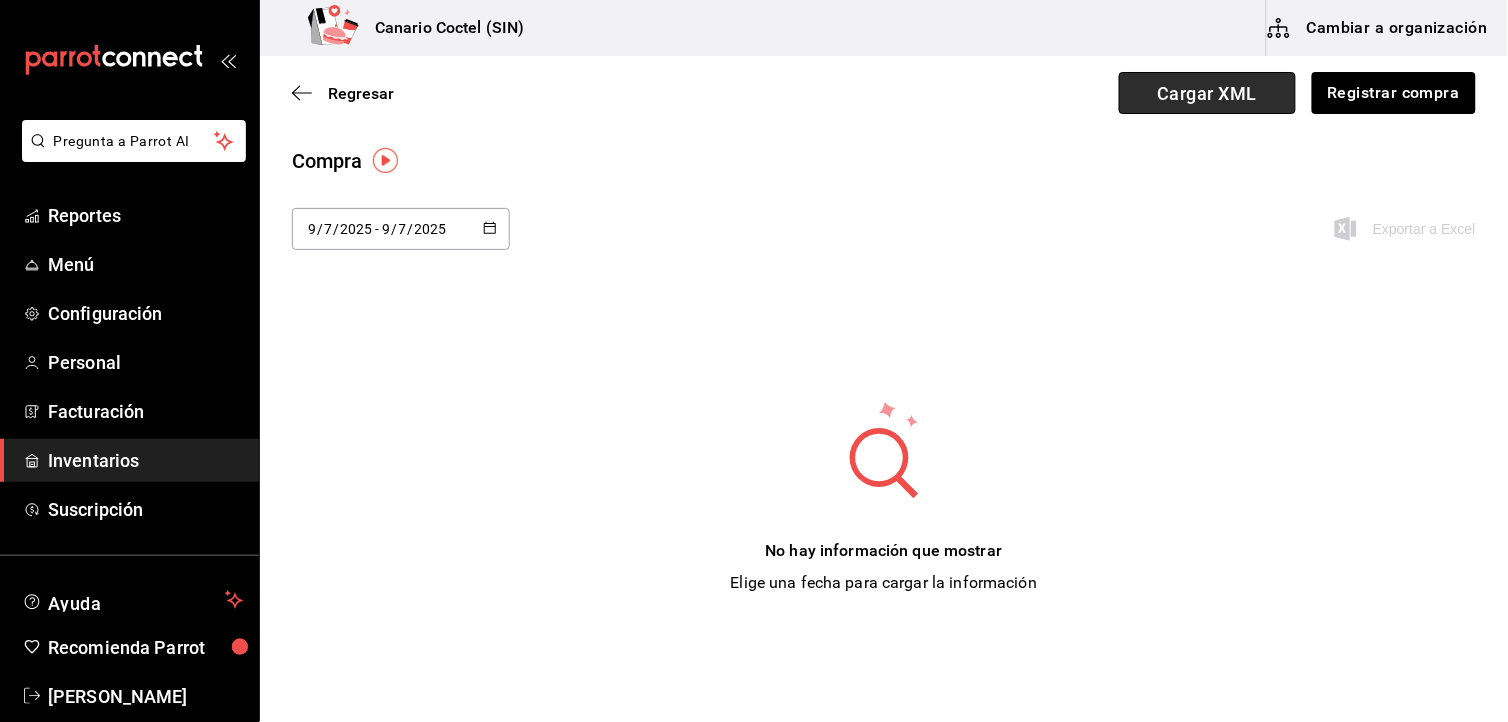click on "Cargar XML" at bounding box center (1207, 93) 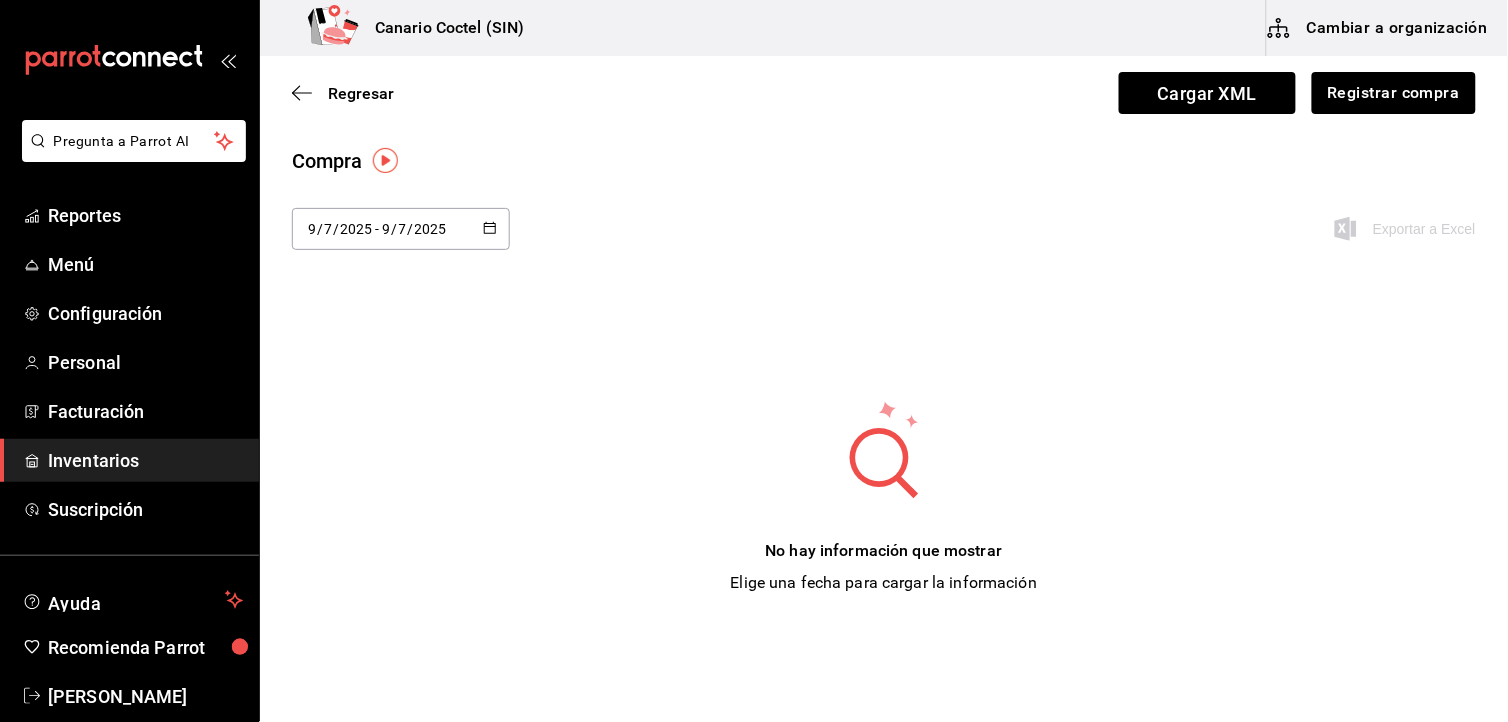 click at bounding box center [385, 160] 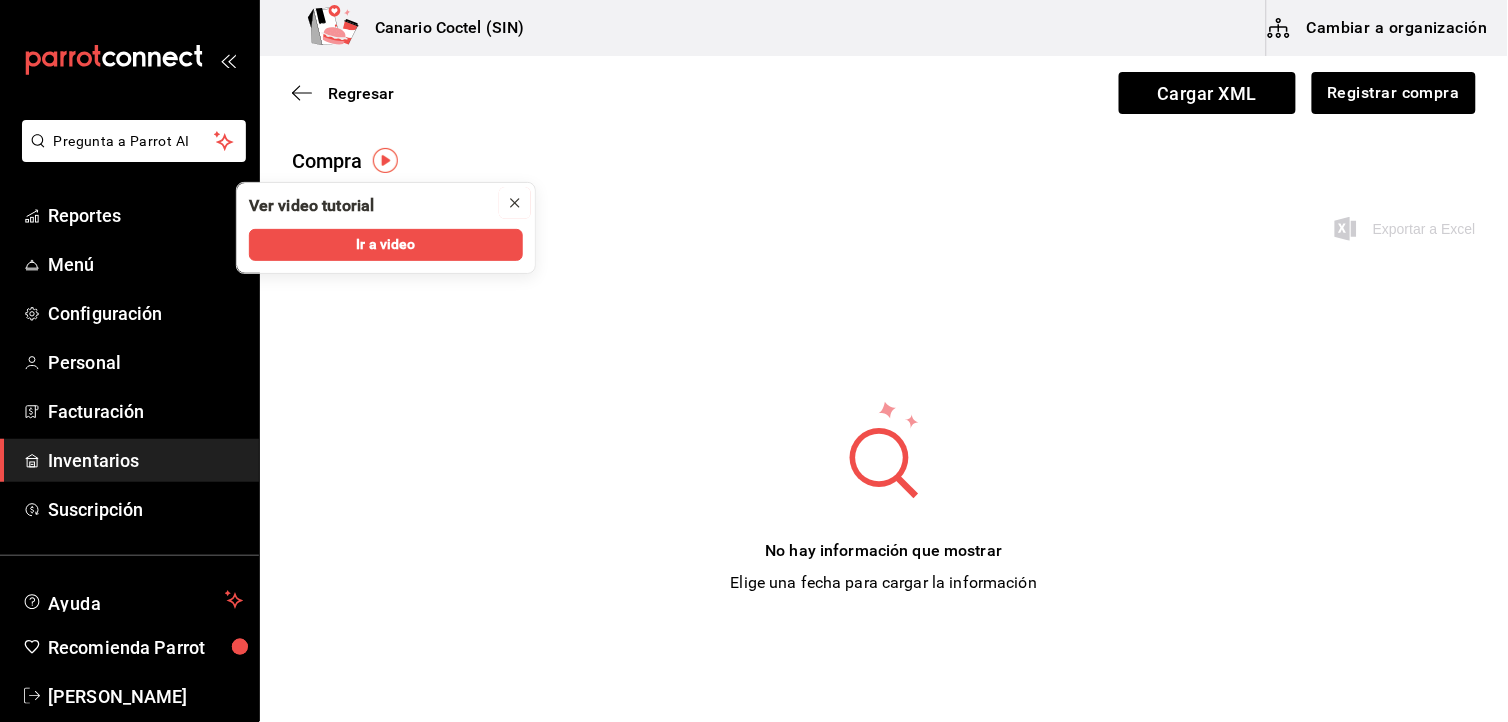 click 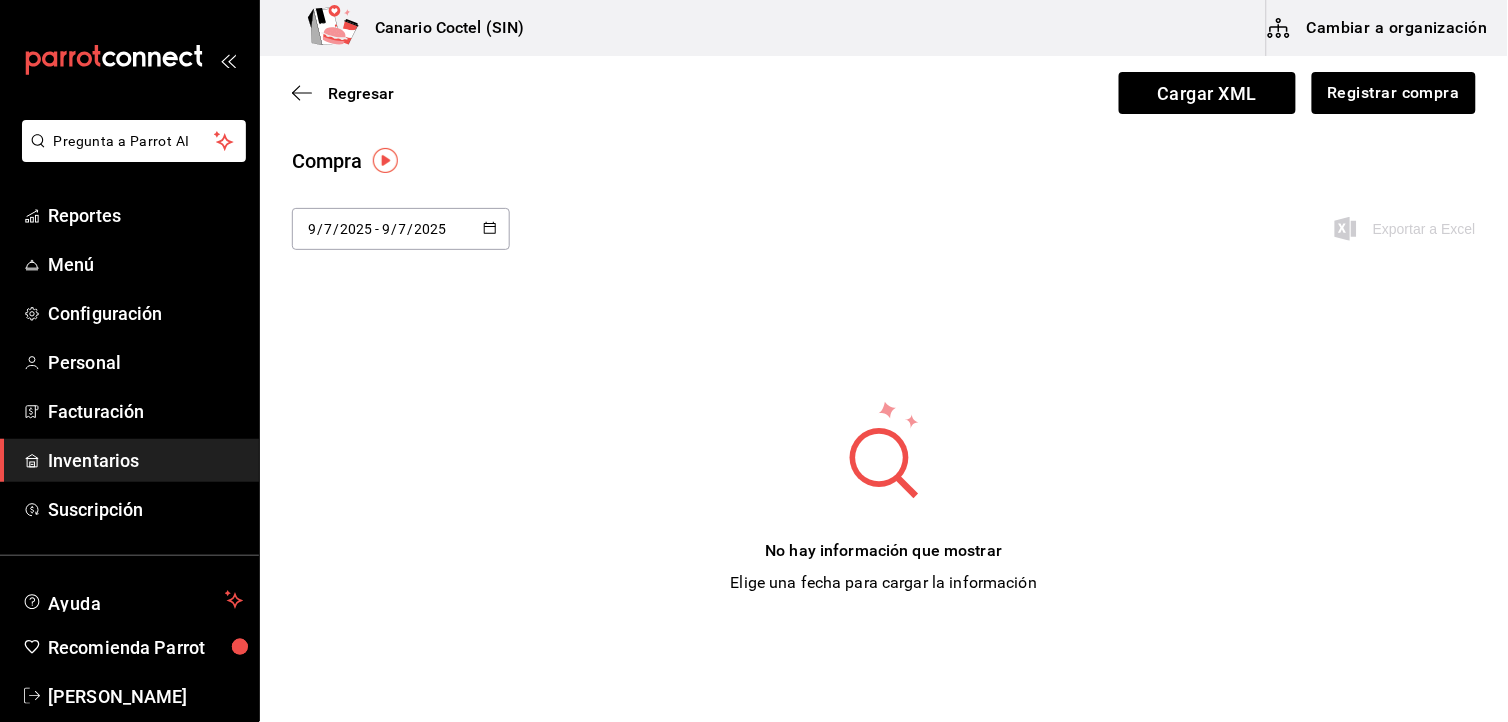 click on "2025" at bounding box center [431, 229] 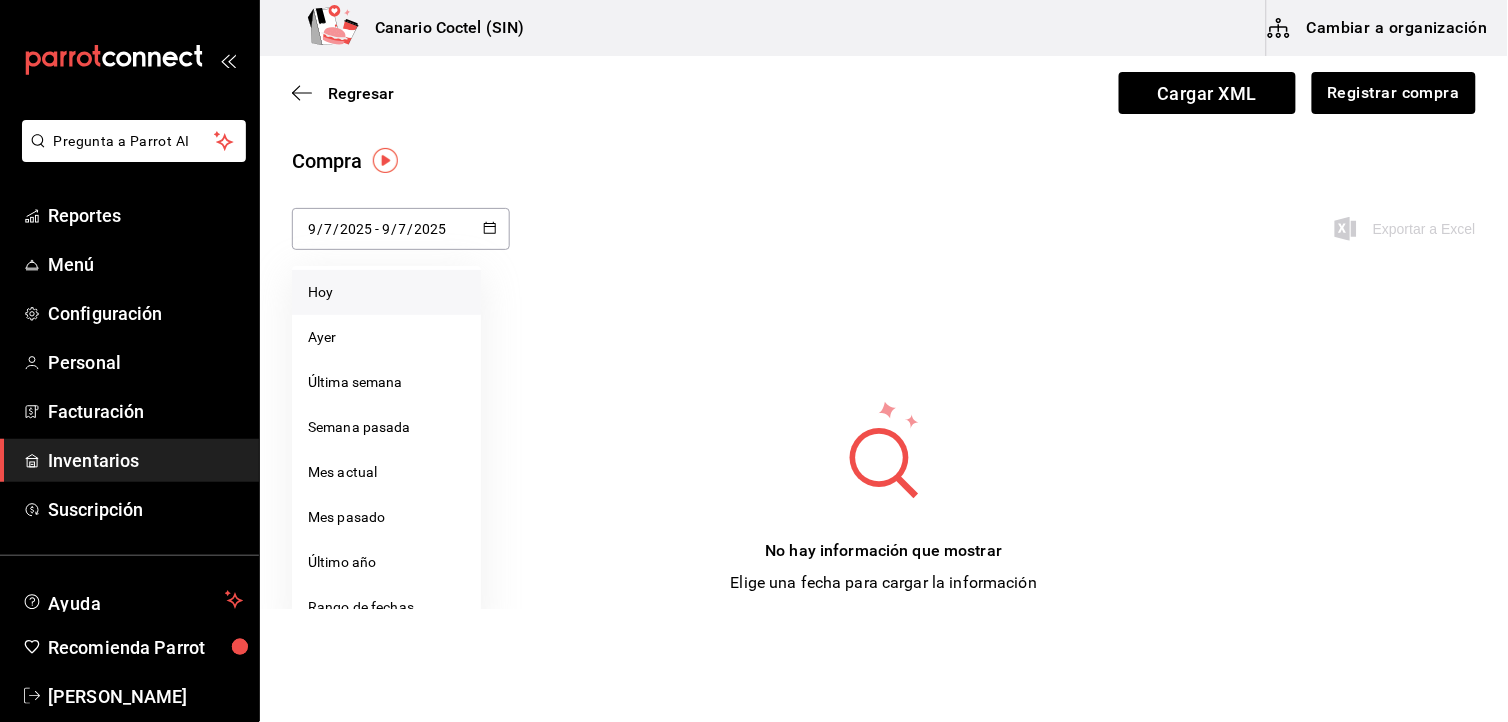 click on "Hoy" at bounding box center (386, 292) 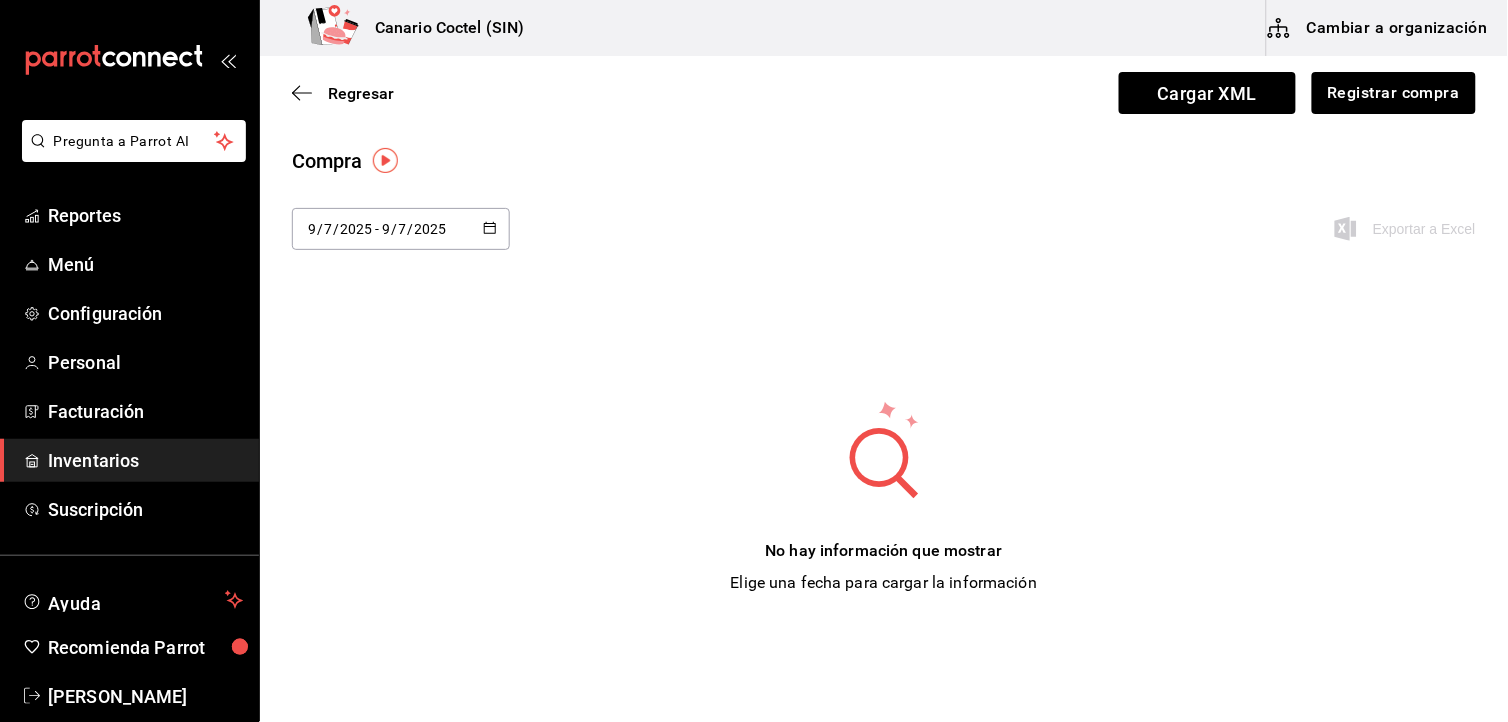 click on "Exportar a Excel" at bounding box center [1367, 229] 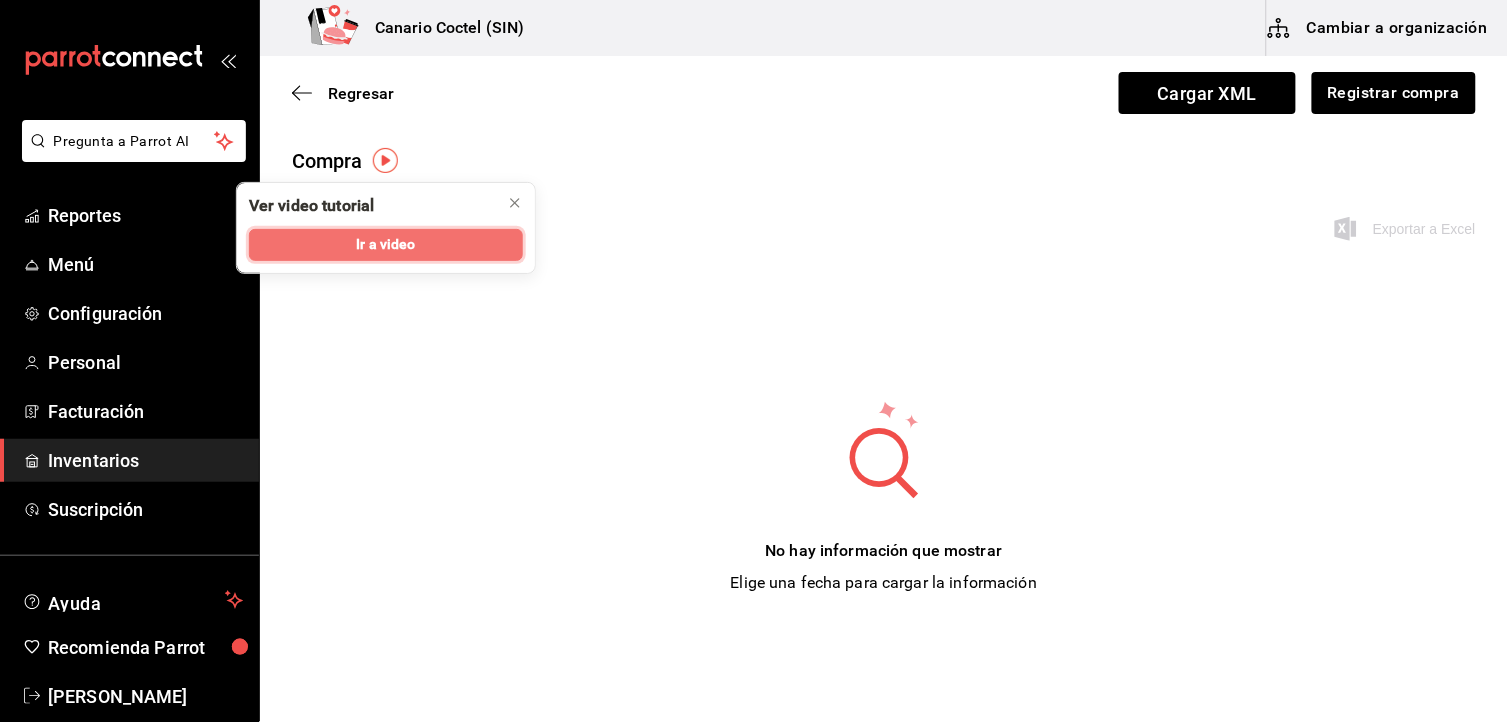 click on "Ir a video" at bounding box center [386, 245] 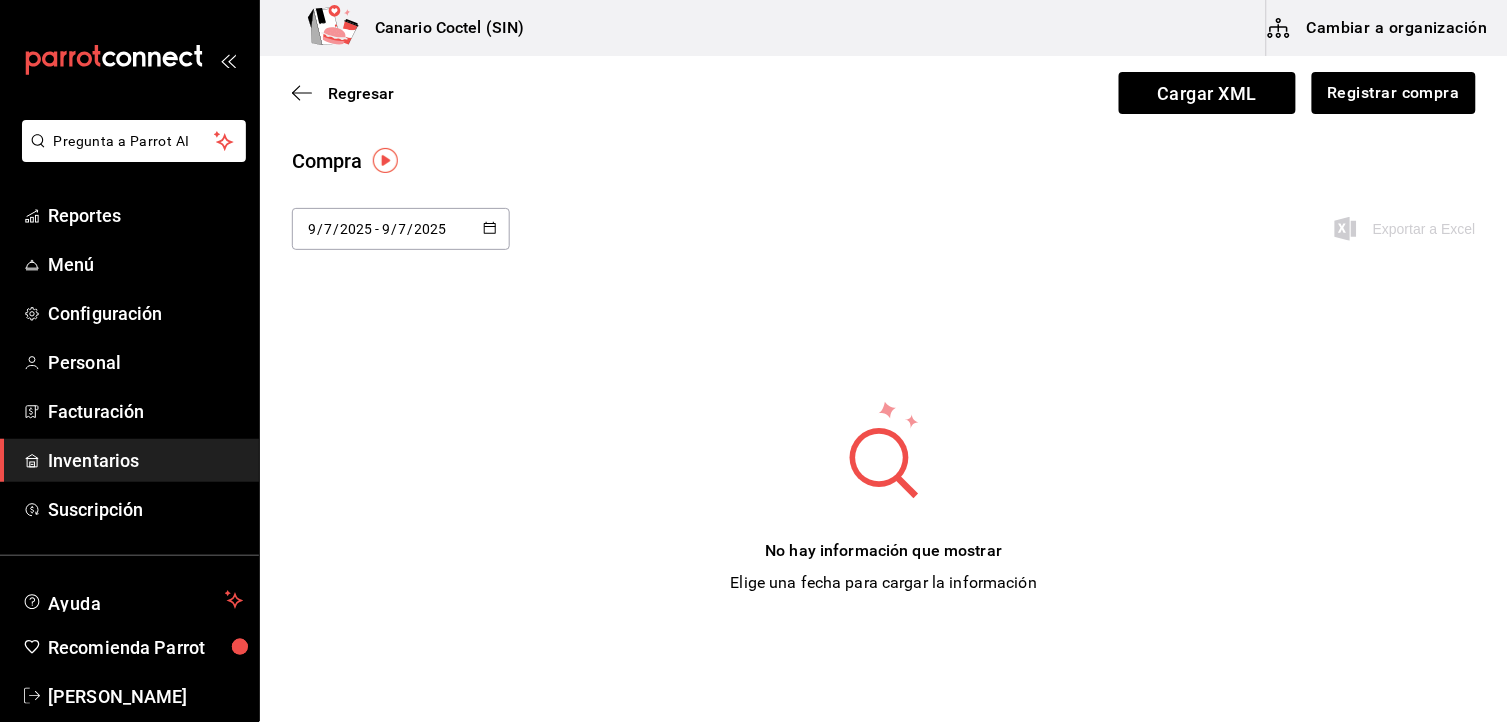 click on "[DATE] [DATE] - [DATE] [DATE]" at bounding box center (401, 229) 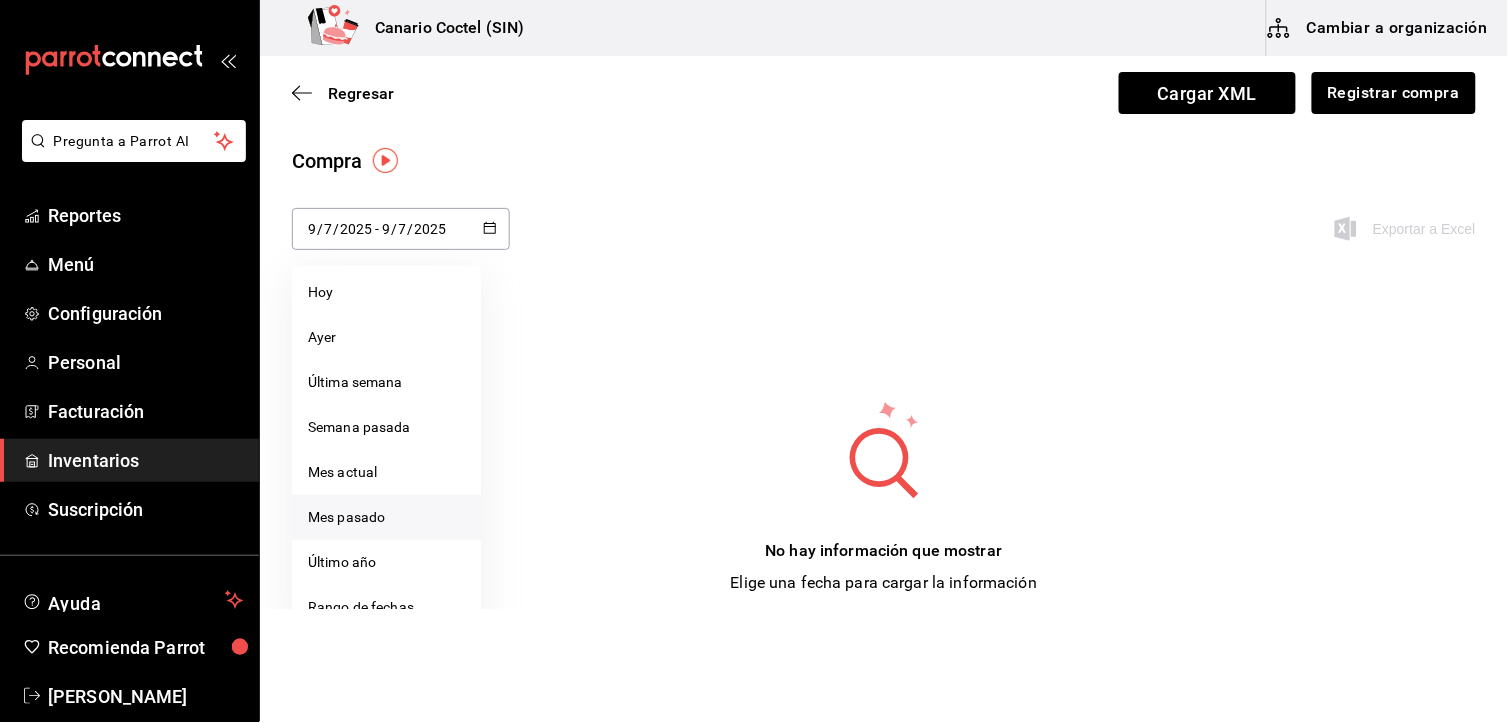 click on "Mes pasado" at bounding box center [386, 517] 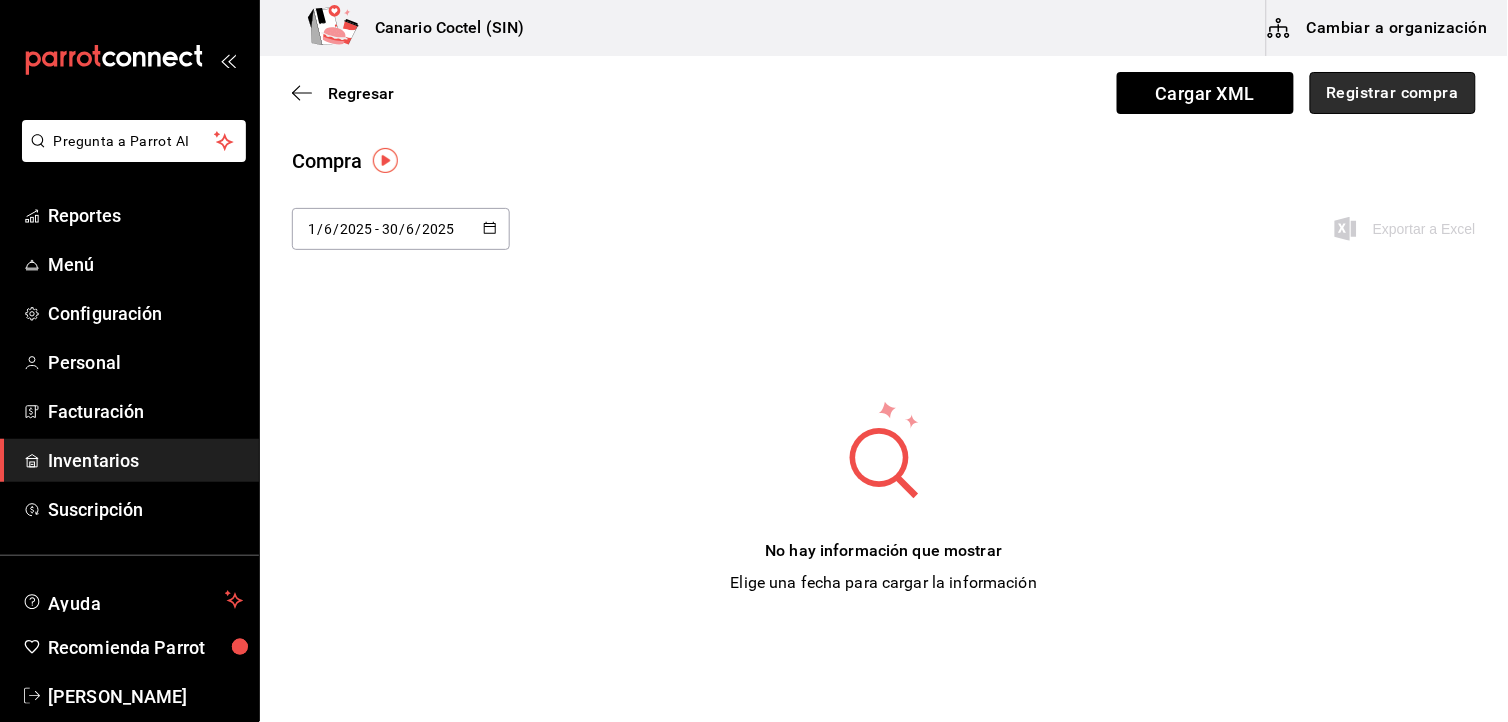 click on "Registrar compra" at bounding box center (1393, 93) 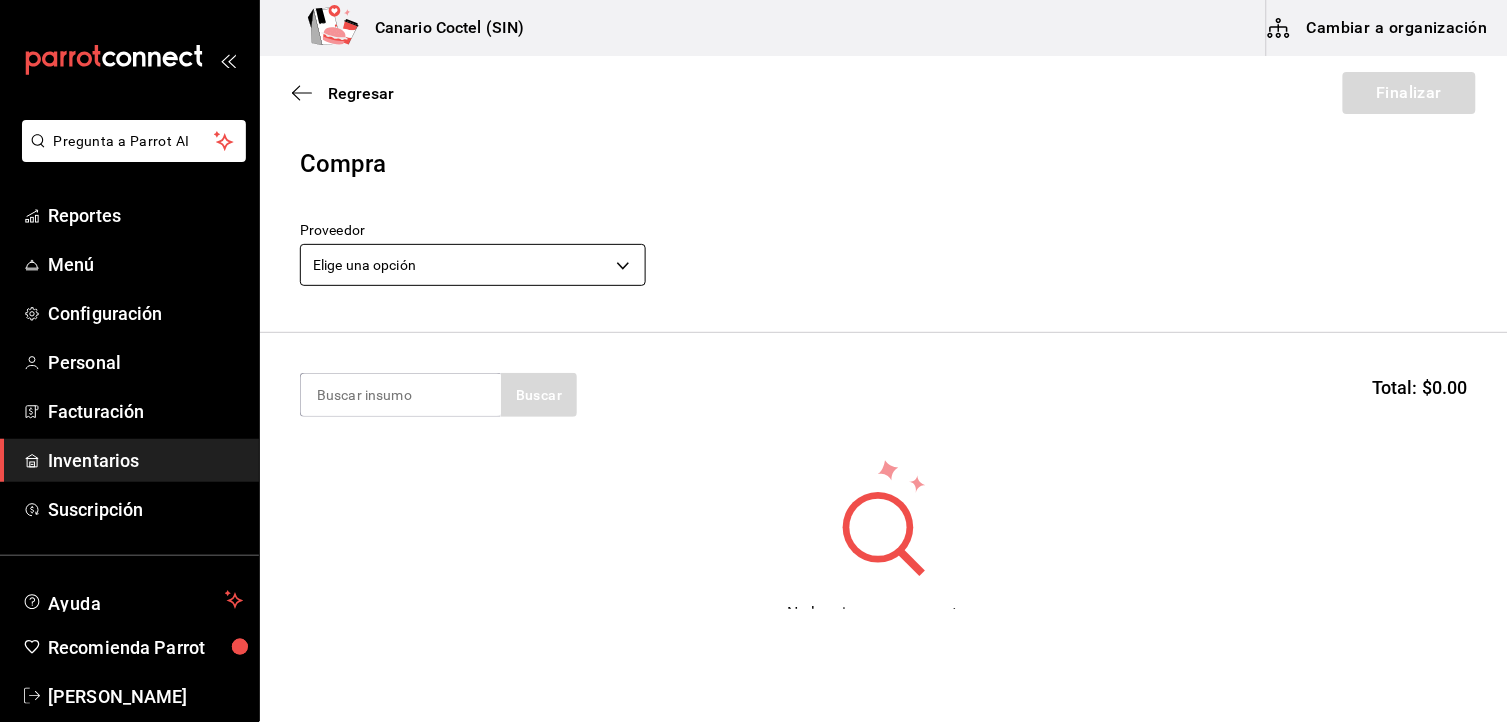 click on "Pregunta a Parrot AI Reportes   Menú   Configuración   Personal   Facturación   Inventarios   Suscripción   Ayuda Recomienda Parrot   [PERSON_NAME]   Sugerir nueva función   Canario Coctel (SIN) Cambiar a organización Regresar Finalizar Compra Proveedor Elige una opción default Buscar Total: $0.00 No hay insumos a mostrar. Busca un insumo para agregarlo a la lista GANA 1 MES GRATIS EN TU SUSCRIPCIÓN AQUÍ ¿Recuerdas cómo empezó tu restaurante?
[DATE] puedes ayudar a un colega a tener el mismo cambio que tú viviste.
Recomienda Parrot directamente desde tu Portal Administrador.
Es fácil y rápido.
🎁 Por cada restaurante que se una, ganas 1 mes gratis. Ver video tutorial Ir a video Pregunta a Parrot AI Reportes   Menú   Configuración   Personal   Facturación   Inventarios   Suscripción   Ayuda Recomienda Parrot   [PERSON_NAME]   Sugerir nueva función   Editar Eliminar Visitar centro de ayuda [PHONE_NUMBER] [EMAIL_ADDRESS][DOMAIN_NAME] Visitar centro de ayuda [PHONE_NUMBER]" at bounding box center [754, 304] 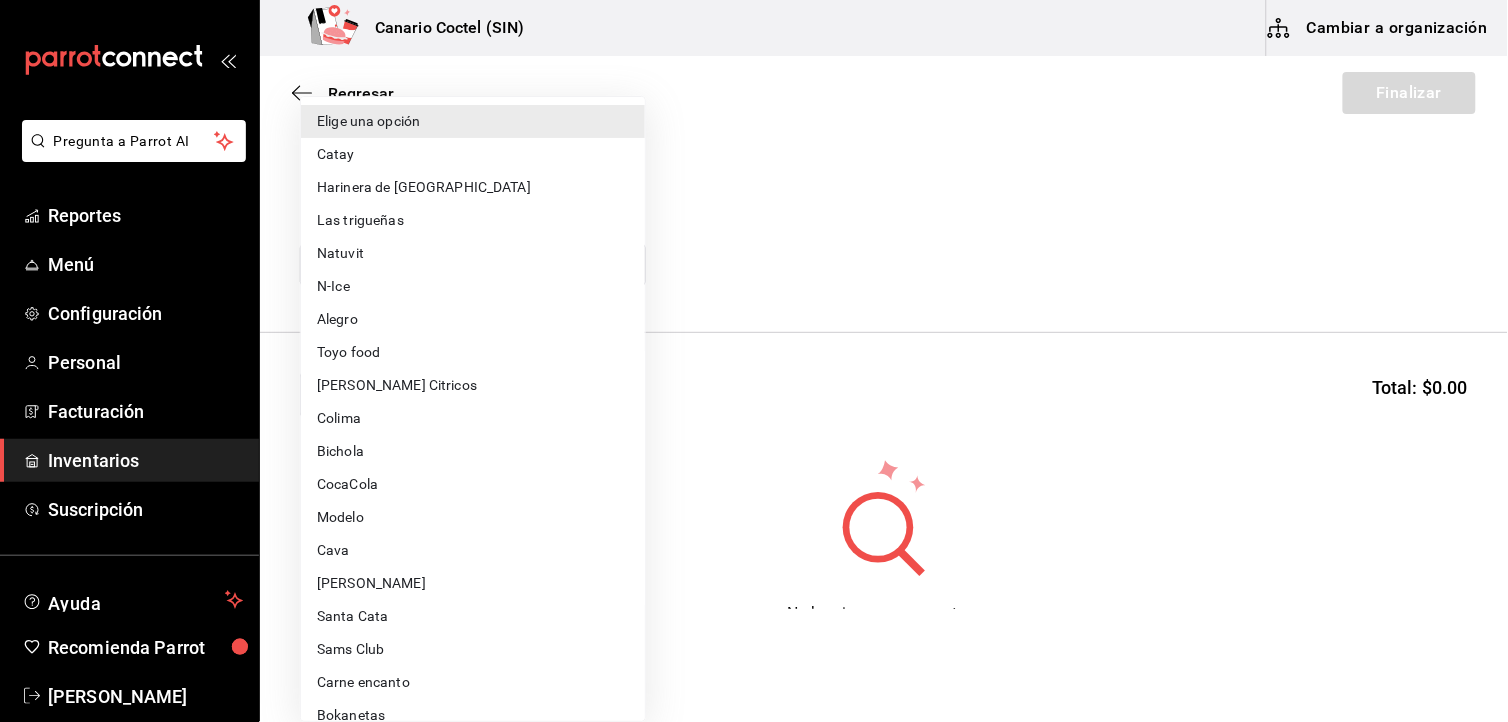 click on "Alegro" at bounding box center [473, 319] 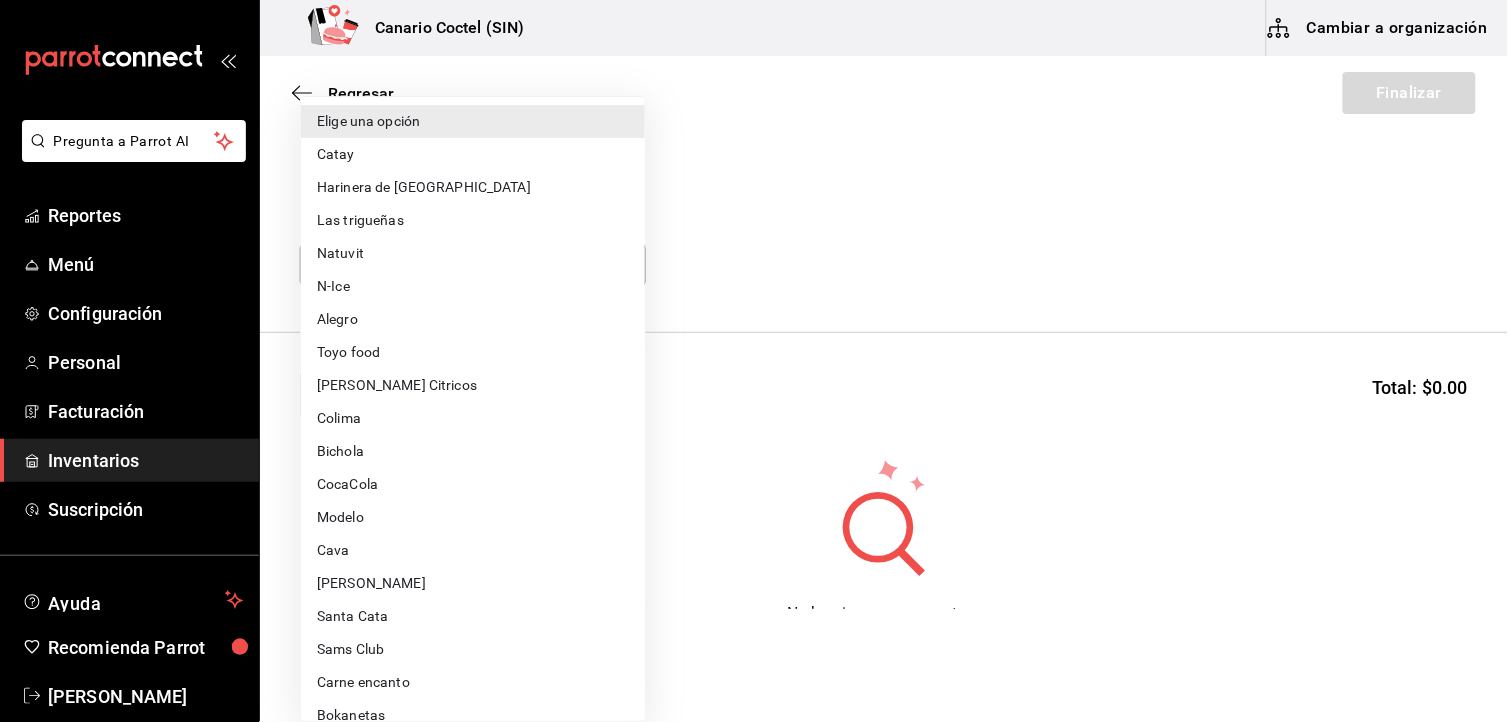 type on "e788eda5-acaa-4f41-85d4-c8fd74bf0567" 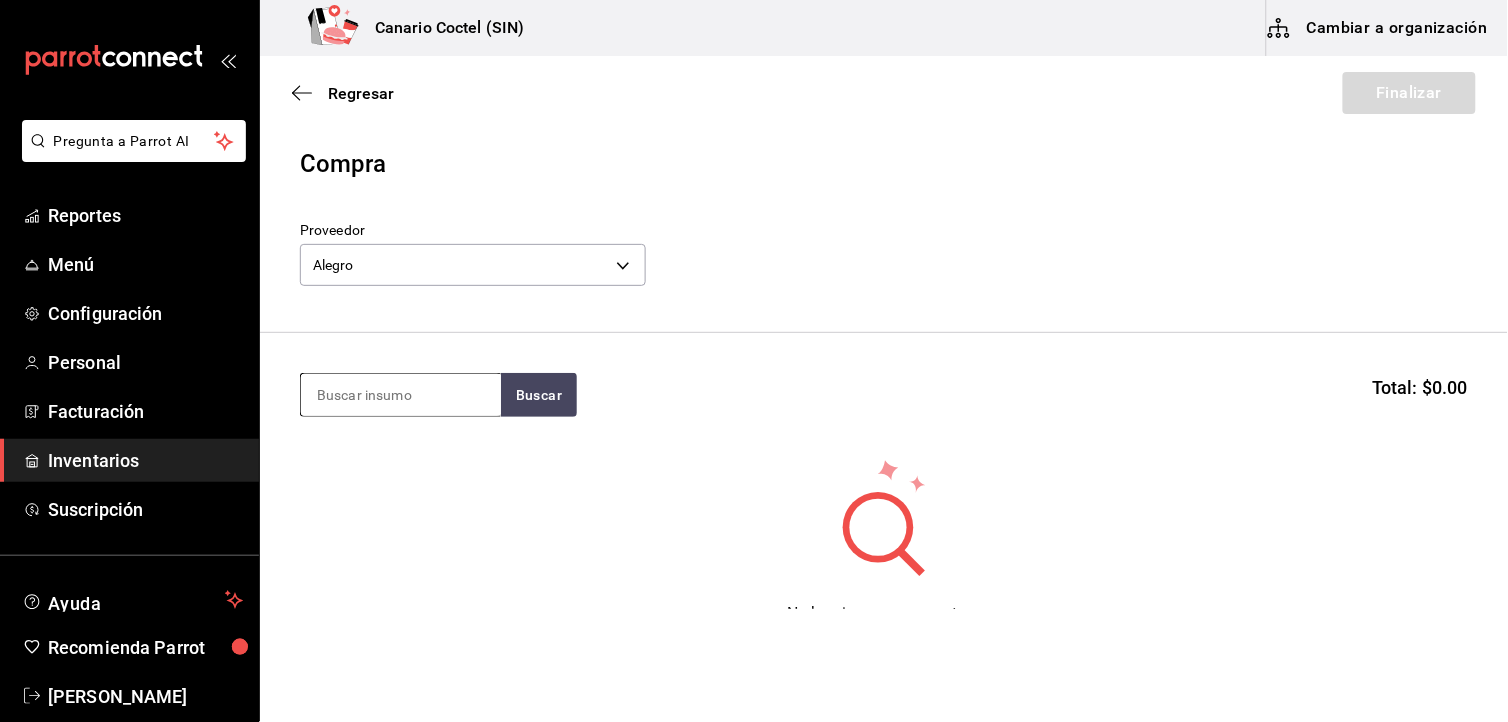 click at bounding box center [401, 395] 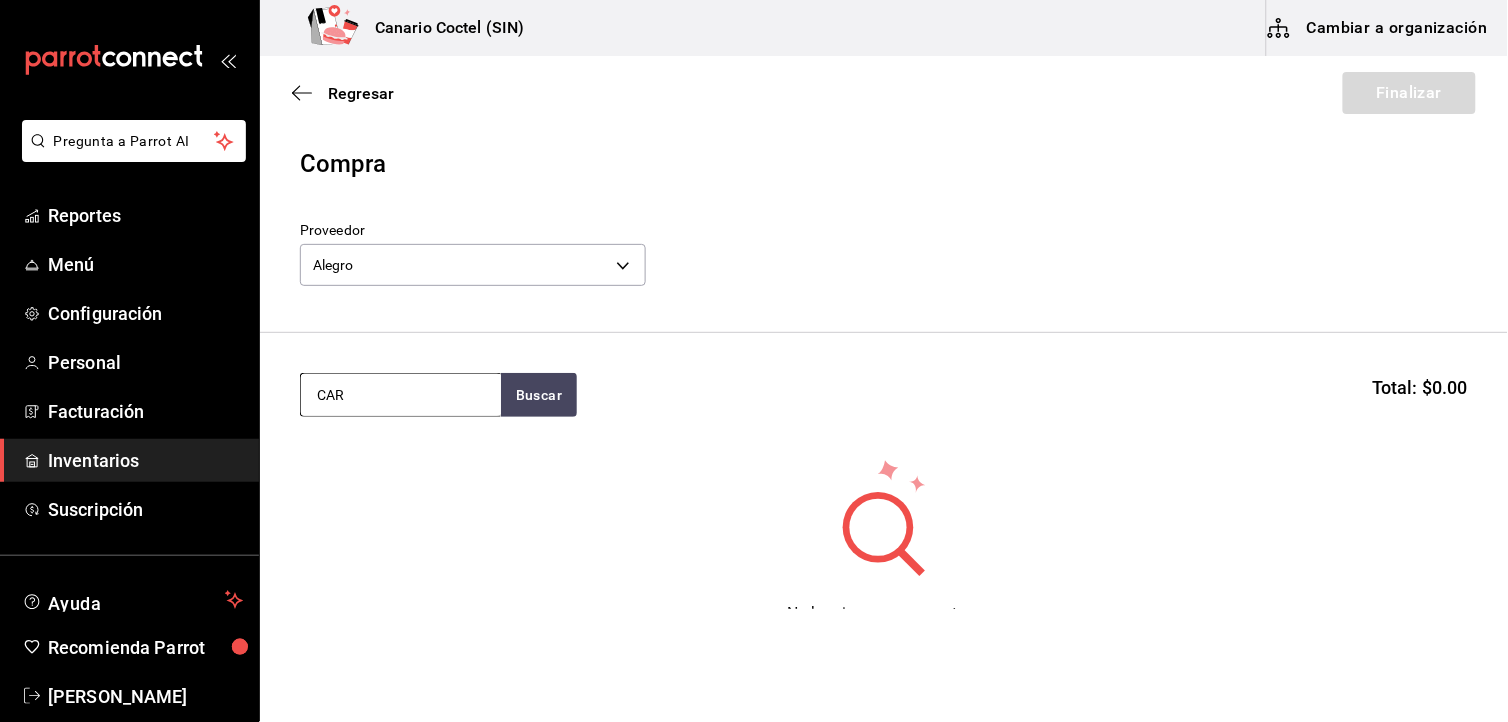 type on "CAR" 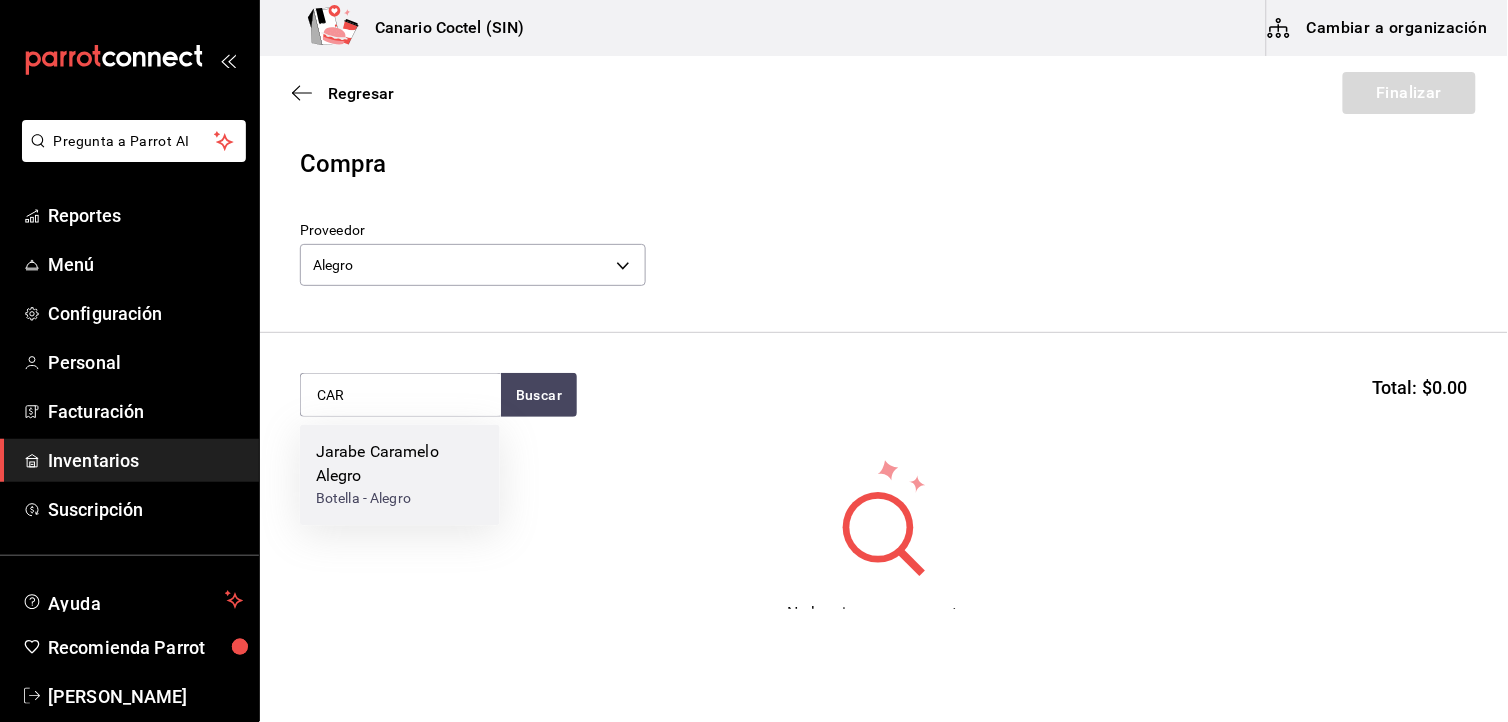 click on "Jarabe Caramelo Alegro" at bounding box center (400, 465) 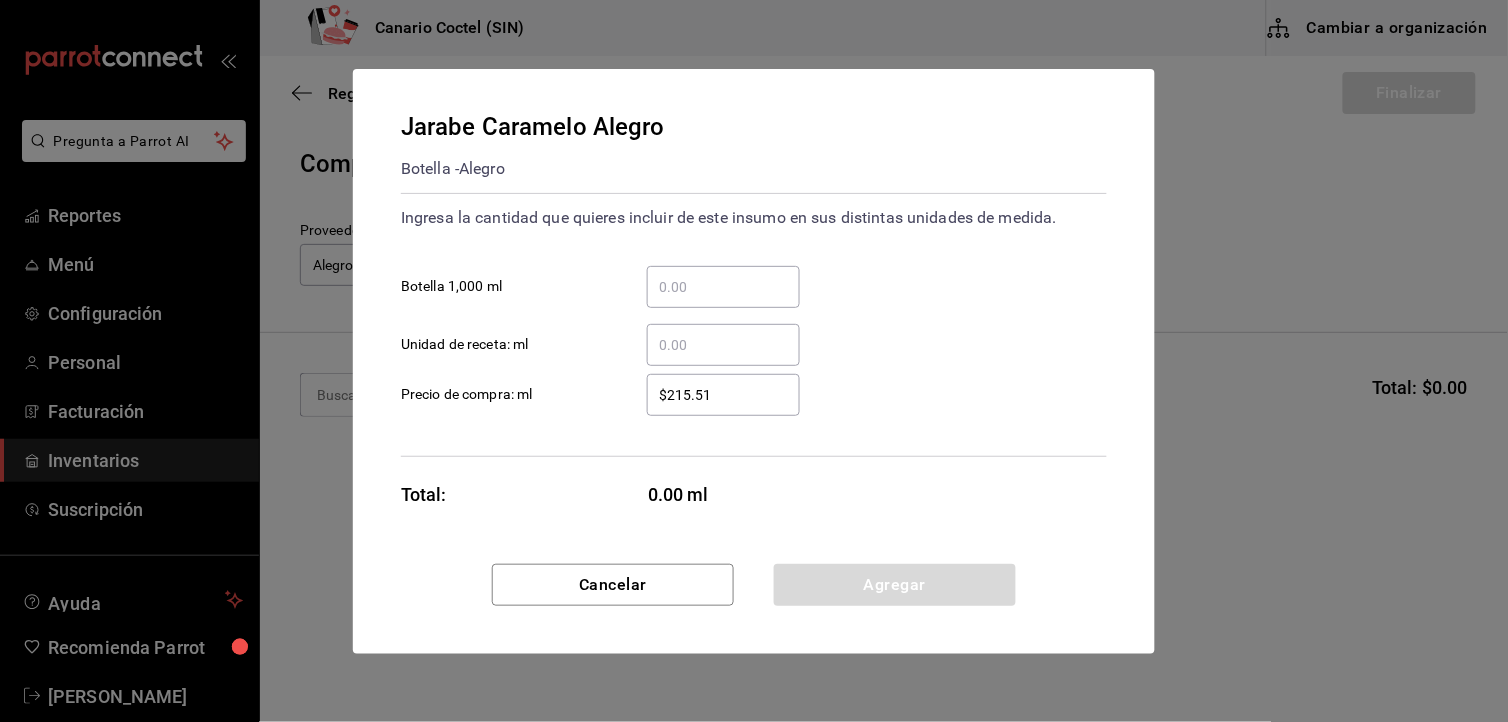 click on "​ Botella 1,000 ml" at bounding box center (723, 287) 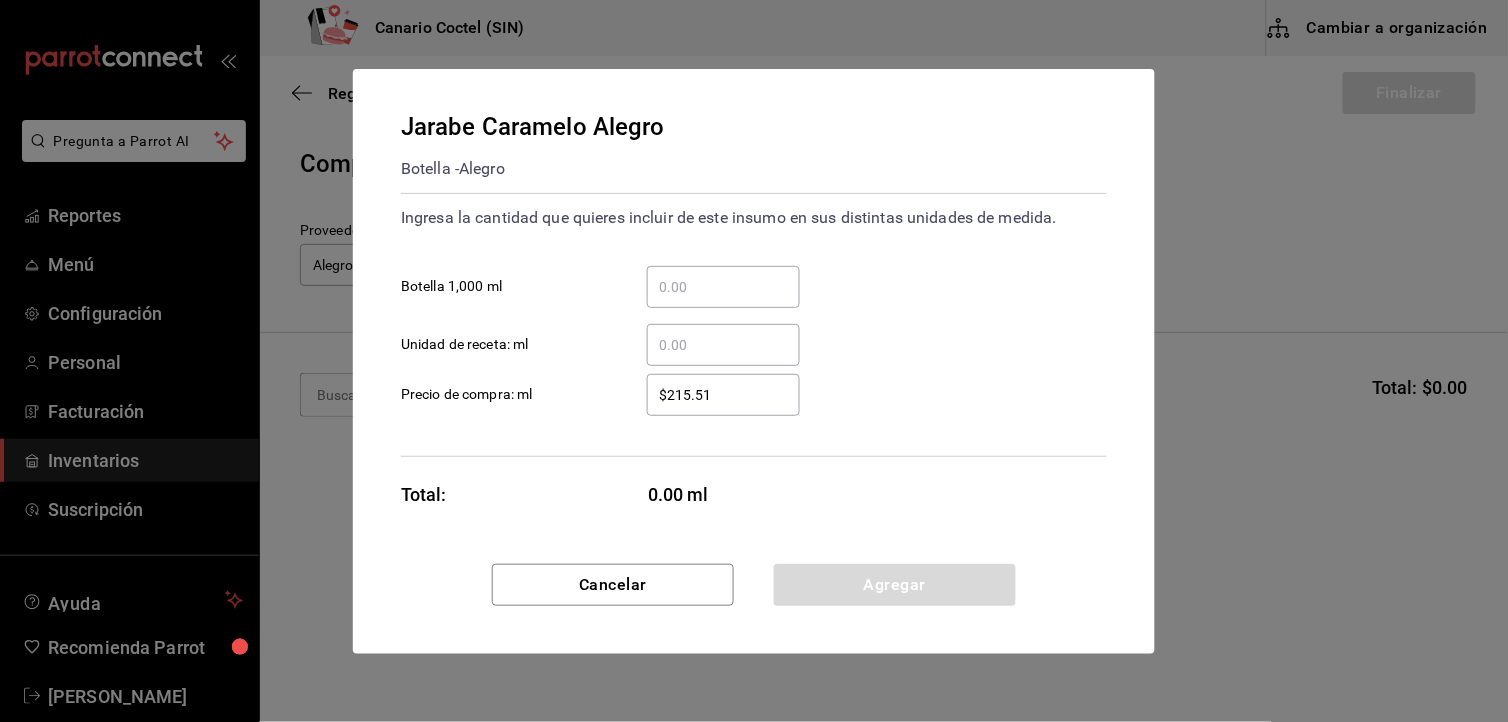 click on "​ Unidad de receta: ml" at bounding box center (723, 345) 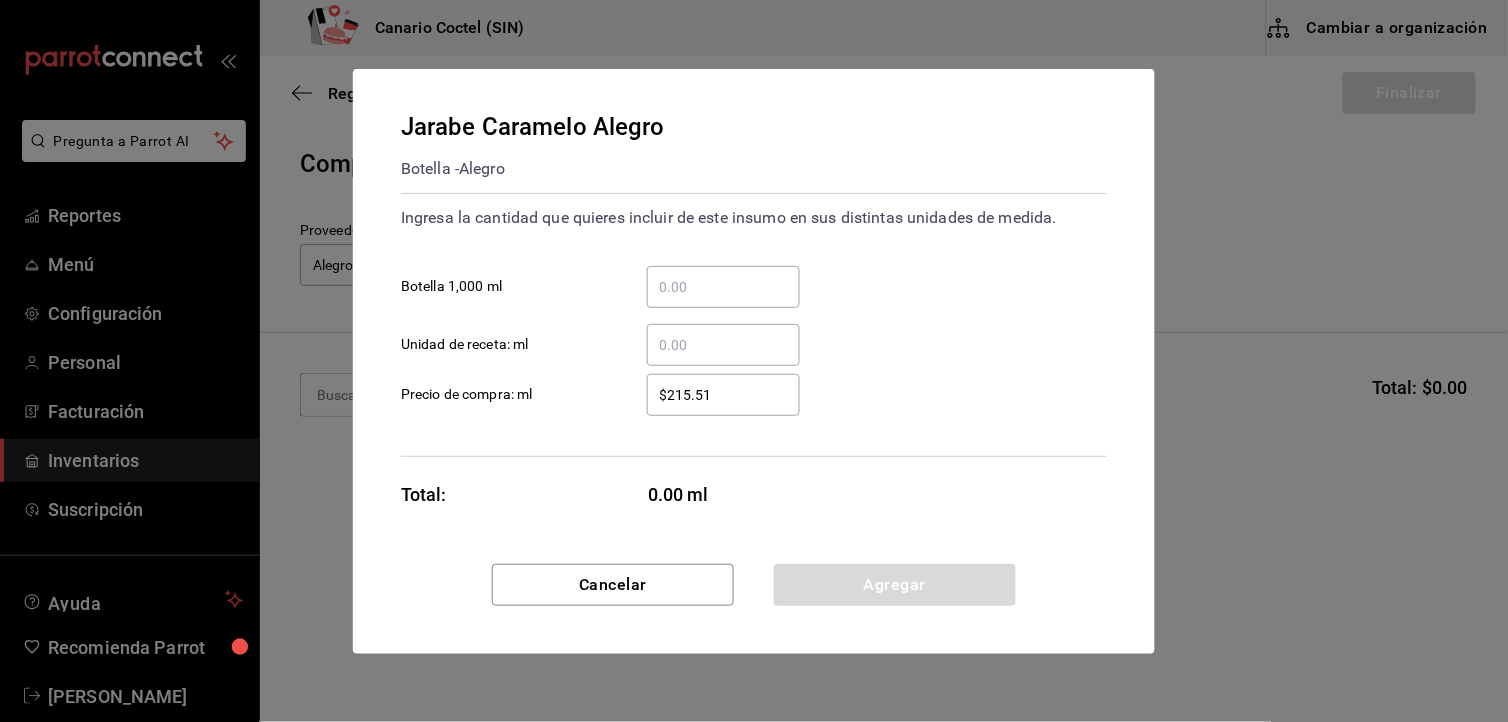 click on "$215.51" at bounding box center [723, 395] 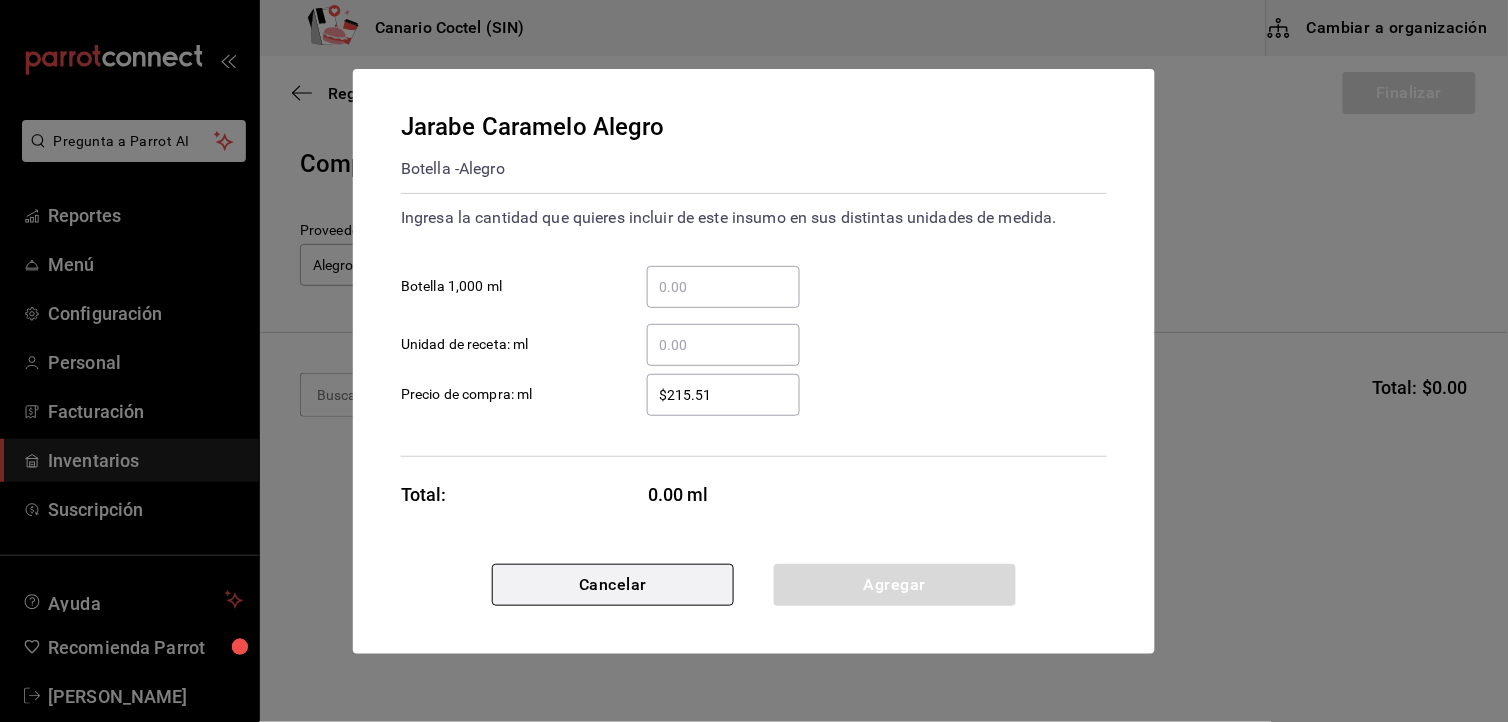 click on "Cancelar" at bounding box center (613, 585) 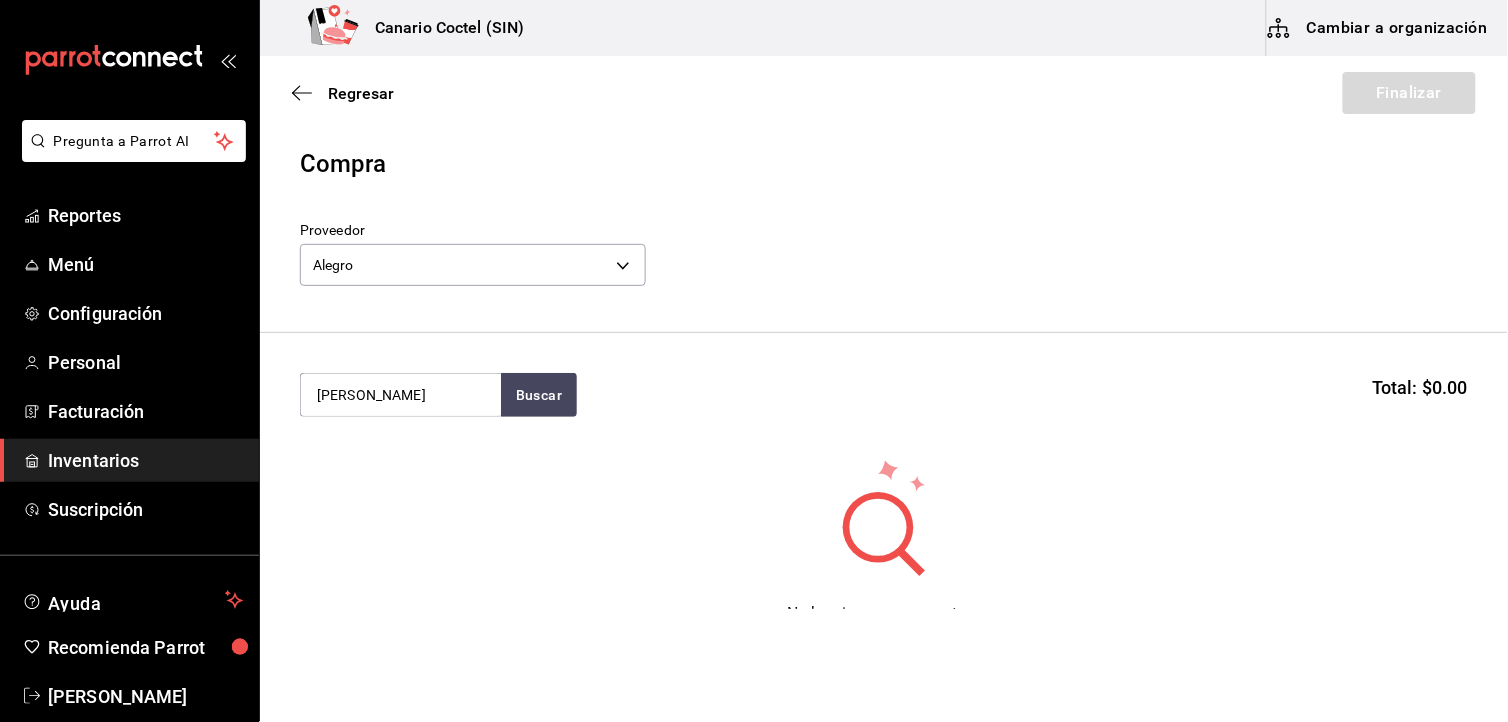 type on "[PERSON_NAME]" 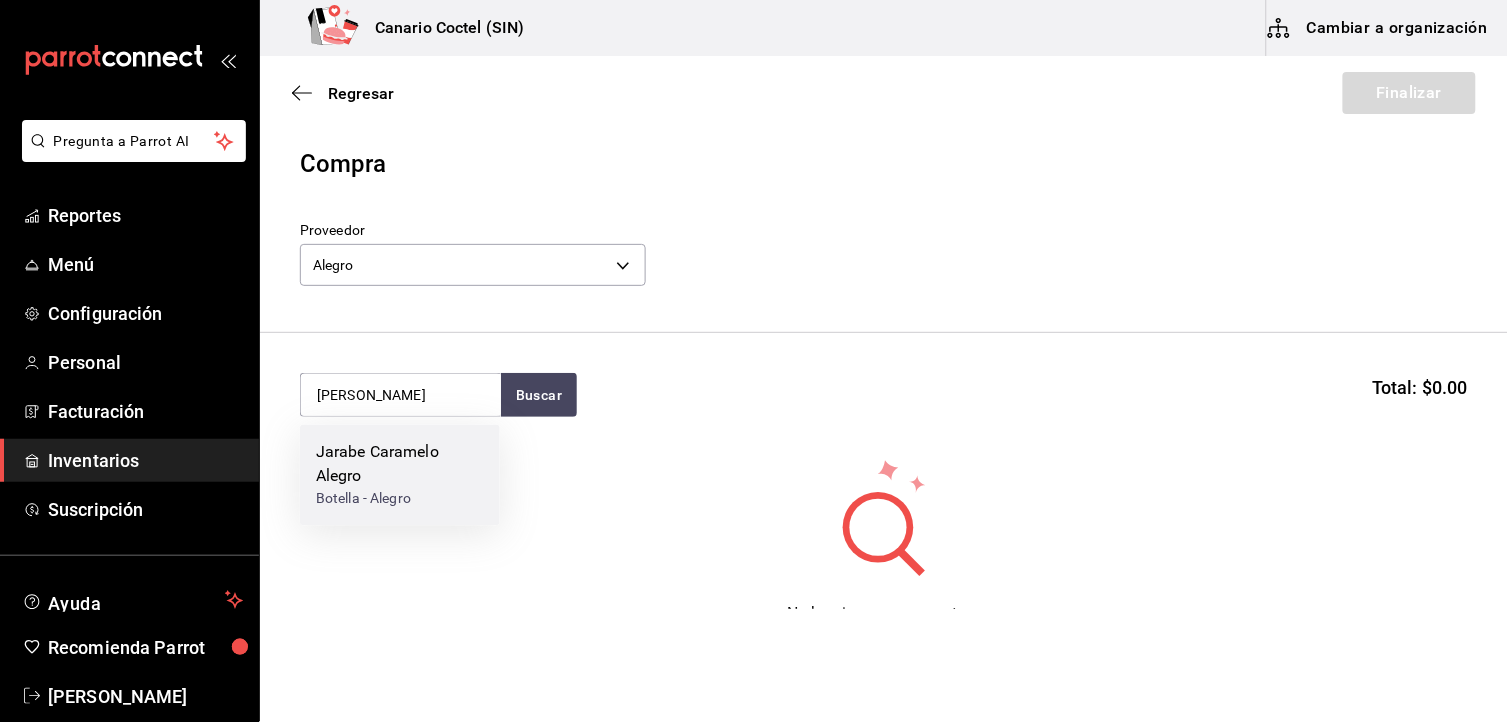 click on "Jarabe Caramelo Alegro" at bounding box center [400, 465] 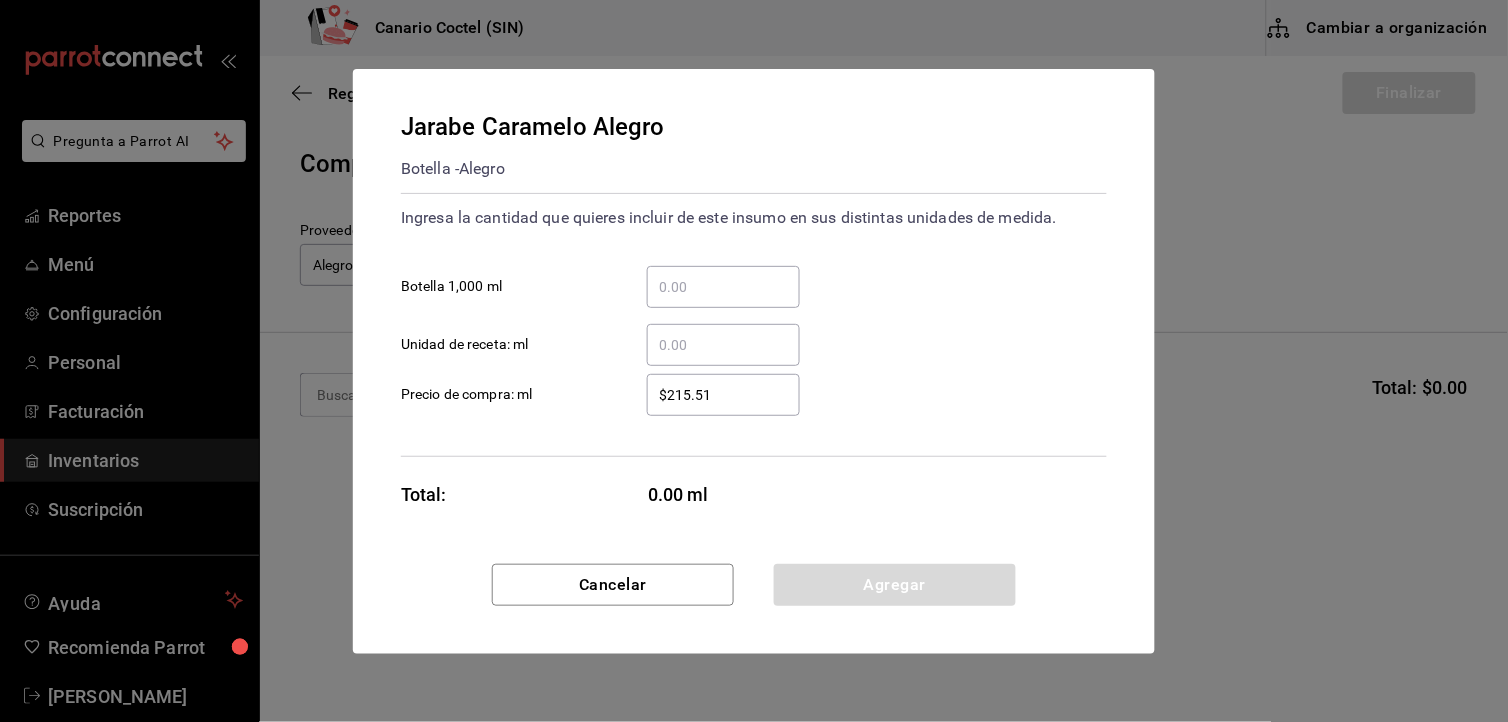 click on "​" at bounding box center [723, 287] 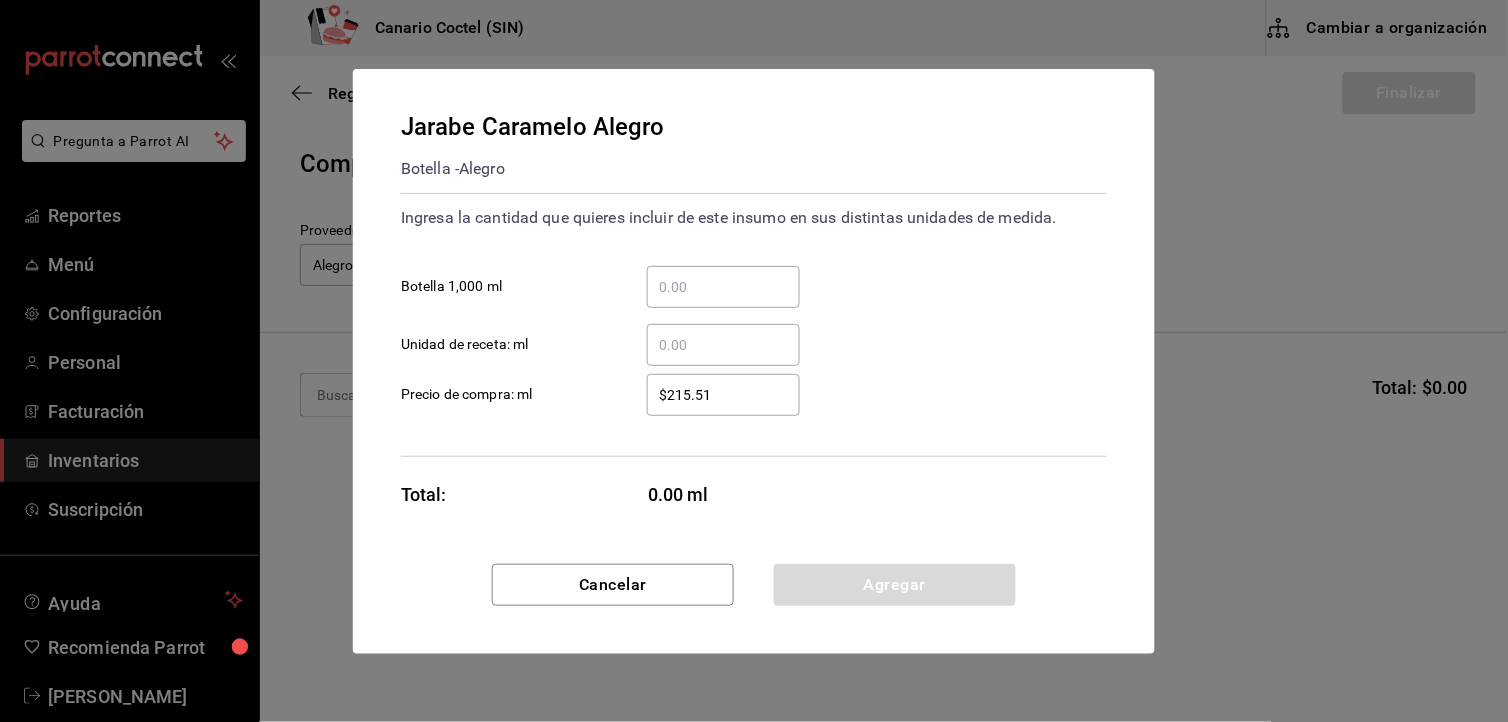 click on "​ Unidad de receta: ml" at bounding box center [723, 345] 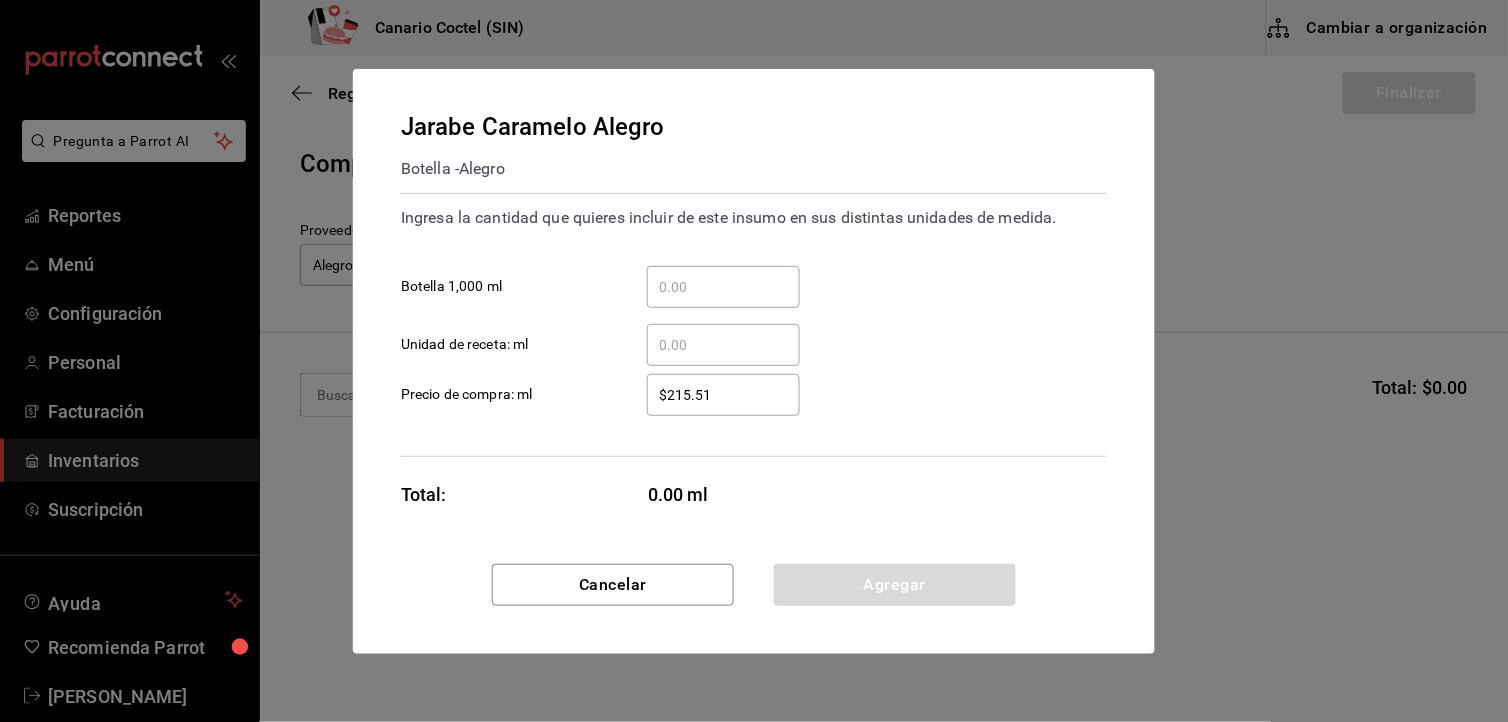 click on "​ Botella 1,000 ml" at bounding box center (723, 287) 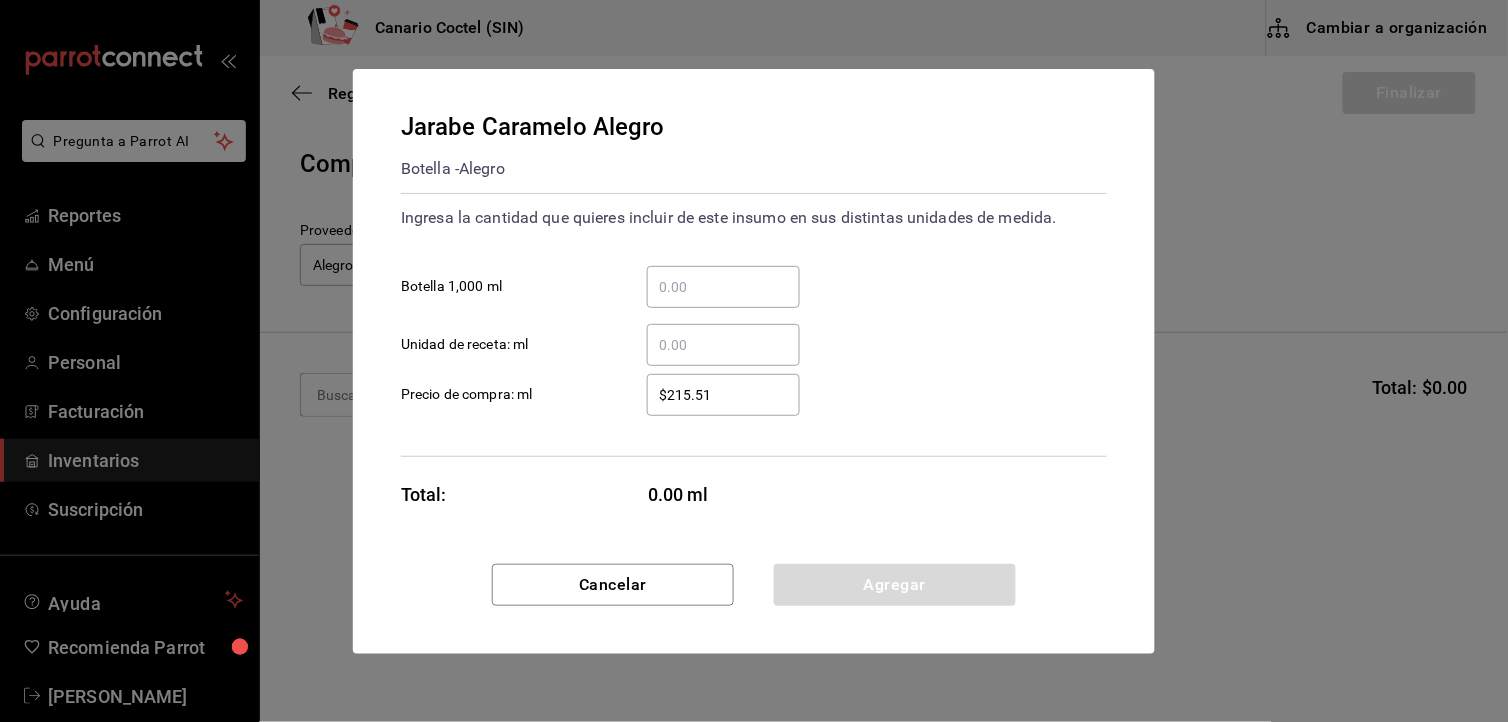 click on "​ Unidad de receta: ml" at bounding box center (723, 345) 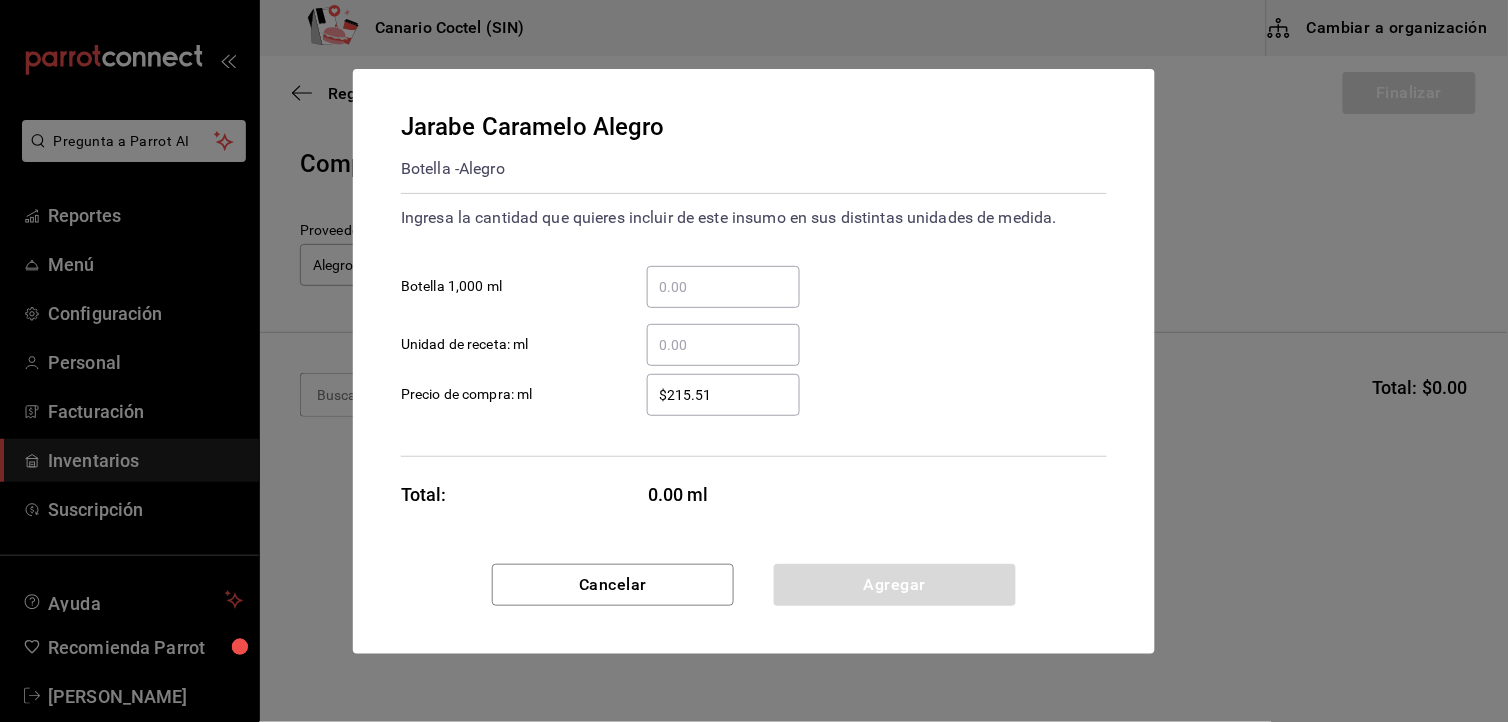 click on "$215.51" at bounding box center [723, 395] 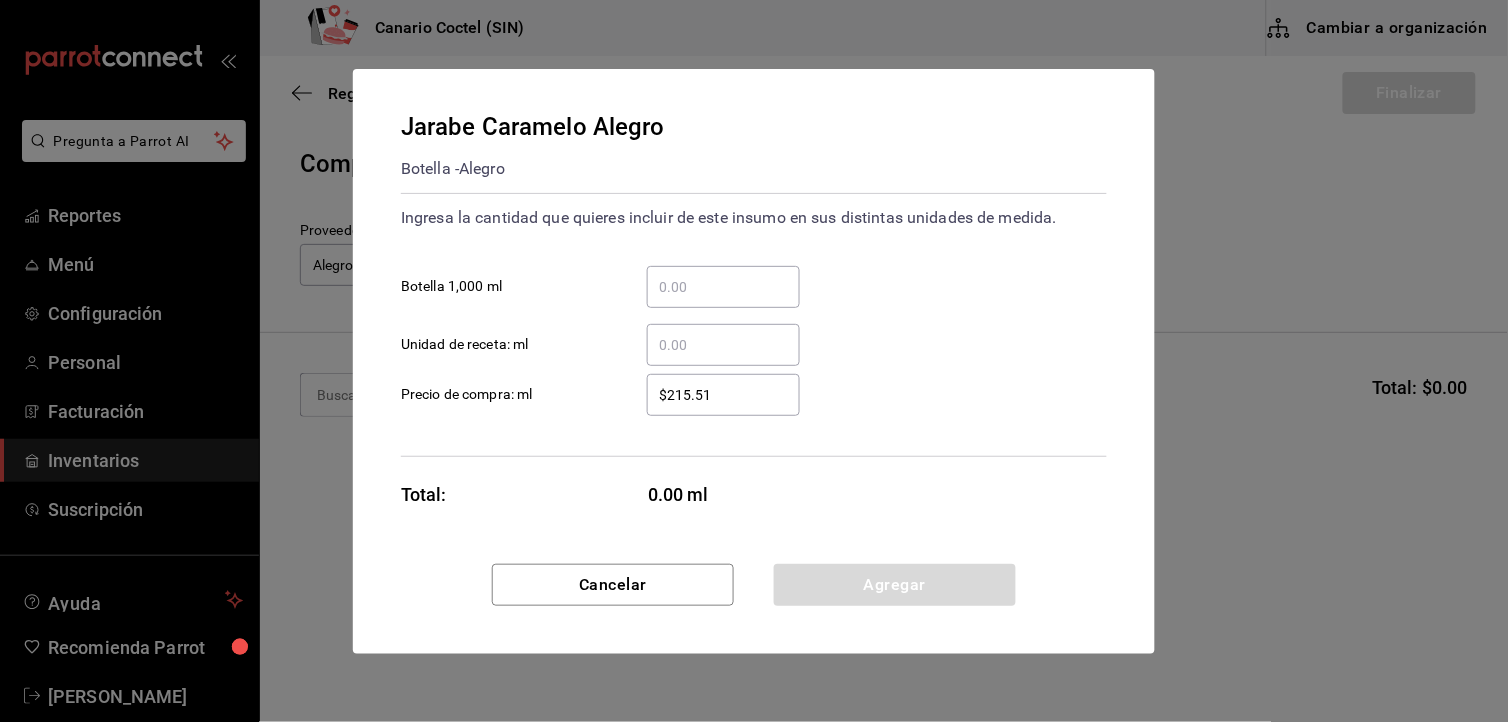 click on "​ Botella 1,000 ml" at bounding box center (723, 287) 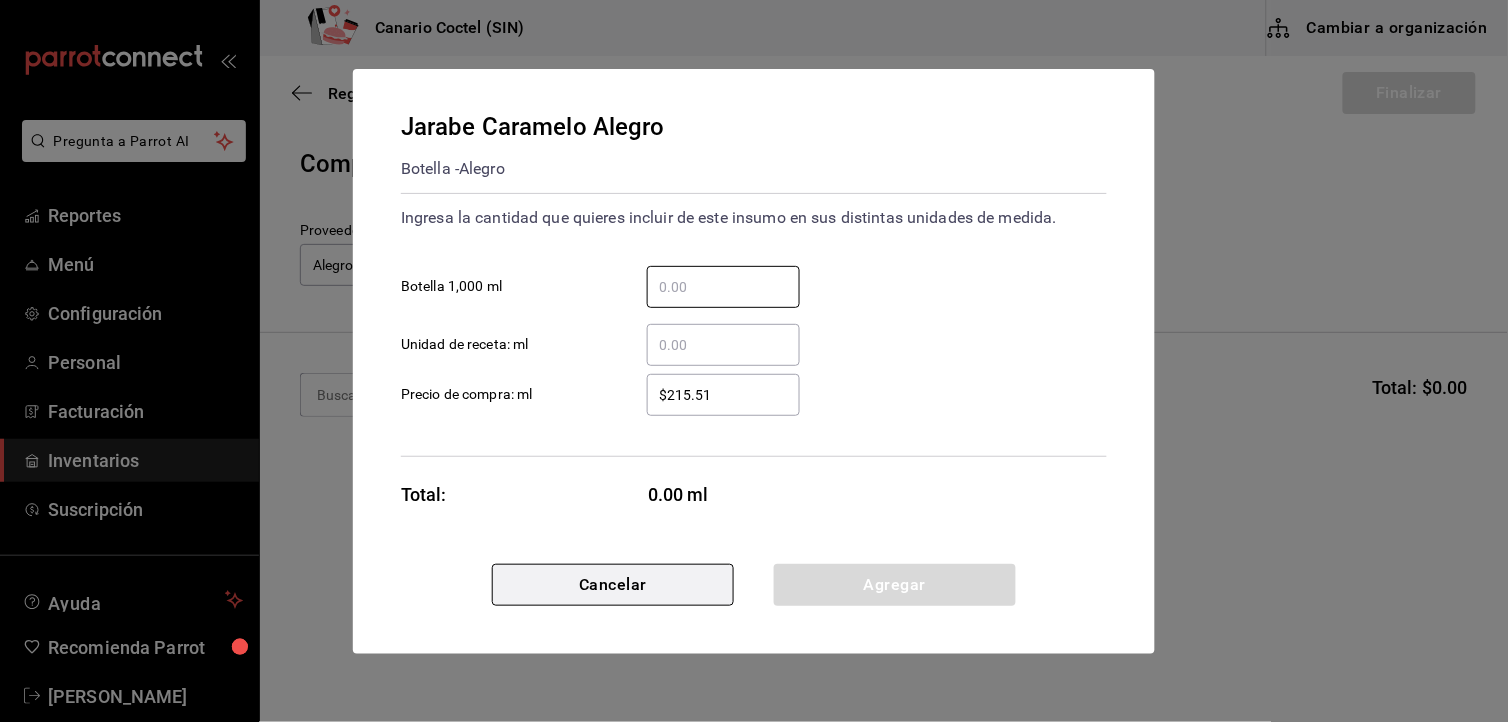click on "Cancelar" at bounding box center [613, 585] 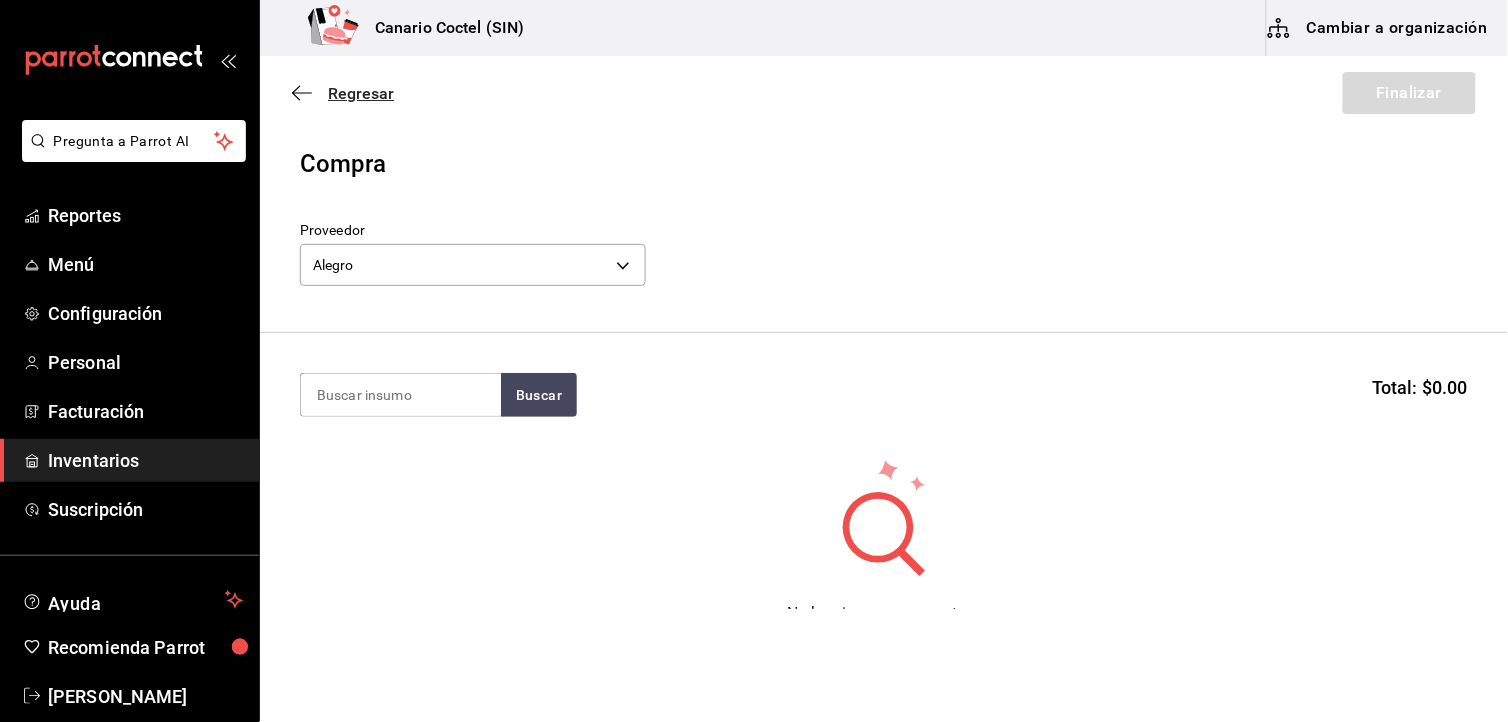 click 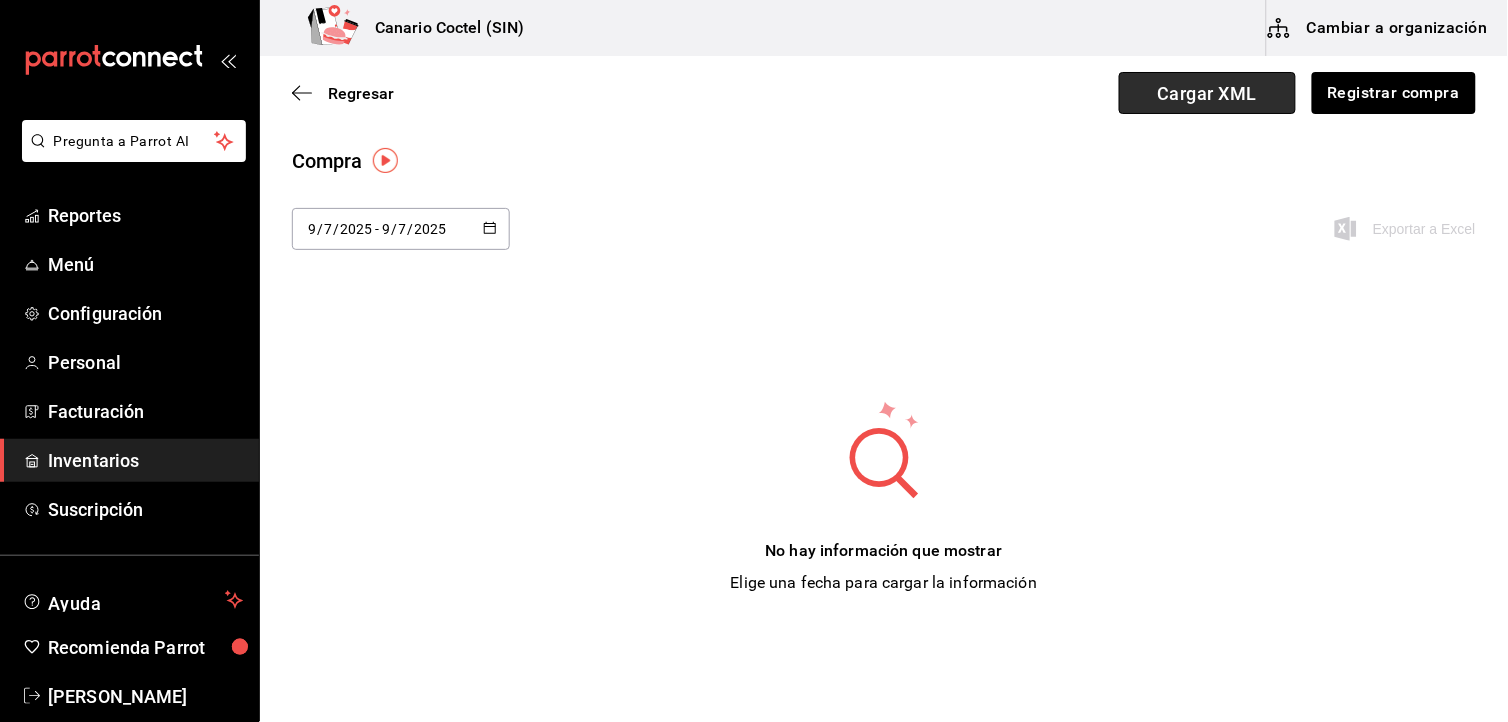 click on "Cargar XML" at bounding box center (1207, 93) 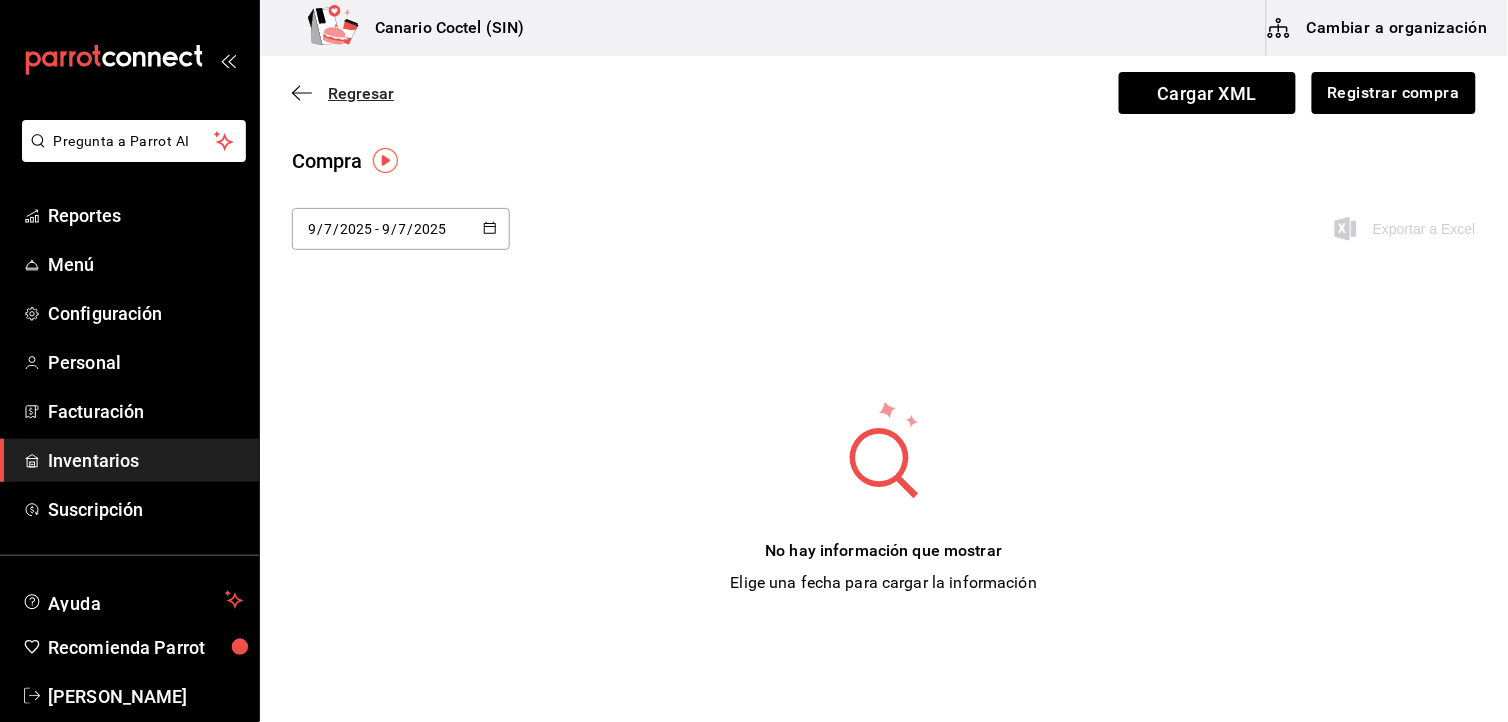 click on "Regresar" at bounding box center (343, 93) 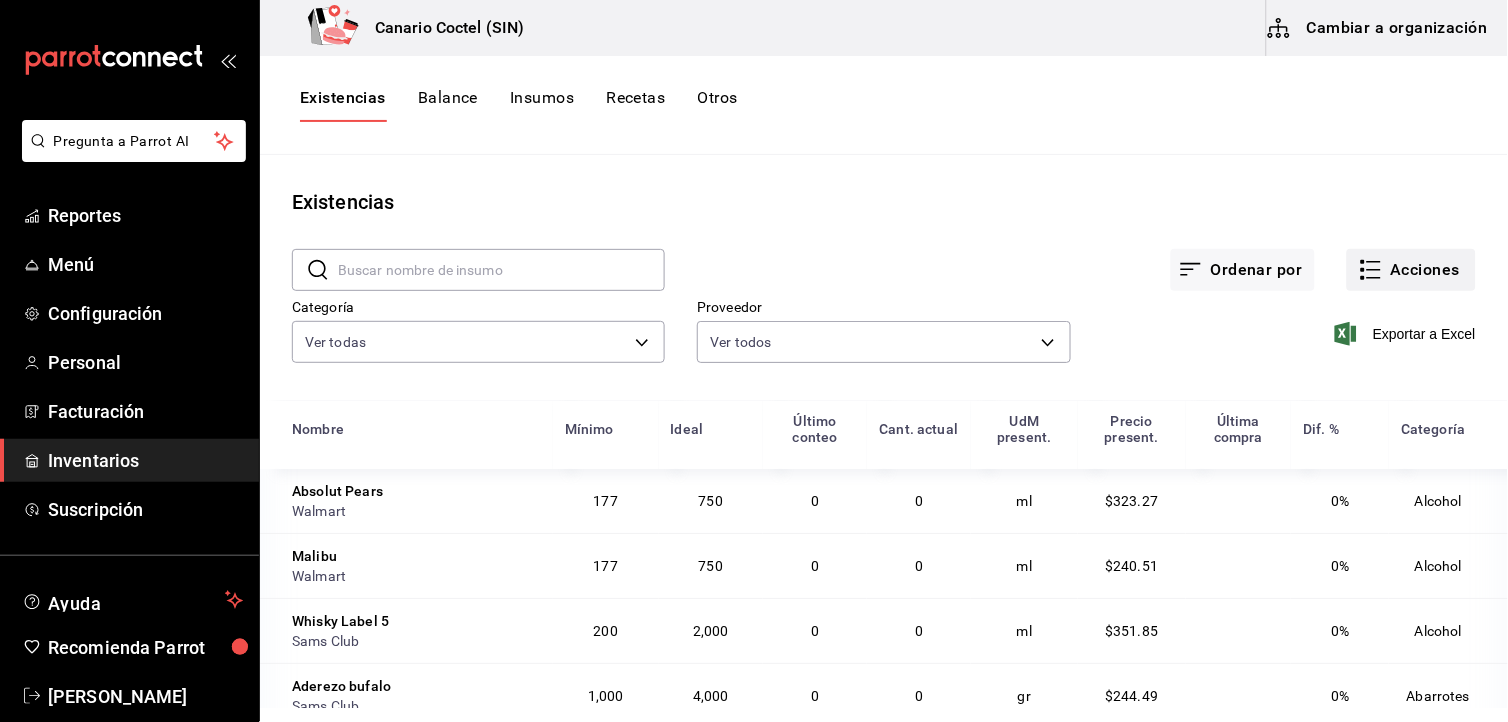 click on "Acciones" at bounding box center [1411, 270] 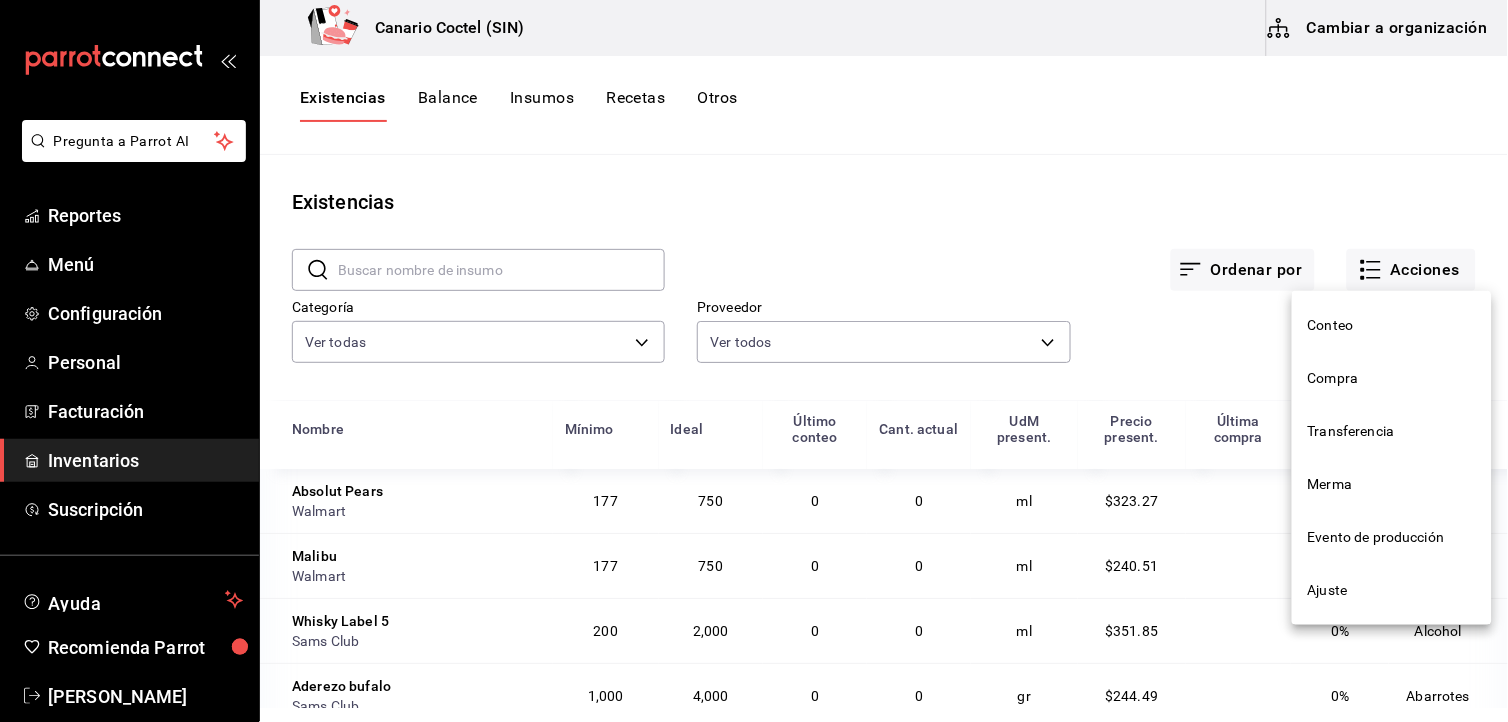 click on "Ajuste" at bounding box center (1392, 590) 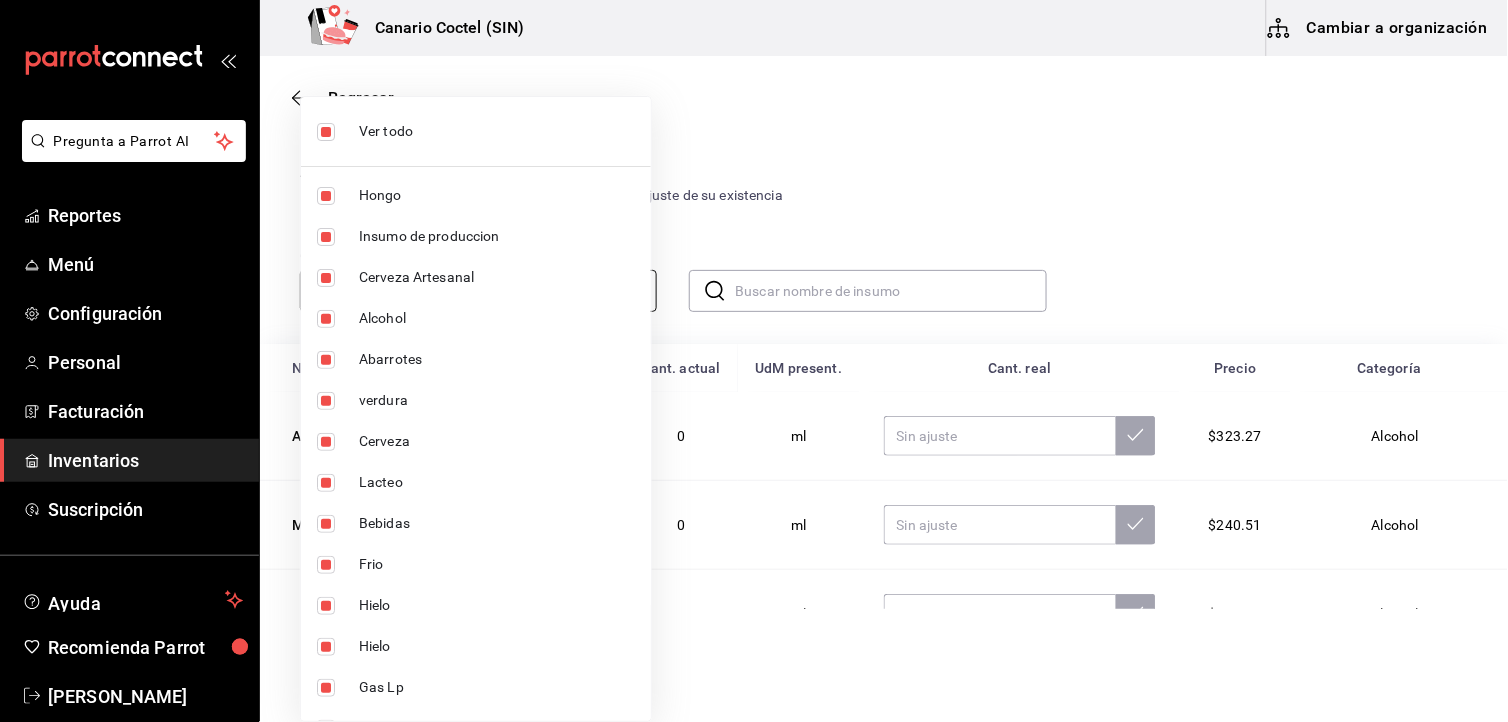 click on "Pregunta a Parrot AI Reportes   Menú   Configuración   Personal   Facturación   Inventarios   Suscripción   Ayuda Recomienda Parrot   [PERSON_NAME]   Sugerir nueva función   Canario Coctel (SIN) Cambiar a organización Regresar Ajuste Ingresa la cantidad real de tus insumos para hacer un ajuste de su existencia Categoría Ver todas ​ ​ Nombre Último conteo Cant. actual [GEOGRAPHIC_DATA] present. Cant. real Precio Categoría Absolut Pears 0 0 ml $323.27 Alcohol Malibu 0 0 ml $240.51 Alcohol Whisky Label 5 0 0 ml $351.85 Alcohol Aderezo bufalo 0 0 gr $244.49 Abarrotes Cafe americano 0 0 ml $0.00 Insumo de produccion Salsas negras (Petroleo) 0 0 ml $0.13 Insumo de produccion Bollos de pizza 0 0 pza $5.00 Insumo de produccion Guacamole 0 0 pza $10.89 Insumo de produccion Tocino 0 0 pza $111.00 Carne Agua de fresa-limon 0 0 ml $60.00 Bebidas GANA 1 MES GRATIS EN TU SUSCRIPCIÓN AQUÍ Pregunta a Parrot AI Reportes   Menú   Configuración   Personal   Facturación   Inventarios   Suscripción   Ayuda       Eliminar" at bounding box center (754, 304) 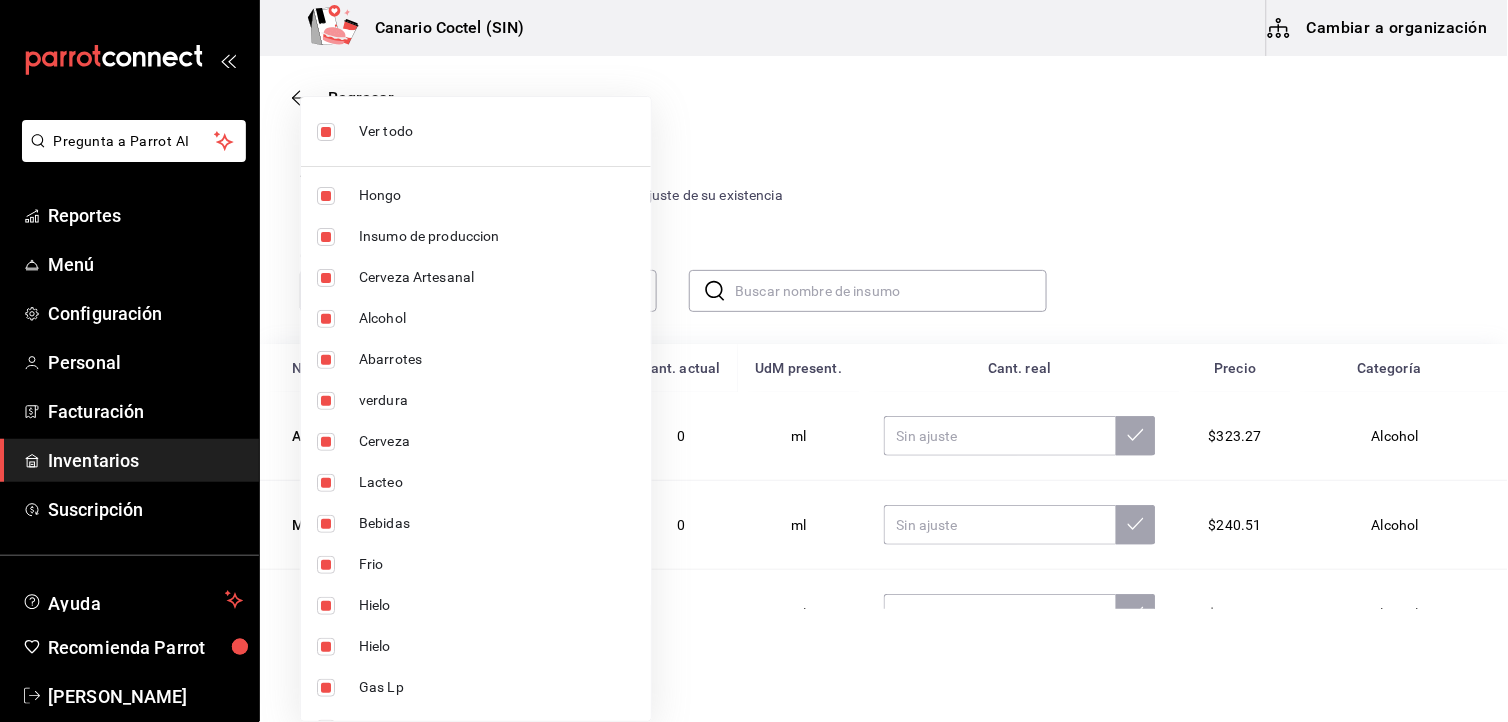 click at bounding box center [754, 361] 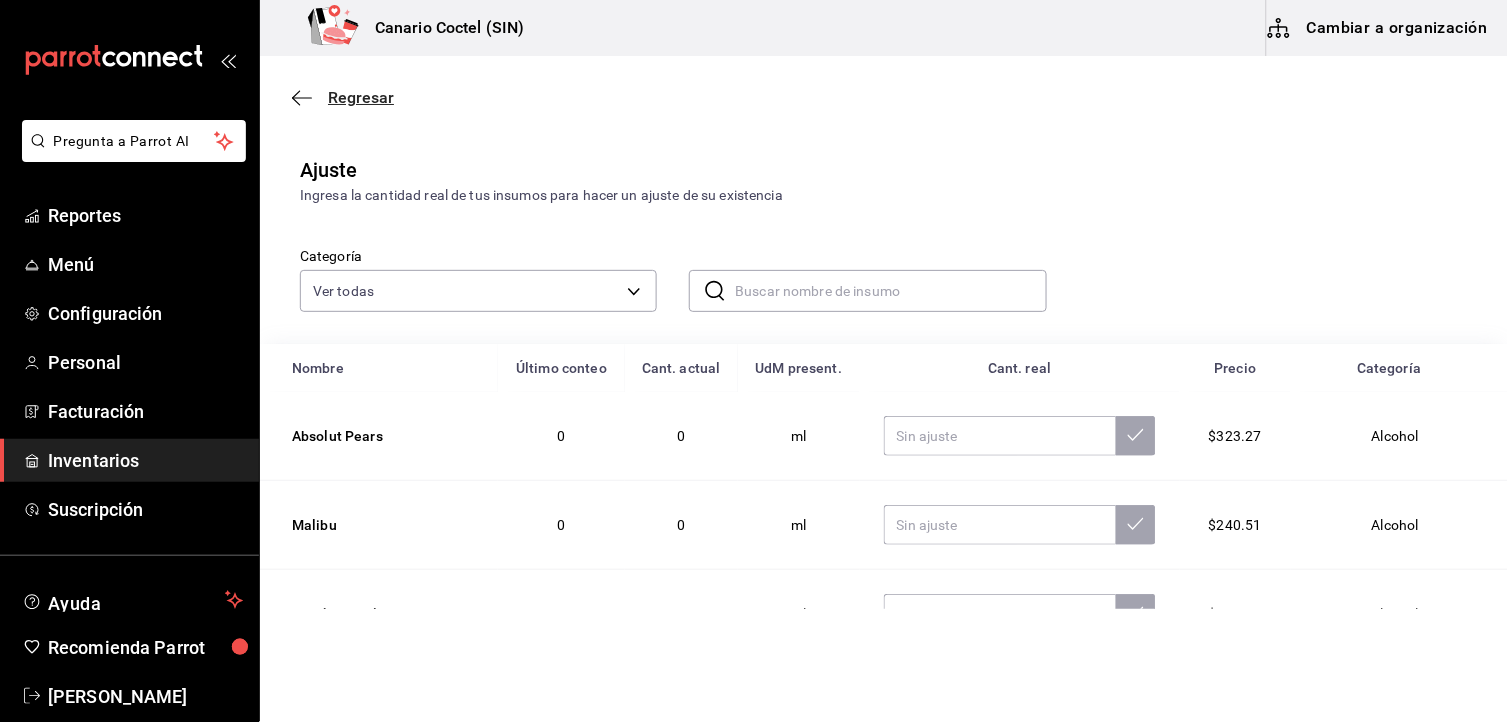 click on "Regresar" at bounding box center (343, 97) 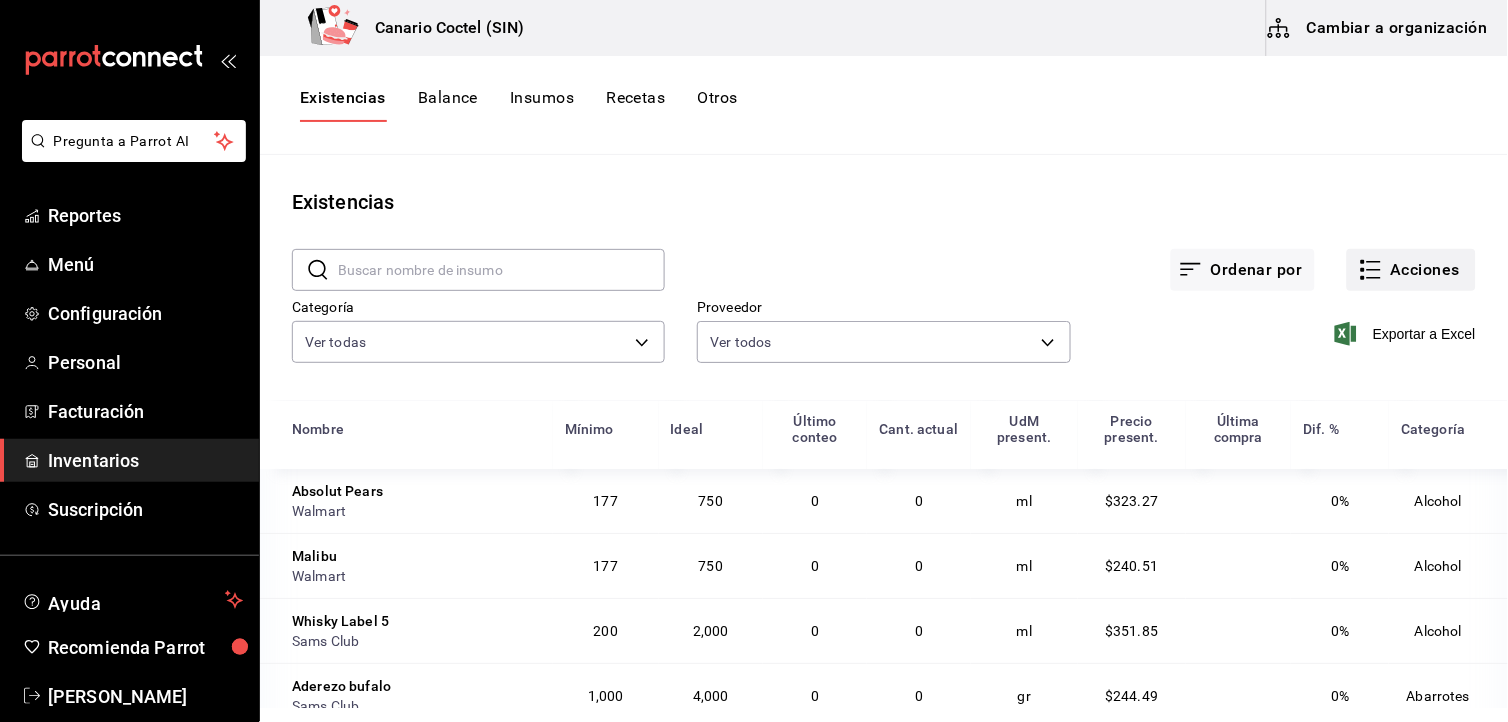 click on "Acciones" at bounding box center [1411, 270] 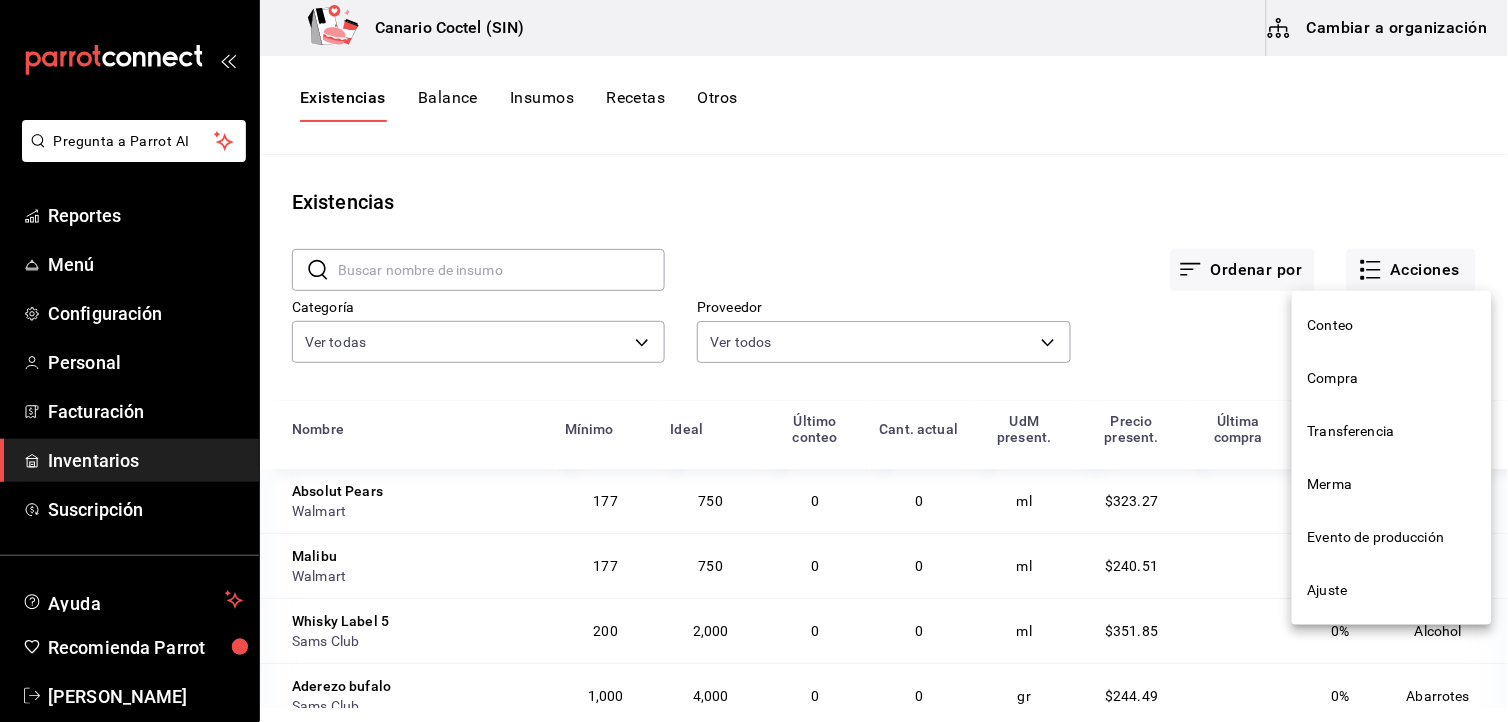 click on "Merma" at bounding box center (1392, 484) 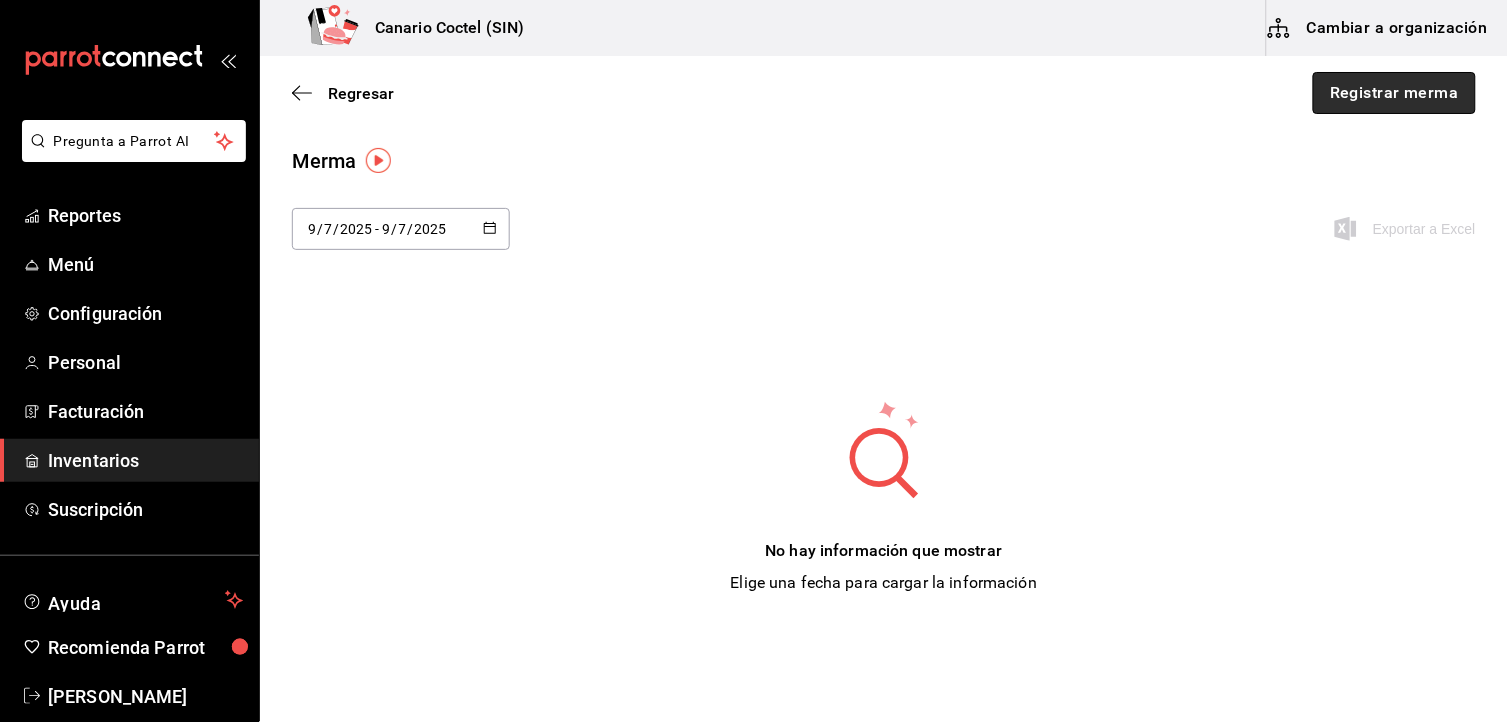 click on "Registrar merma" at bounding box center (1394, 93) 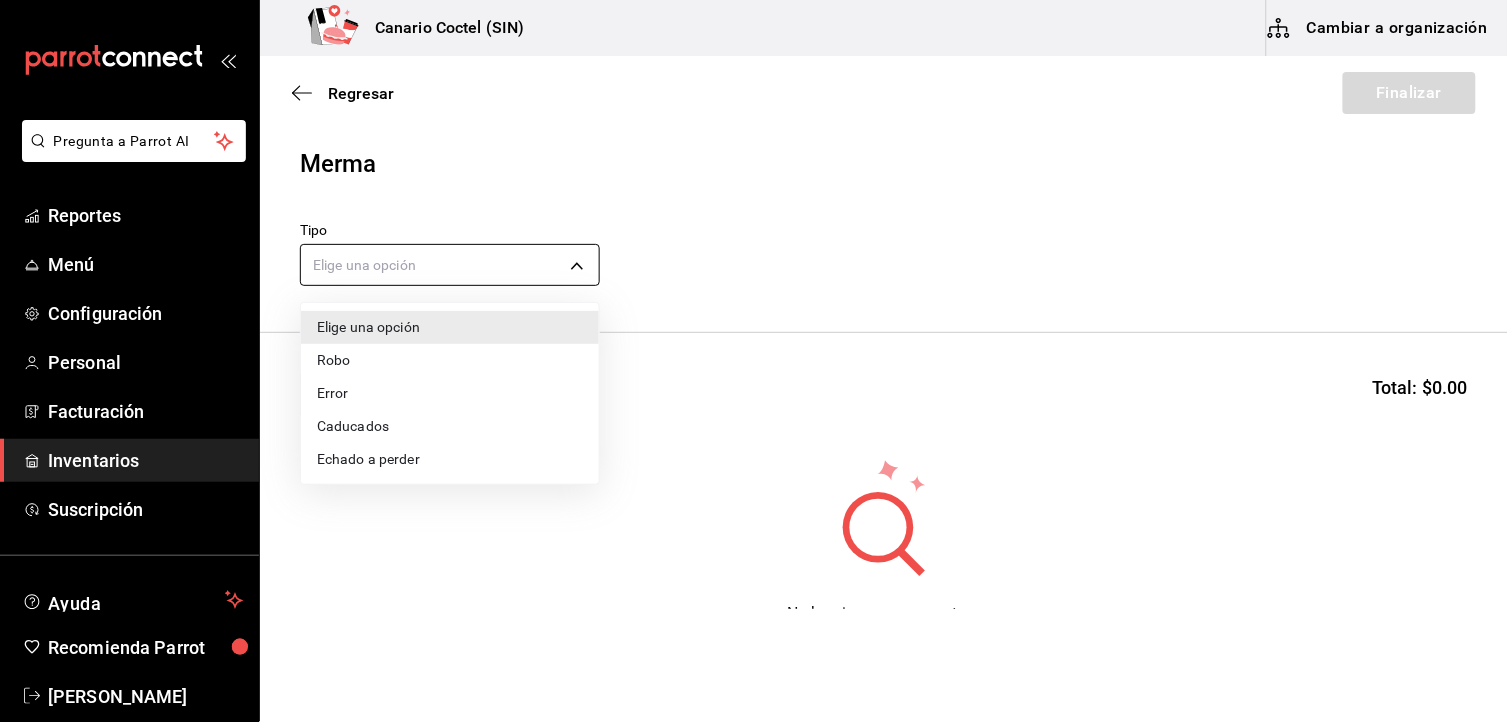 click on "Pregunta a Parrot AI Reportes   Menú   Configuración   Personal   Facturación   Inventarios   Suscripción   Ayuda Recomienda Parrot   [PERSON_NAME]   Sugerir nueva función   Canario Coctel (SIN) Cambiar a organización Regresar Finalizar Merma Tipo Elige una opción default Buscar Total: $0.00 No hay insumos a mostrar. Busca un insumo para agregarlo a la lista GANA 1 MES GRATIS EN TU SUSCRIPCIÓN AQUÍ ¿Recuerdas cómo empezó tu restaurante?
[DATE] puedes ayudar a un colega a tener el mismo cambio que tú viviste.
Recomienda Parrot directamente desde tu Portal Administrador.
Es fácil y rápido.
🎁 Por cada restaurante que se una, ganas 1 mes gratis. Pregunta a Parrot AI Reportes   Menú   Configuración   Personal   Facturación   Inventarios   Suscripción   Ayuda Recomienda Parrot   [PERSON_NAME]   Sugerir nueva función   Editar Eliminar Visitar centro de ayuda [PHONE_NUMBER] [EMAIL_ADDRESS][DOMAIN_NAME] Visitar centro de ayuda [PHONE_NUMBER] [EMAIL_ADDRESS][DOMAIN_NAME] Elige una opción Robo" at bounding box center (754, 304) 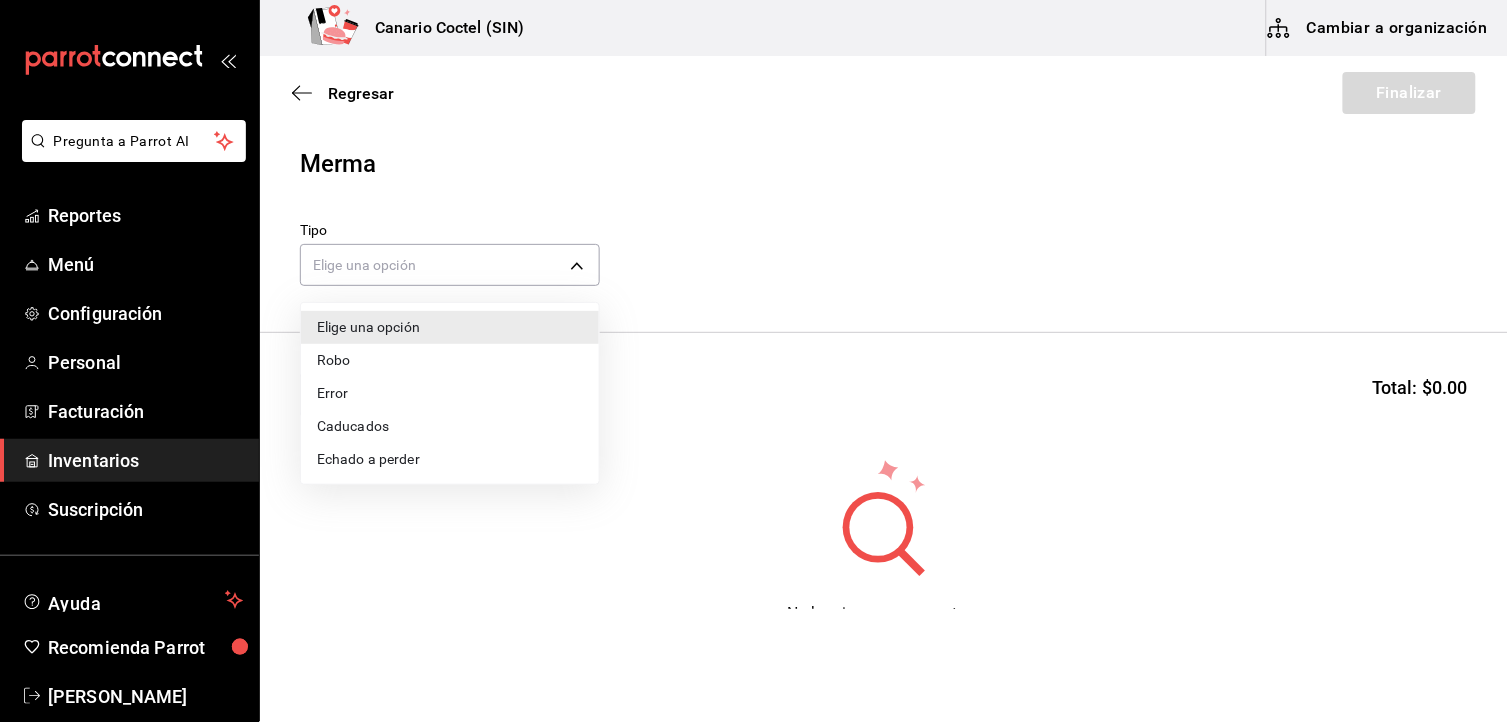 click at bounding box center (754, 361) 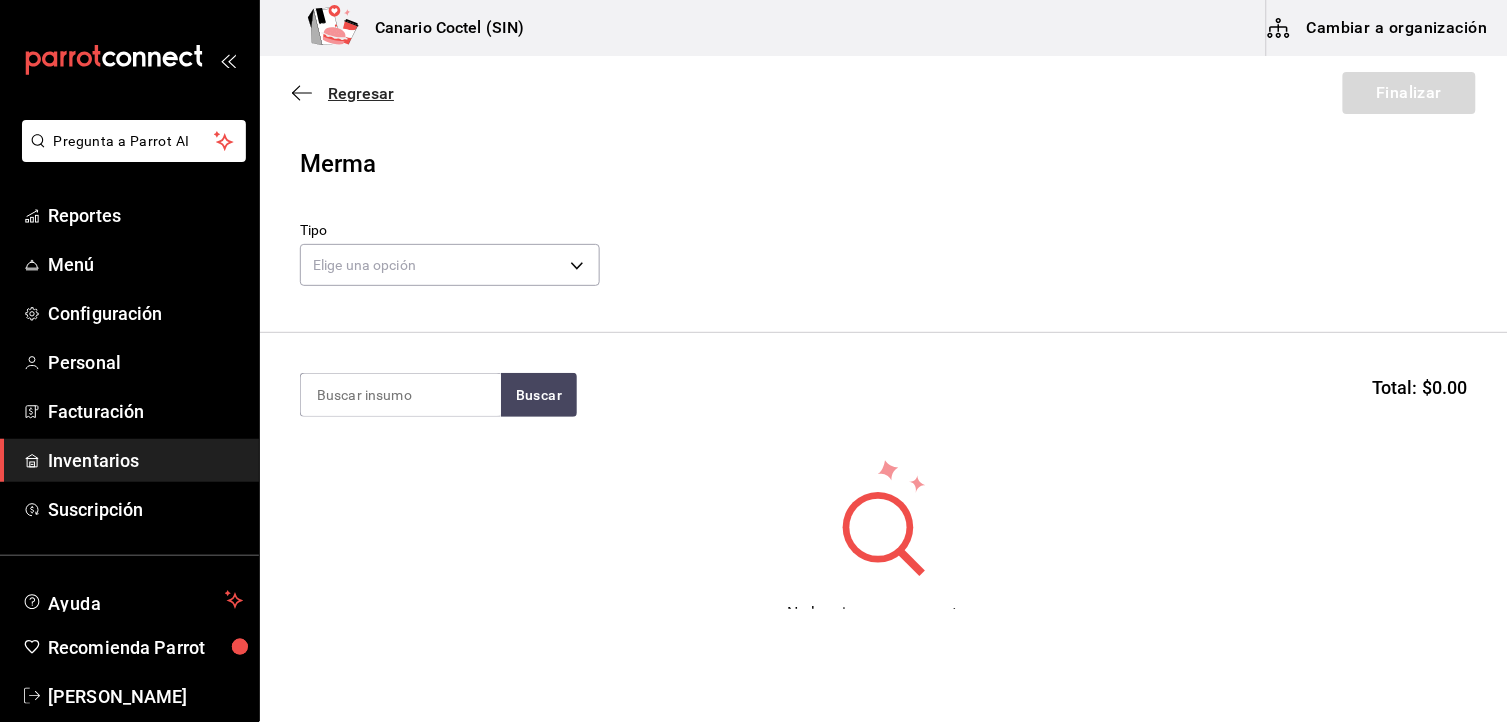 click 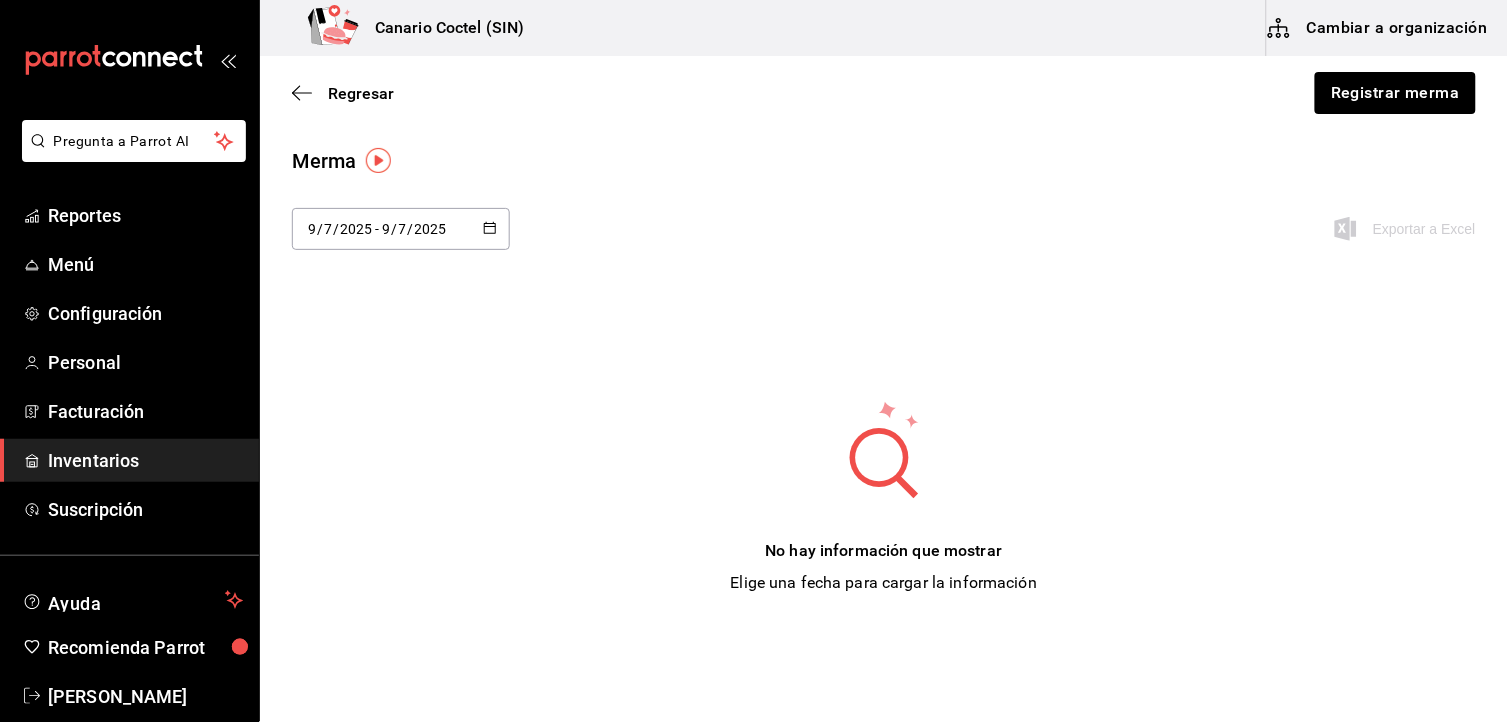 click at bounding box center (378, 160) 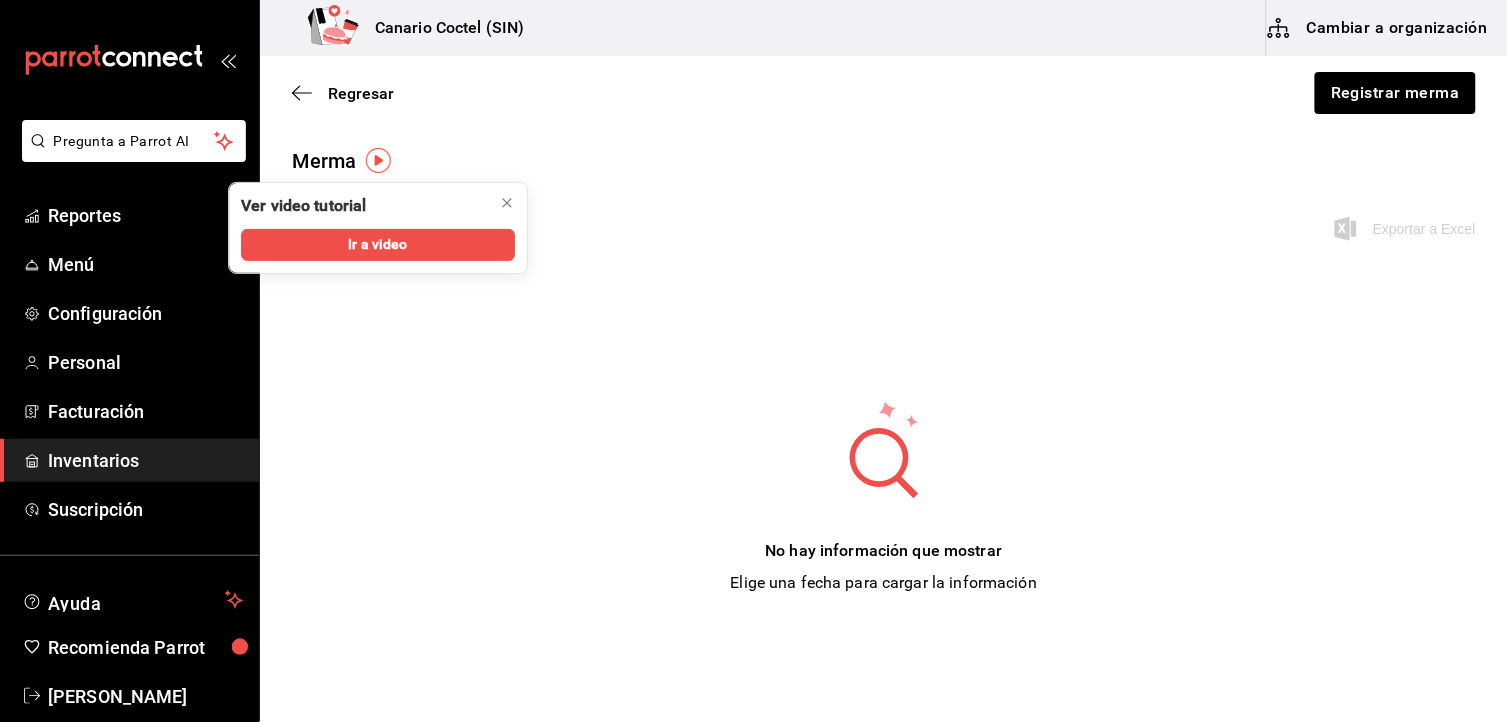 click on "Ver video tutorial" at bounding box center [319, 206] 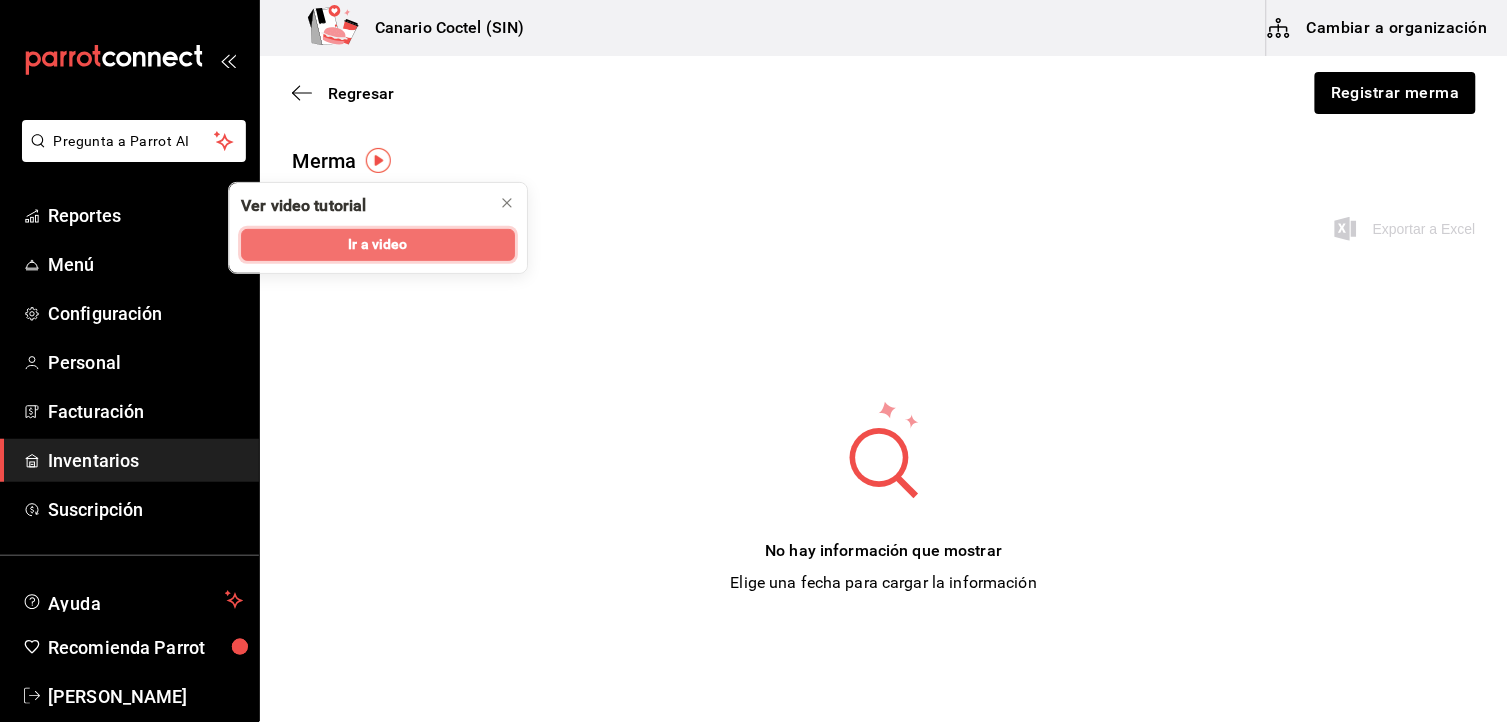 click on "Ir a video" at bounding box center [378, 244] 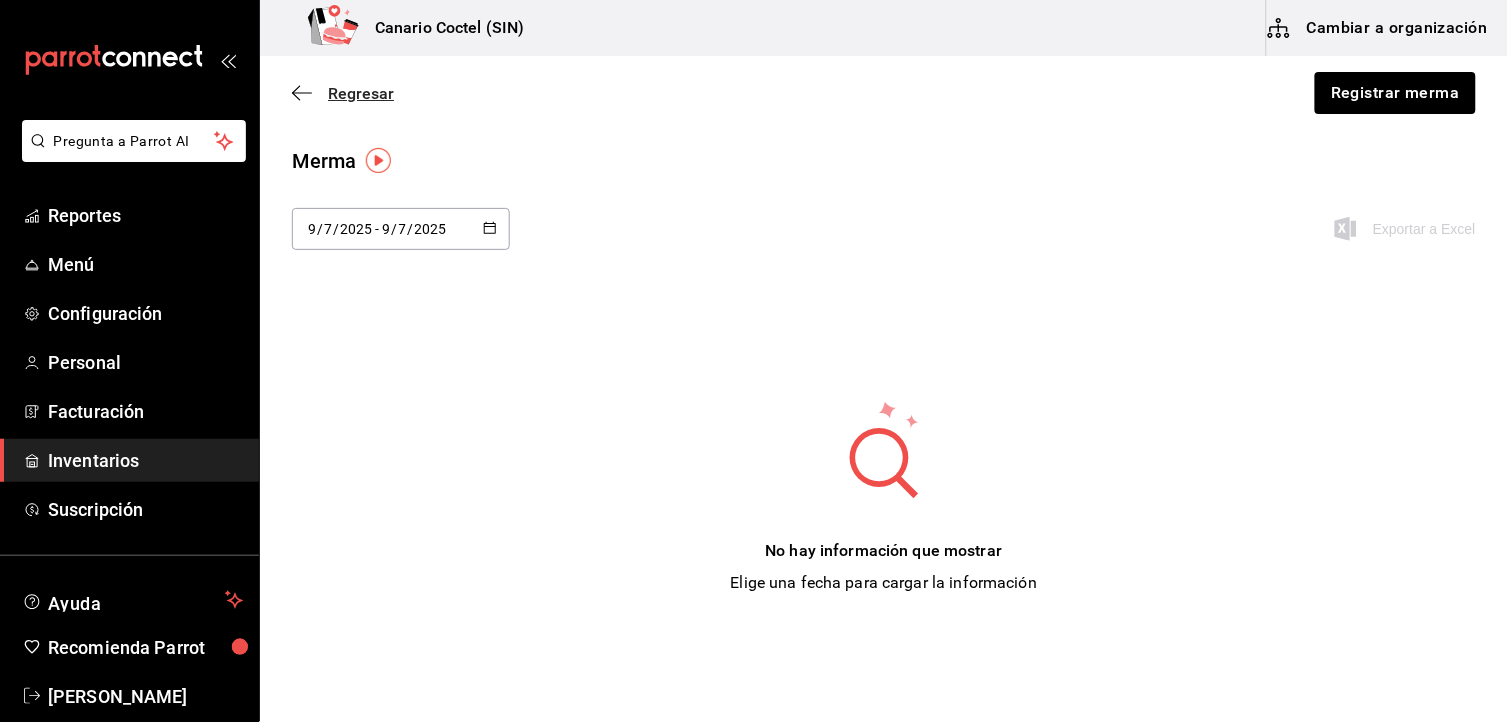 click 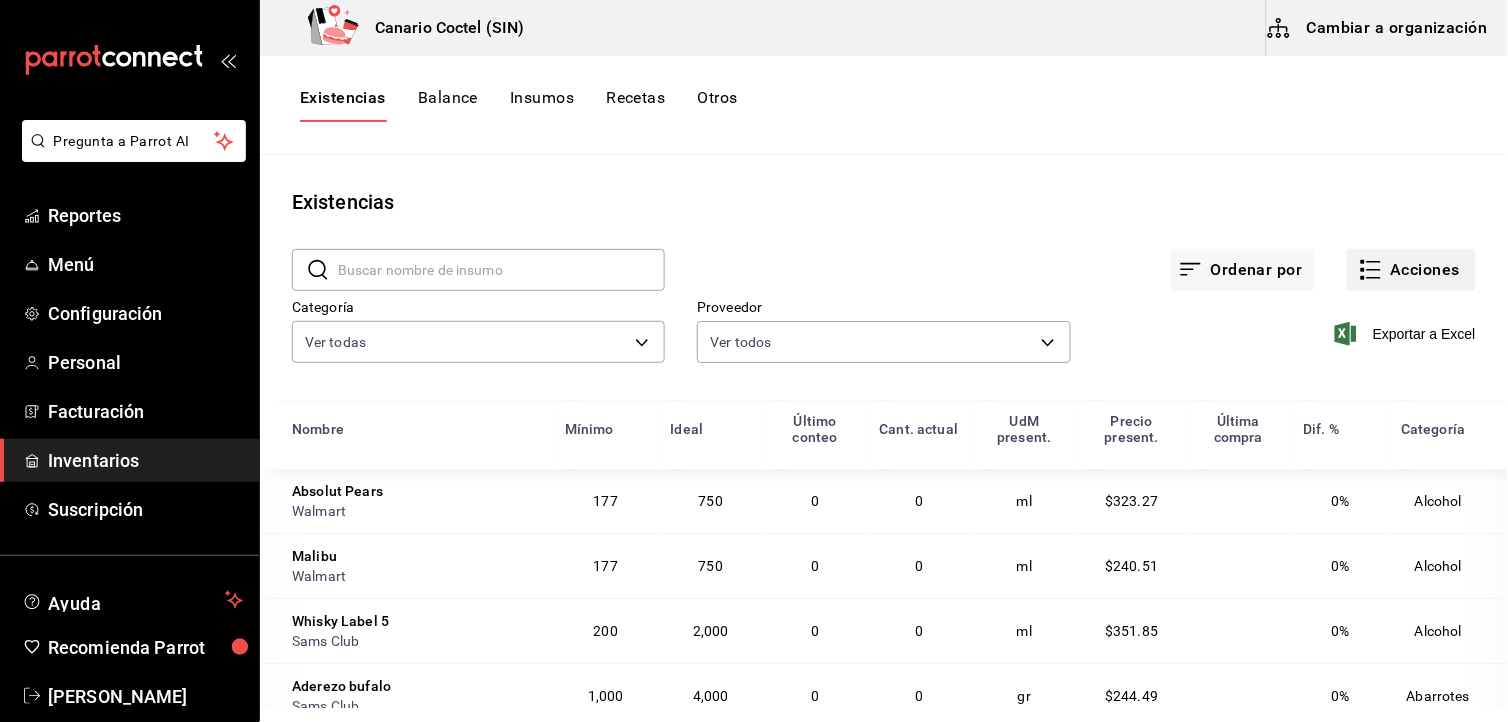click on "Acciones" at bounding box center [1411, 270] 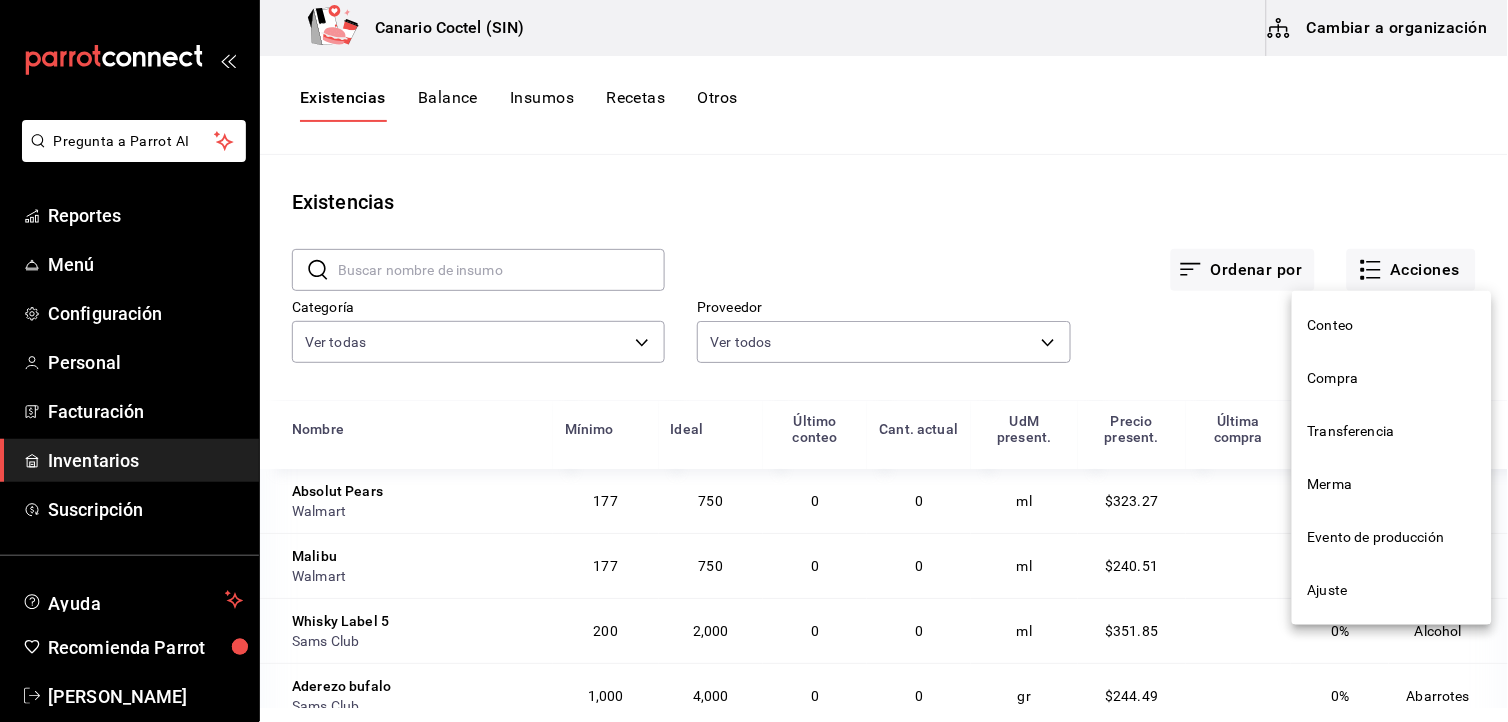 click on "Transferencia" at bounding box center (1392, 431) 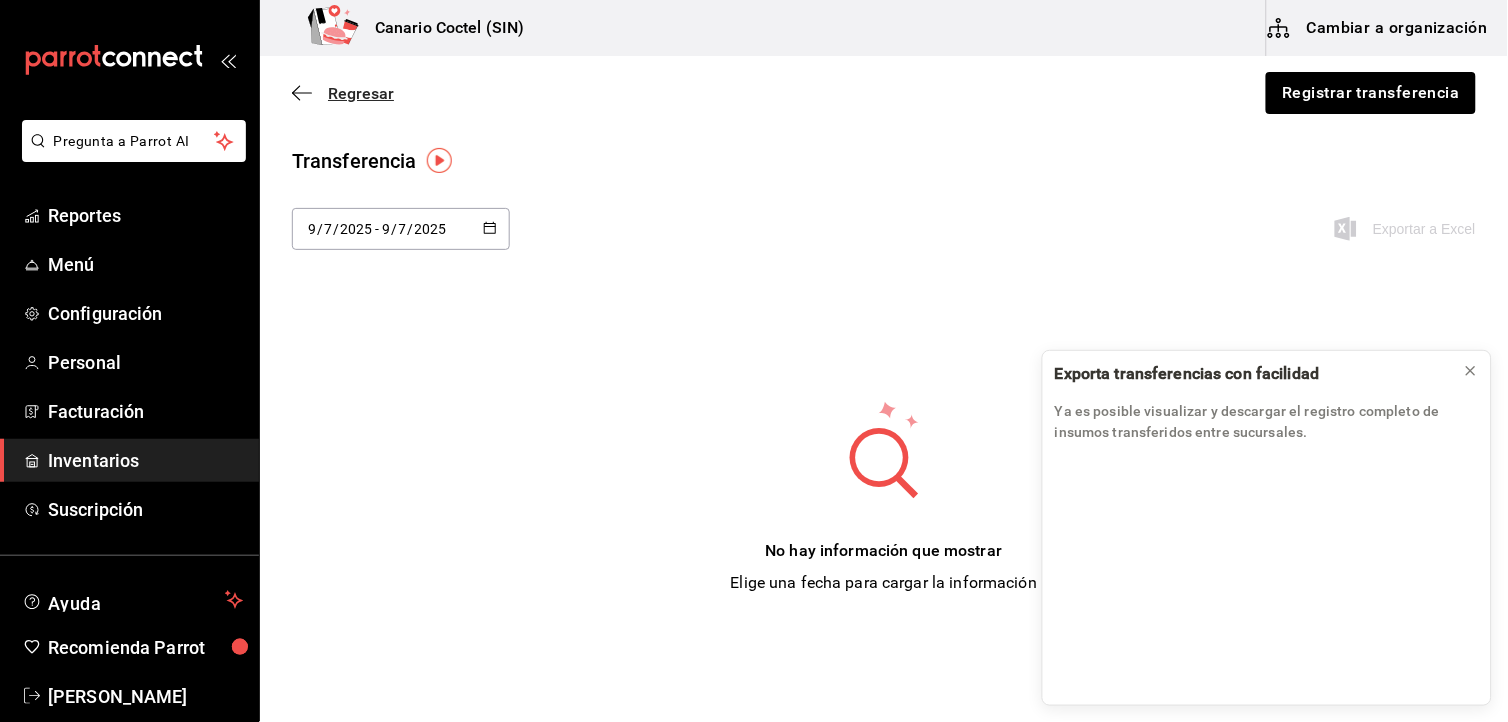 click 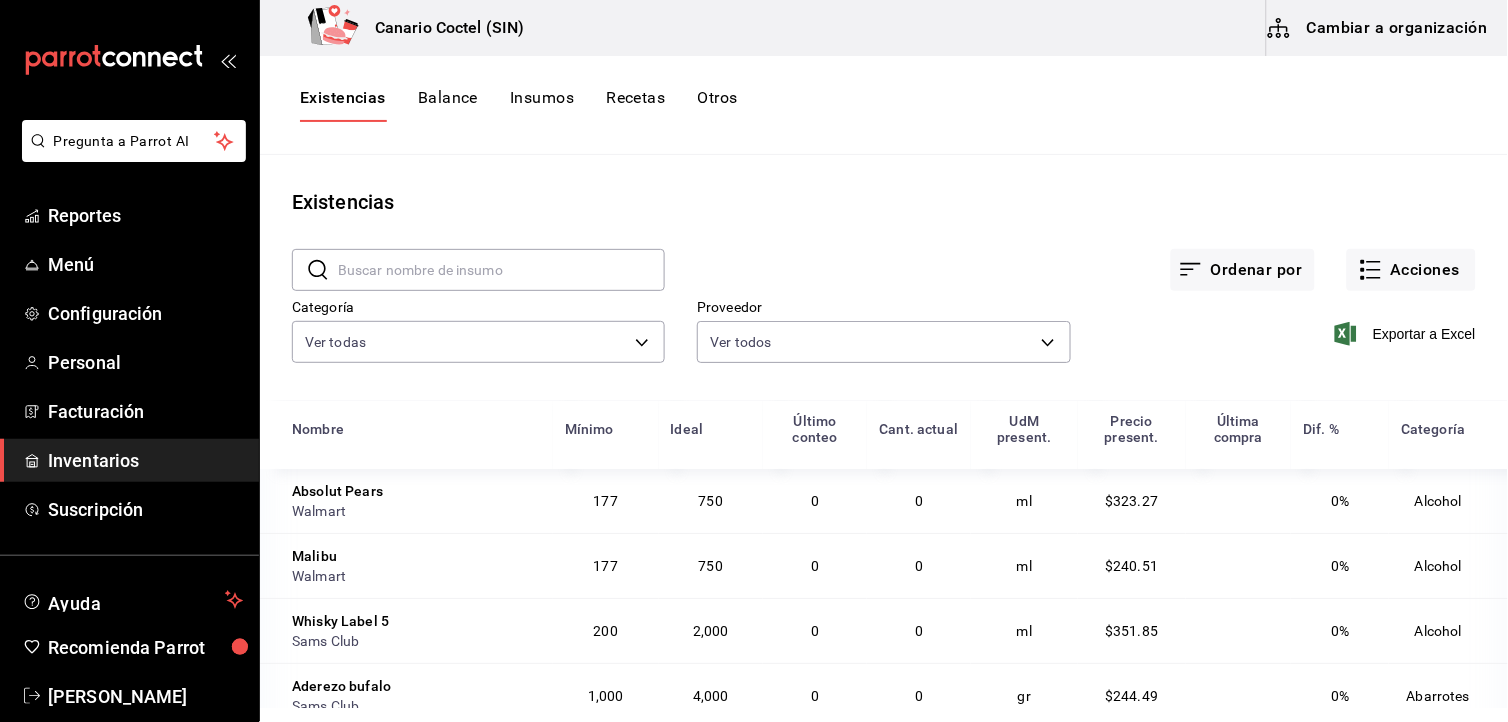 click on "Balance" at bounding box center (448, 105) 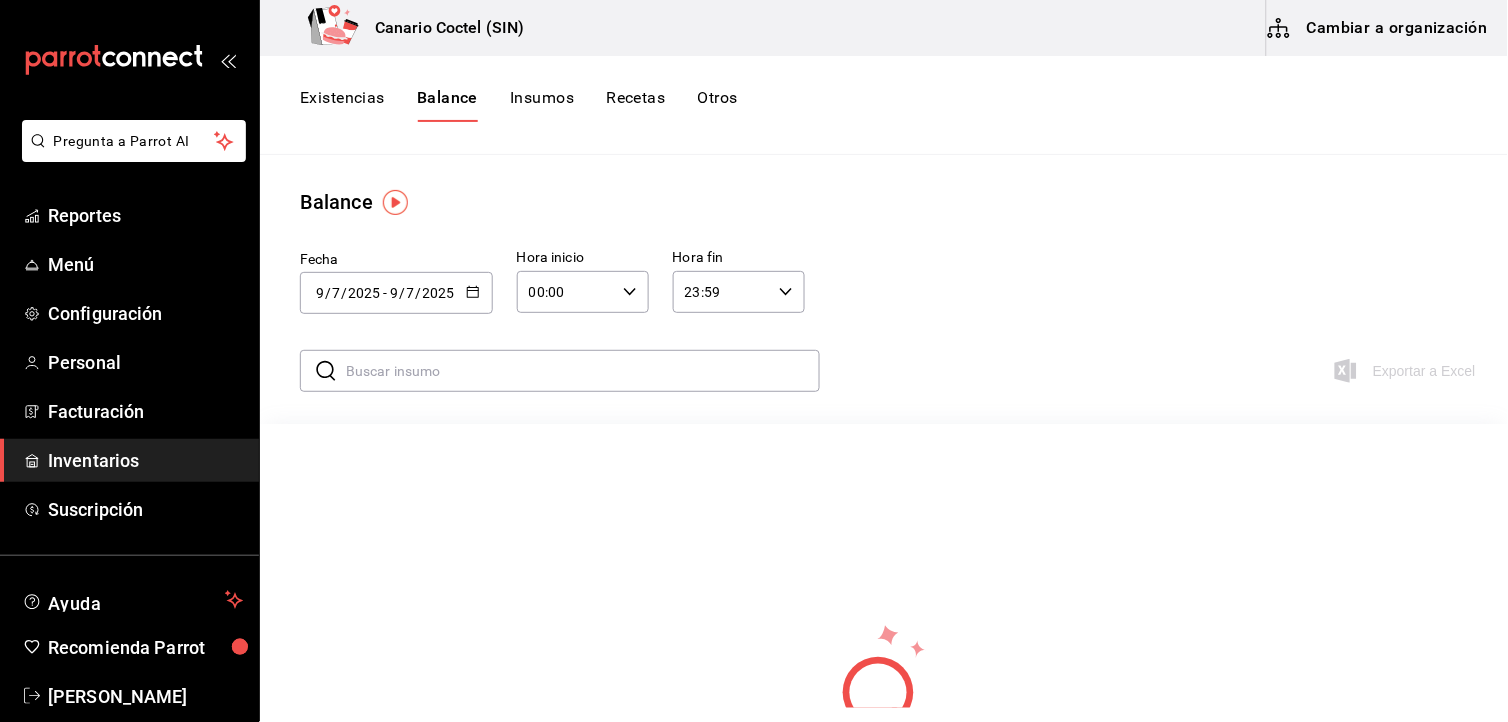 click on "Insumos" at bounding box center [542, 105] 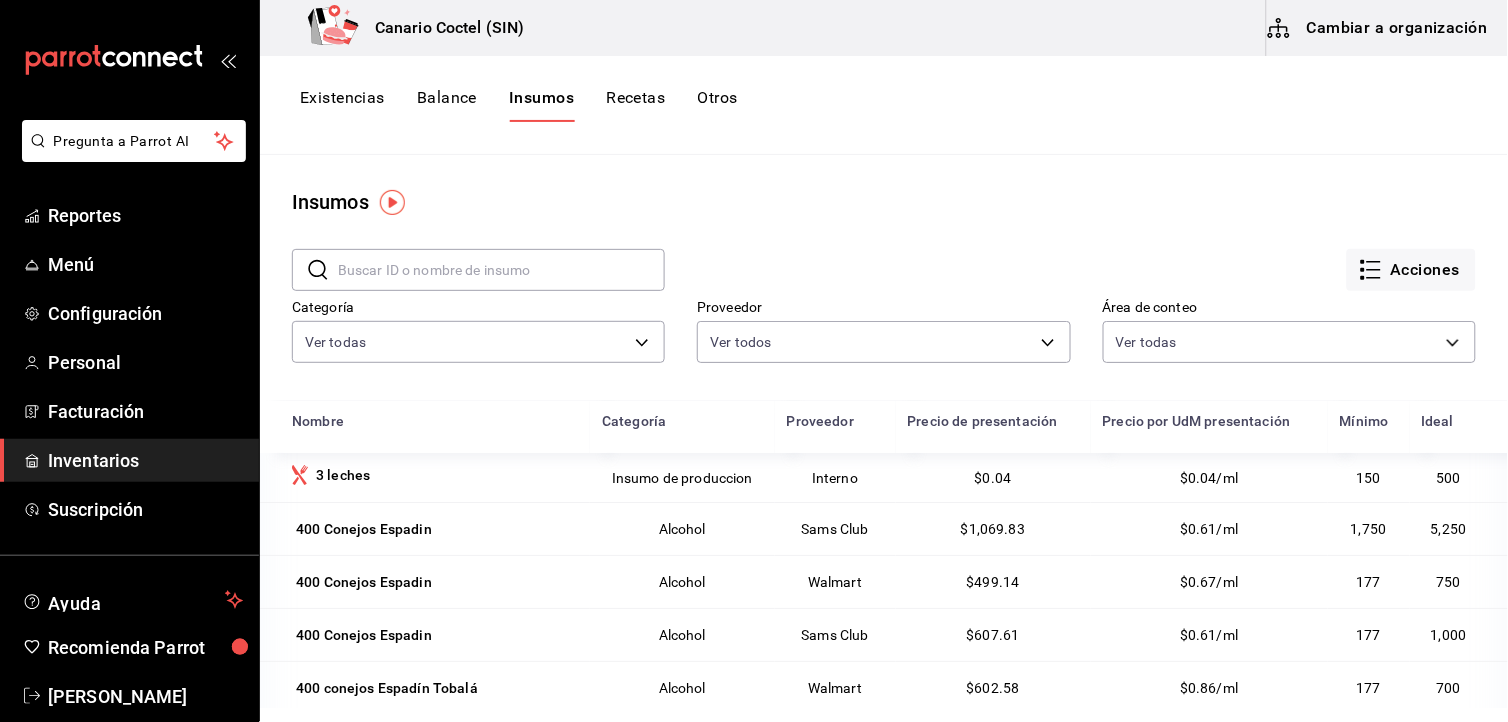click on "Otros" at bounding box center [718, 105] 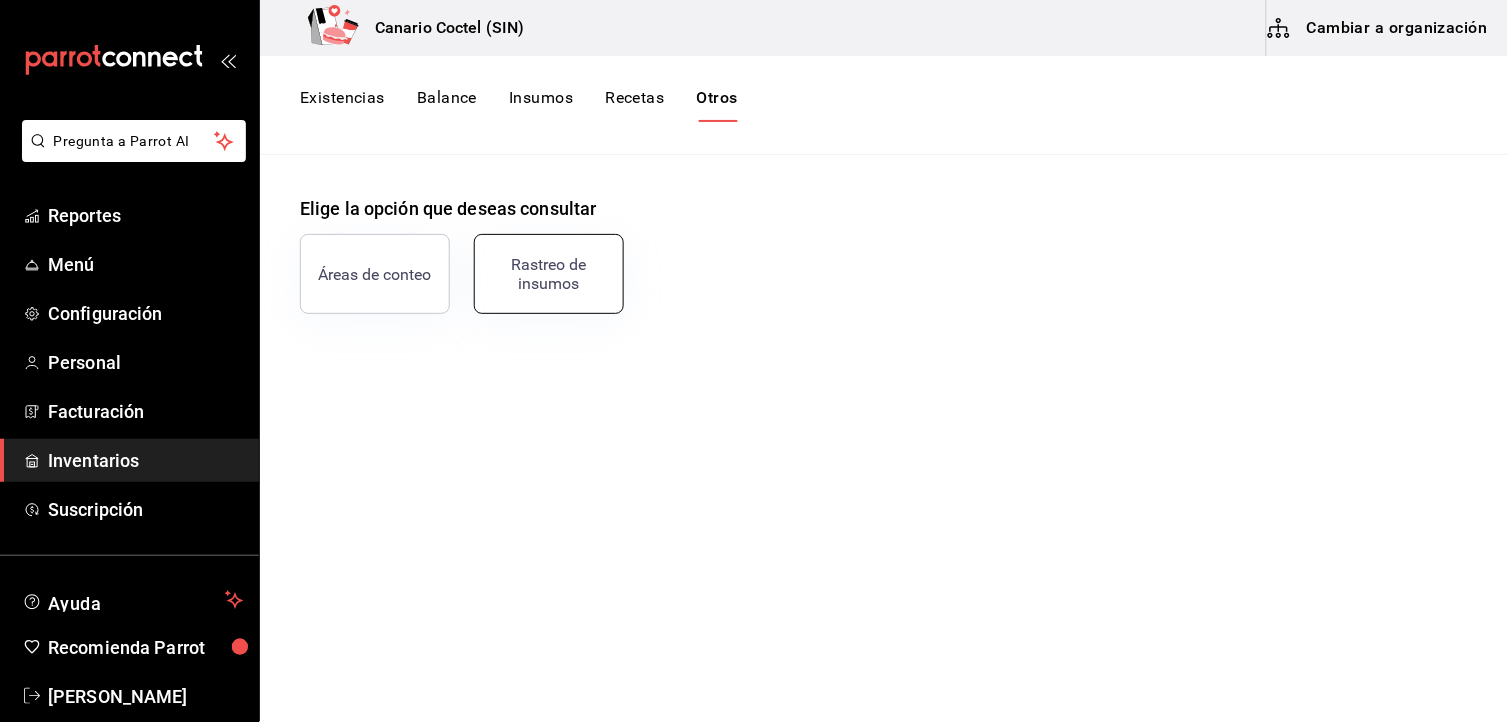 click on "Rastreo de insumos" at bounding box center (549, 274) 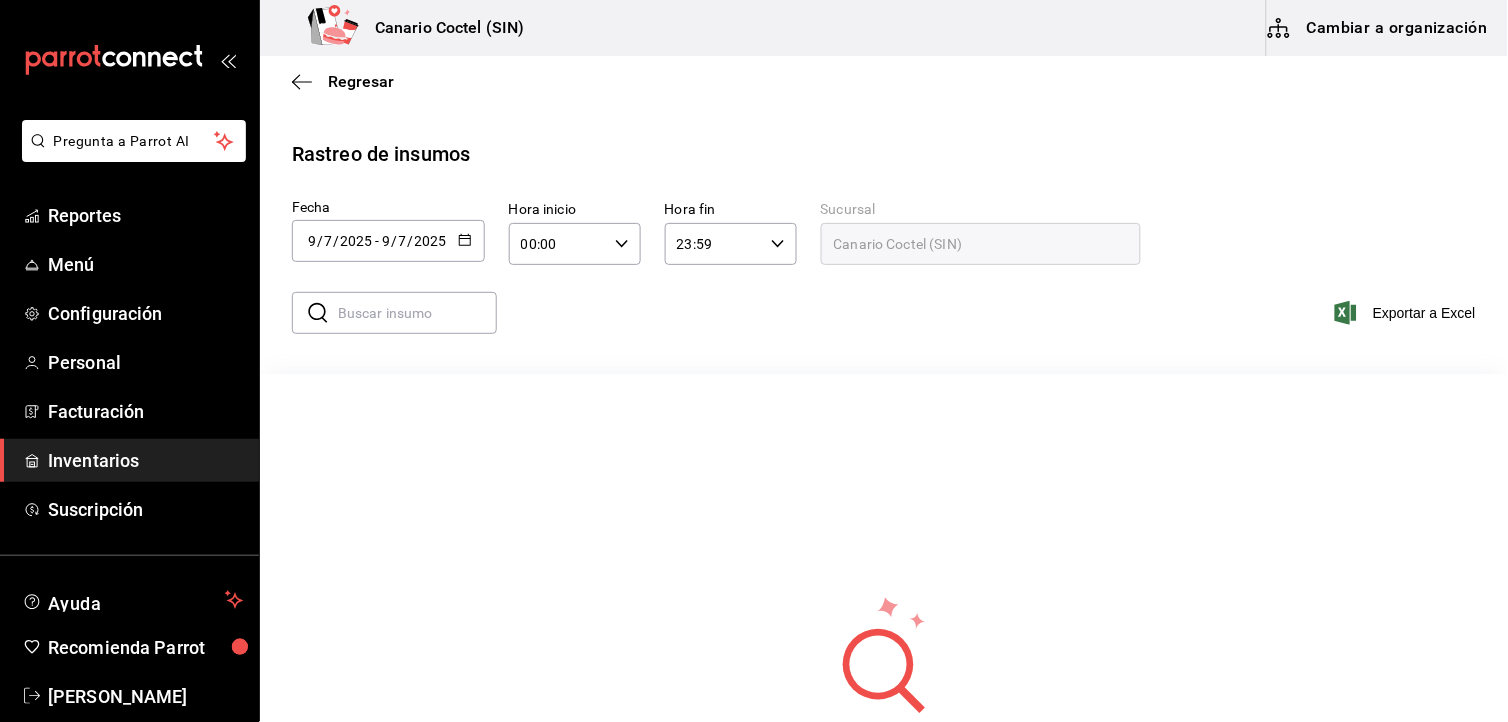 click 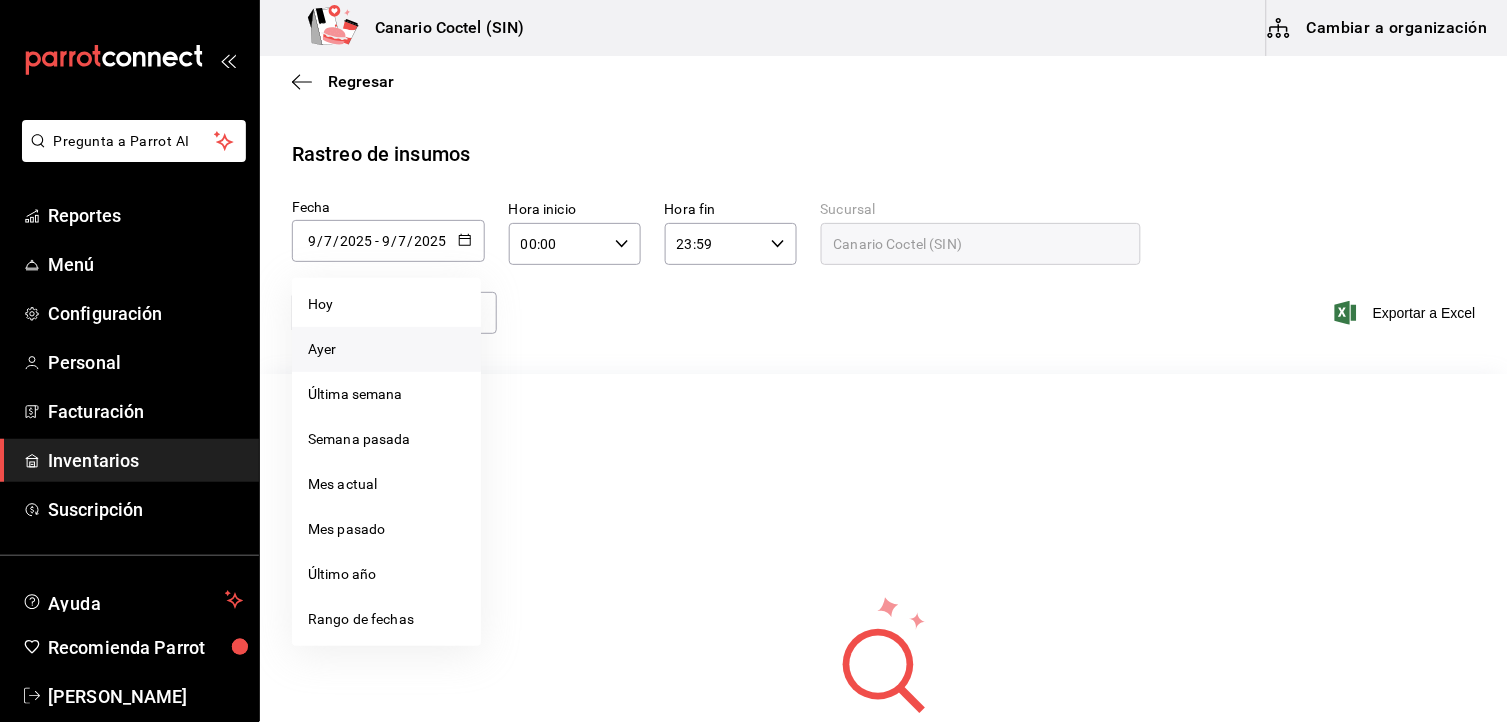 click on "Ayer" at bounding box center [386, 349] 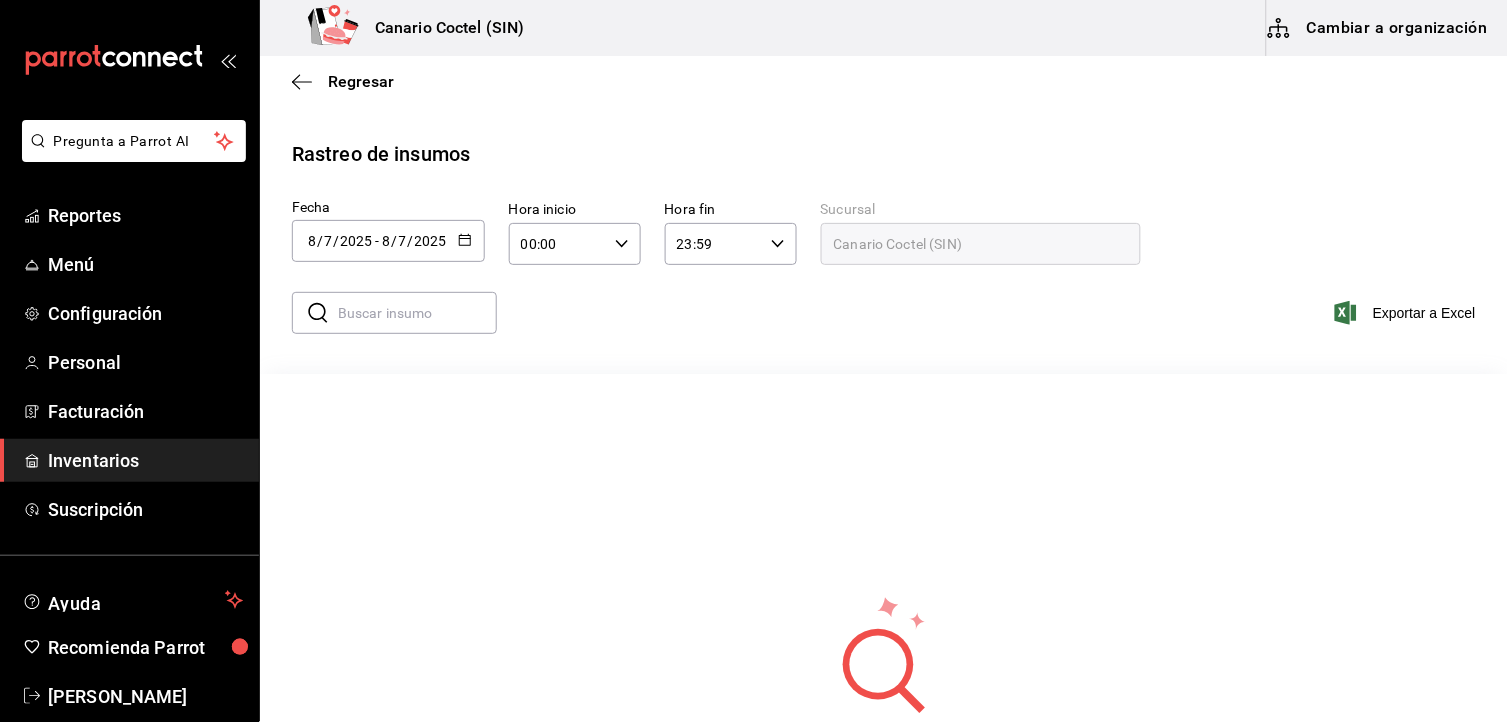 click on "​ ​" at bounding box center [394, 313] 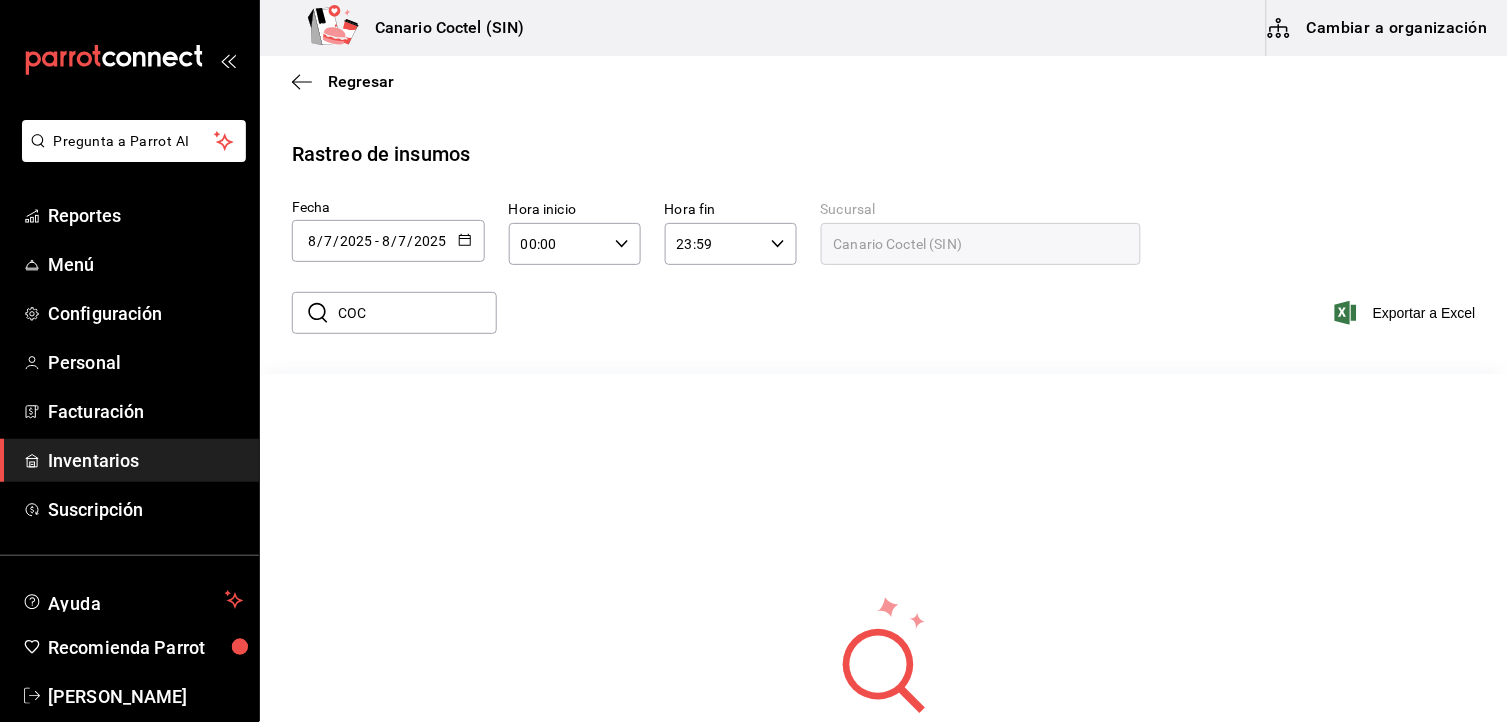 type on "COCA" 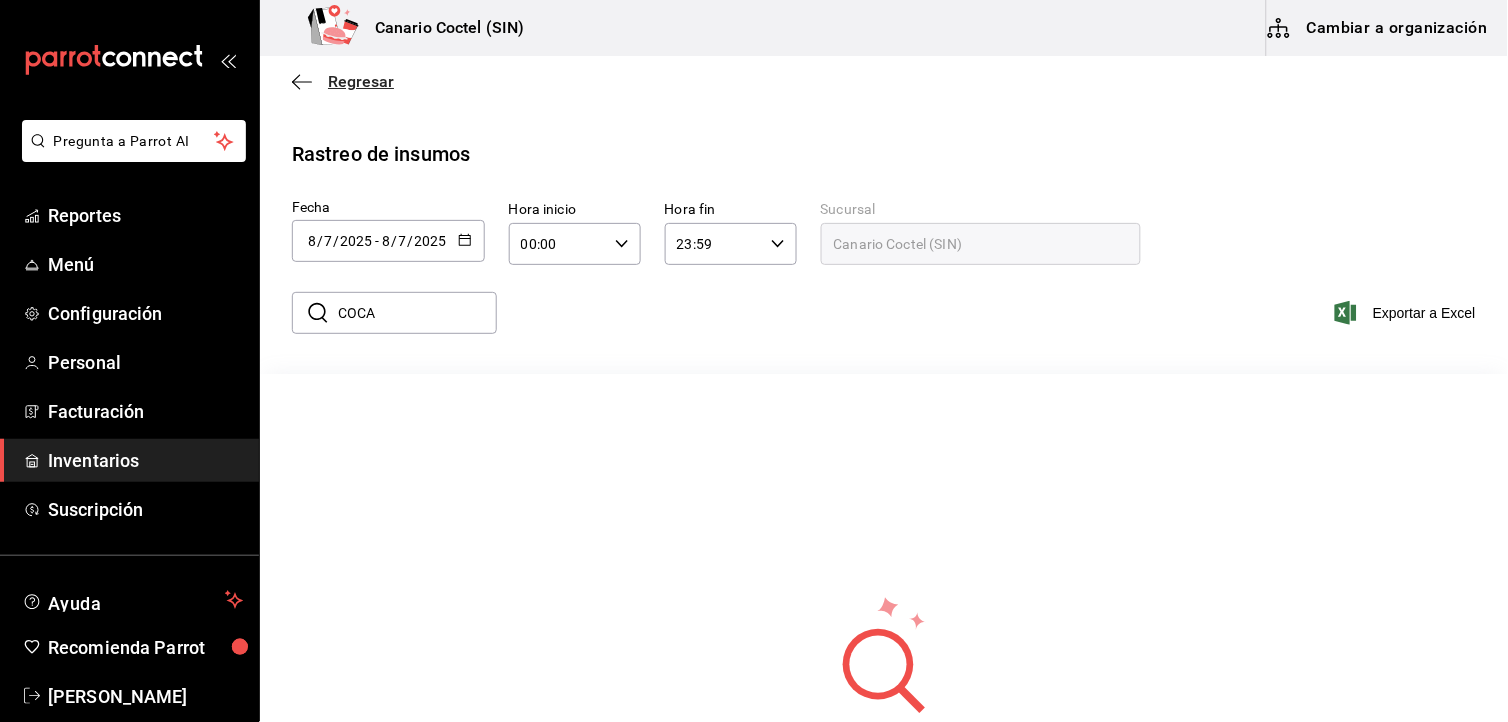 click 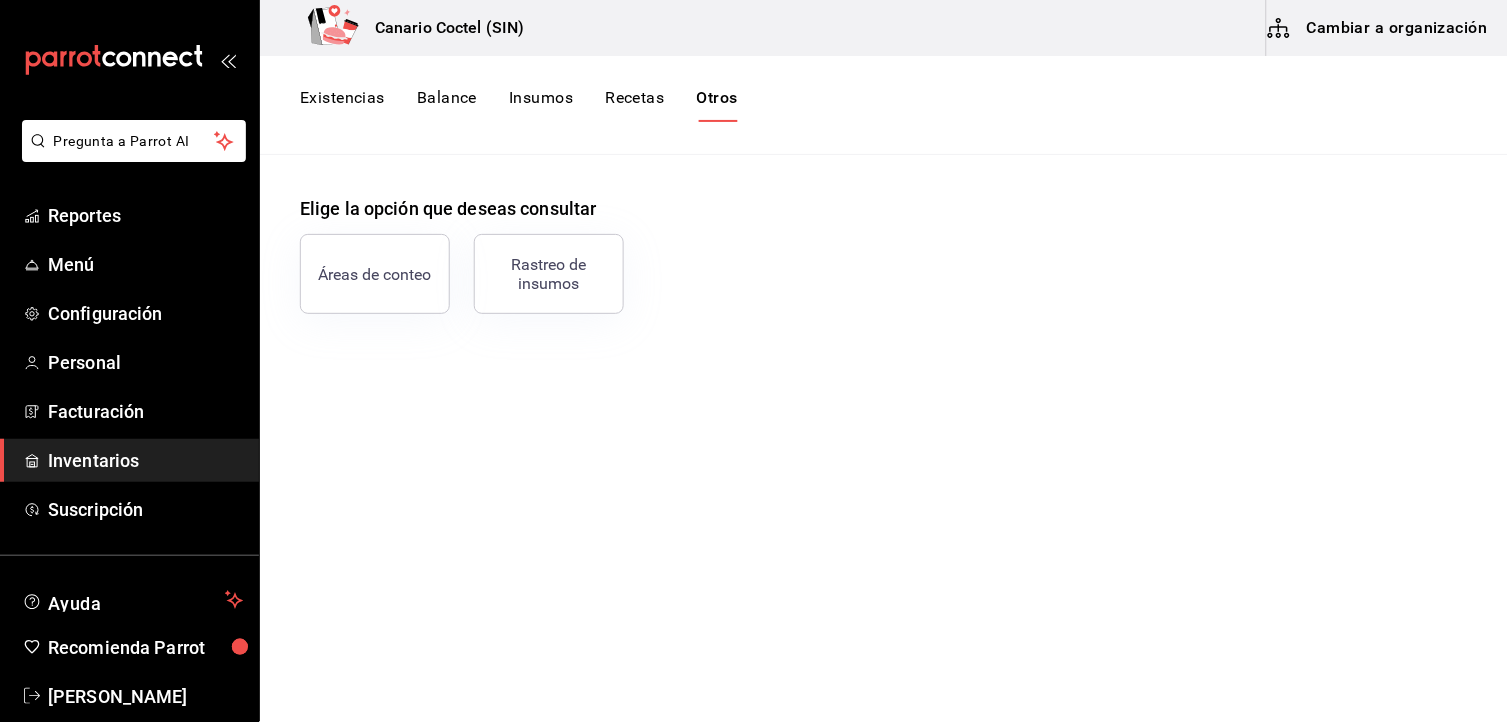click on "Existencias" at bounding box center (342, 105) 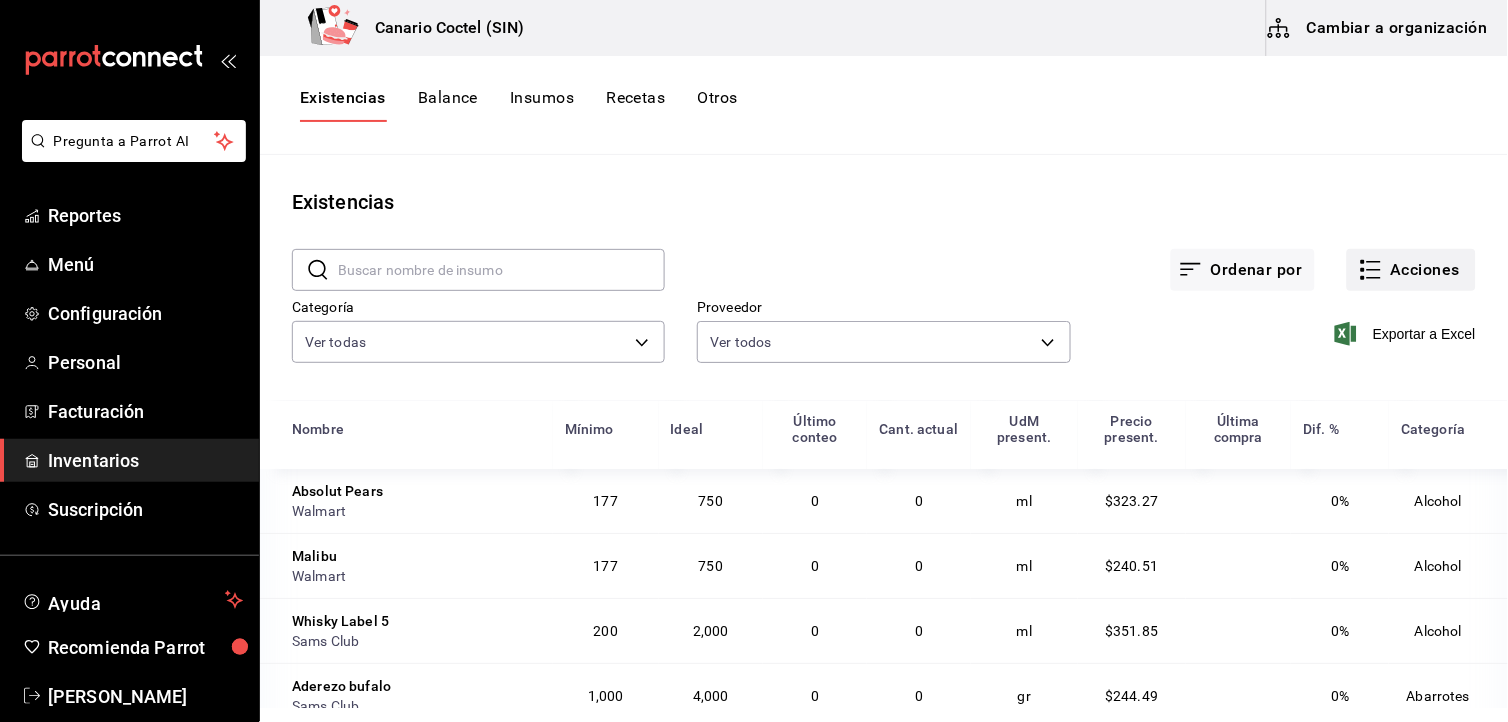click on "Acciones" at bounding box center (1411, 270) 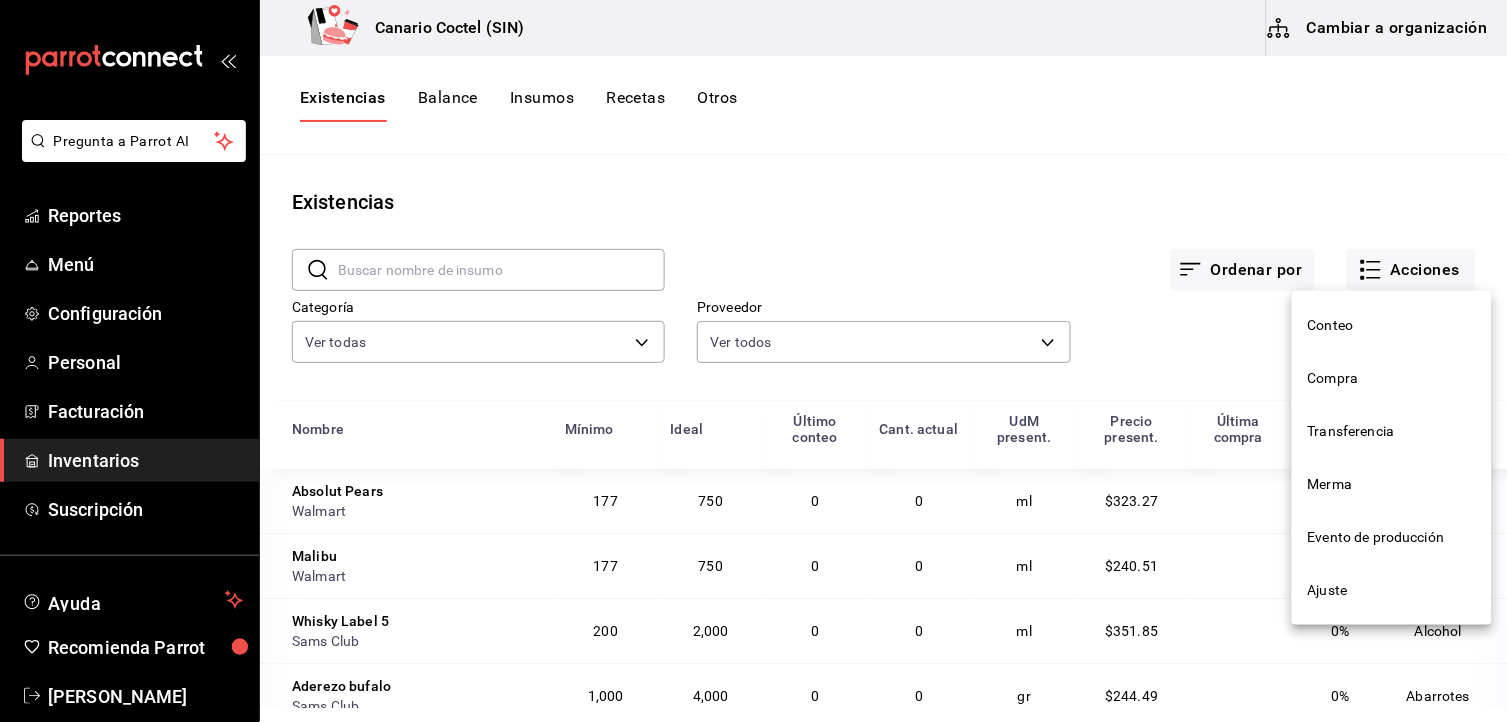 click on "Compra" at bounding box center (1392, 378) 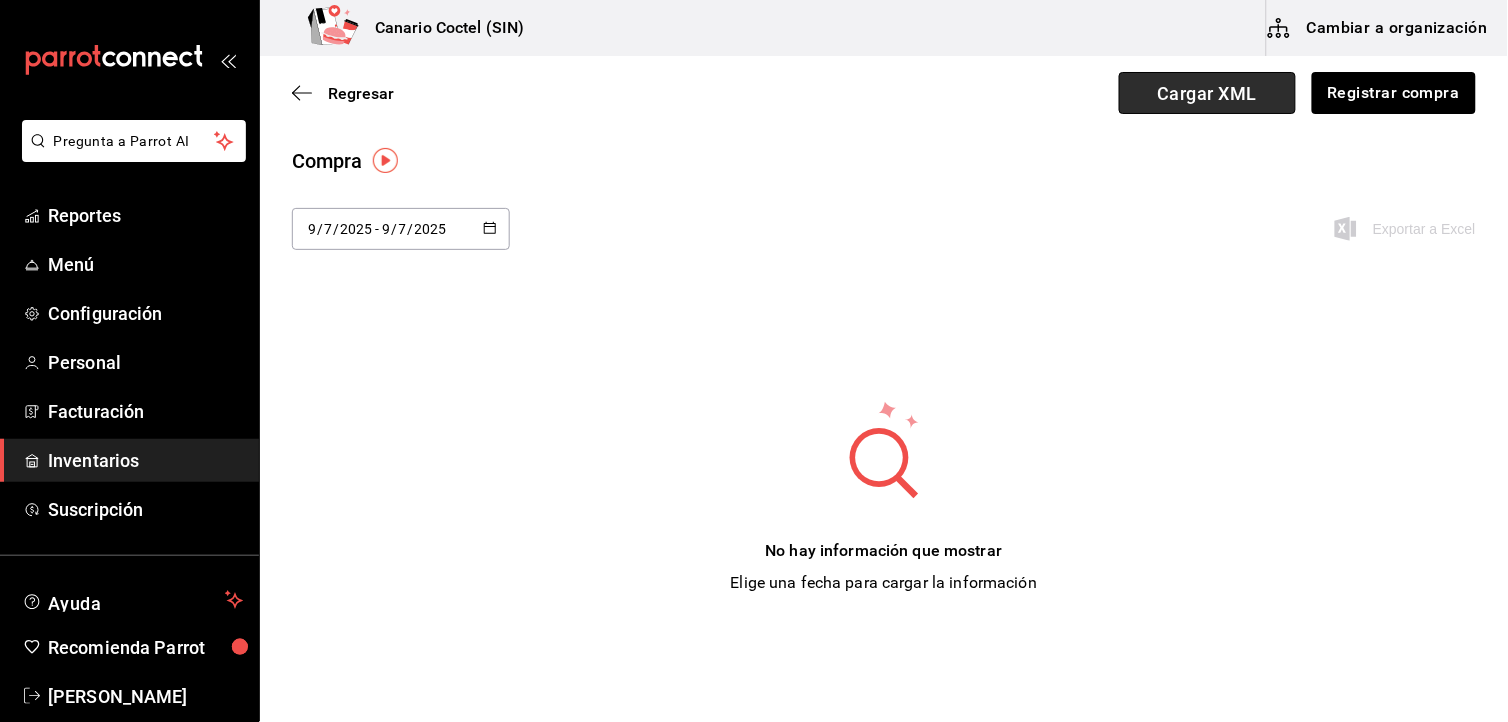 click on "Cargar XML" at bounding box center [1207, 93] 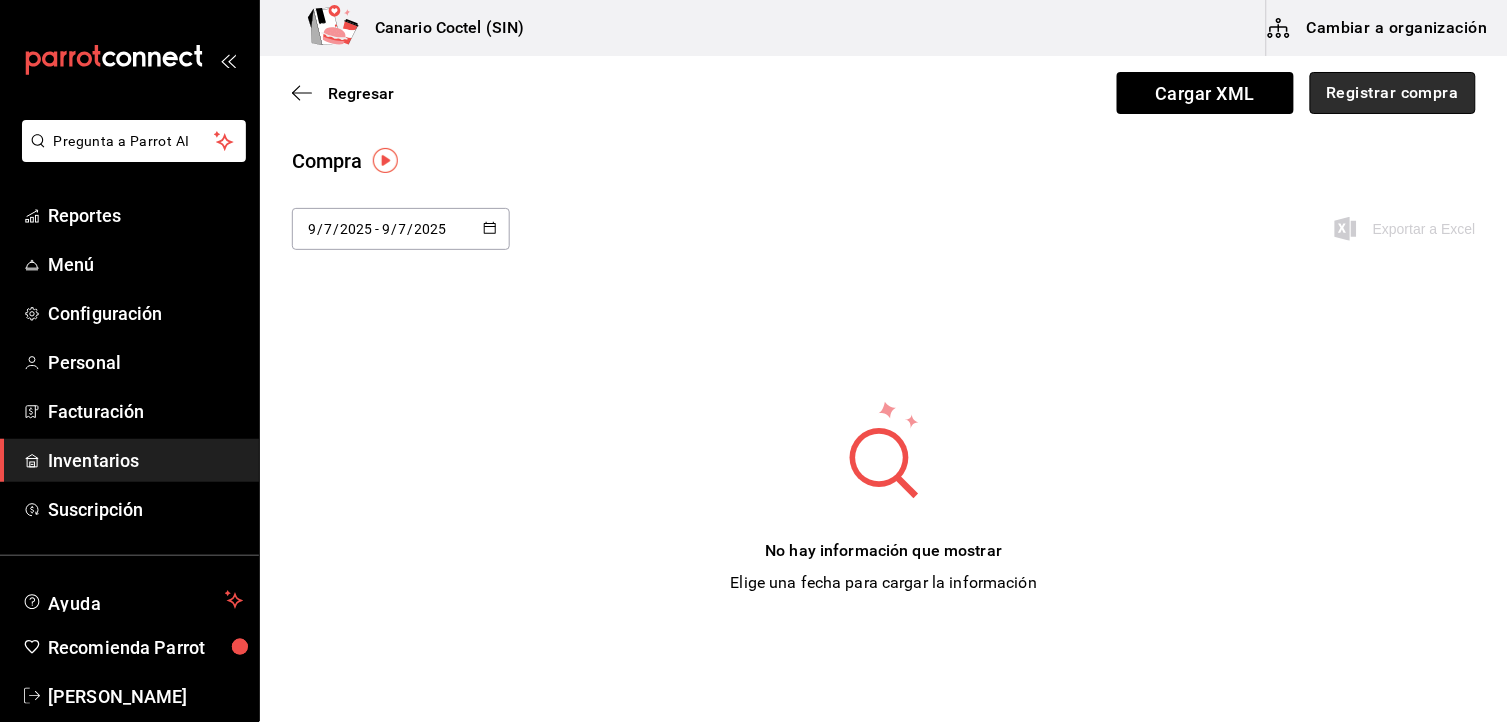 click on "Registrar compra" at bounding box center (1393, 93) 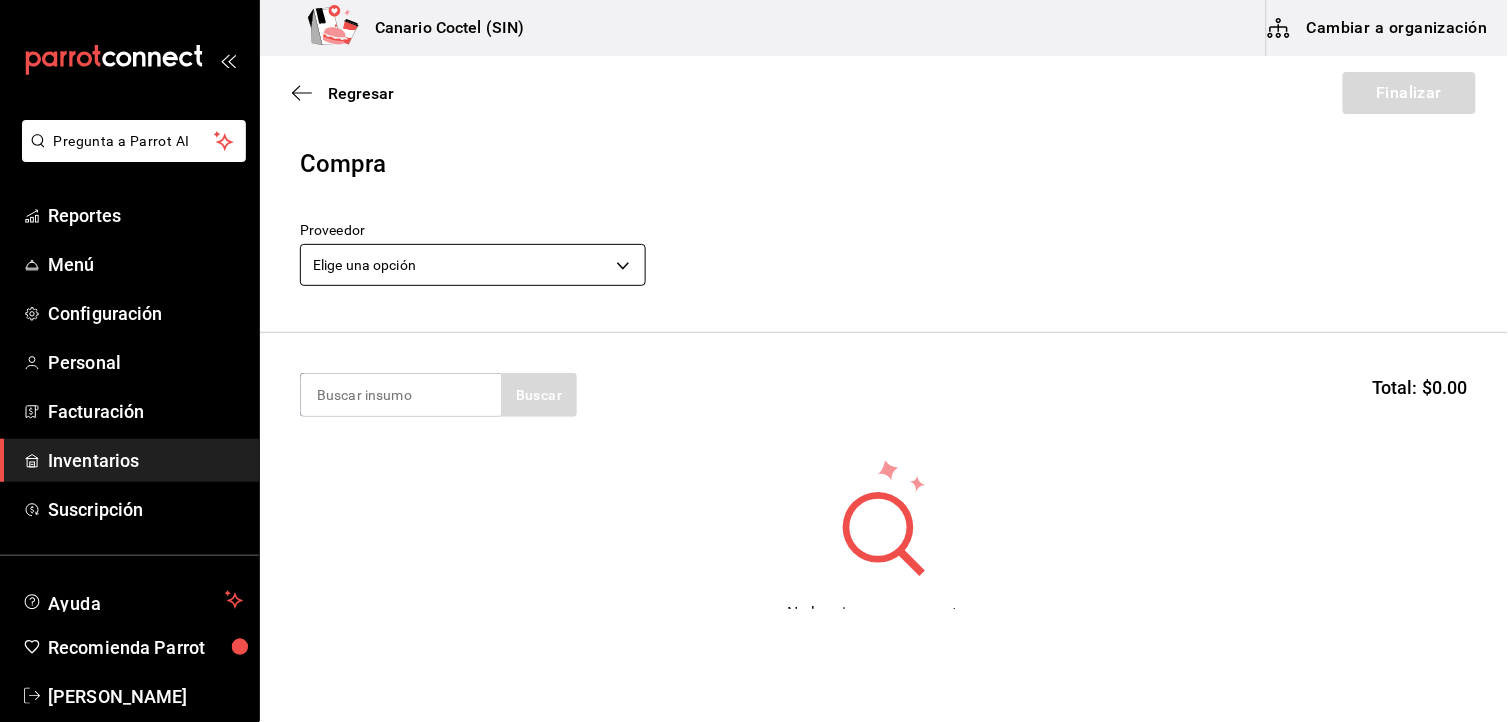 click on "Pregunta a Parrot AI Reportes   Menú   Configuración   Personal   Facturación   Inventarios   Suscripción   Ayuda Recomienda Parrot   [PERSON_NAME]   Sugerir nueva función   Canario Coctel (SIN) Cambiar a organización Regresar Finalizar Compra Proveedor Elige una opción default Buscar Total: $0.00 No hay insumos a mostrar. Busca un insumo para agregarlo a la lista GANA 1 MES GRATIS EN TU SUSCRIPCIÓN AQUÍ ¿Recuerdas cómo empezó tu restaurante?
[DATE] puedes ayudar a un colega a tener el mismo cambio que tú viviste.
Recomienda Parrot directamente desde tu Portal Administrador.
Es fácil y rápido.
🎁 Por cada restaurante que se una, ganas 1 mes gratis. Ver video tutorial Ir a video Pregunta a Parrot AI Reportes   Menú   Configuración   Personal   Facturación   Inventarios   Suscripción   Ayuda Recomienda Parrot   [PERSON_NAME]   Sugerir nueva función   Editar Eliminar Visitar centro de ayuda [PHONE_NUMBER] [EMAIL_ADDRESS][DOMAIN_NAME] Visitar centro de ayuda [PHONE_NUMBER]" at bounding box center (754, 304) 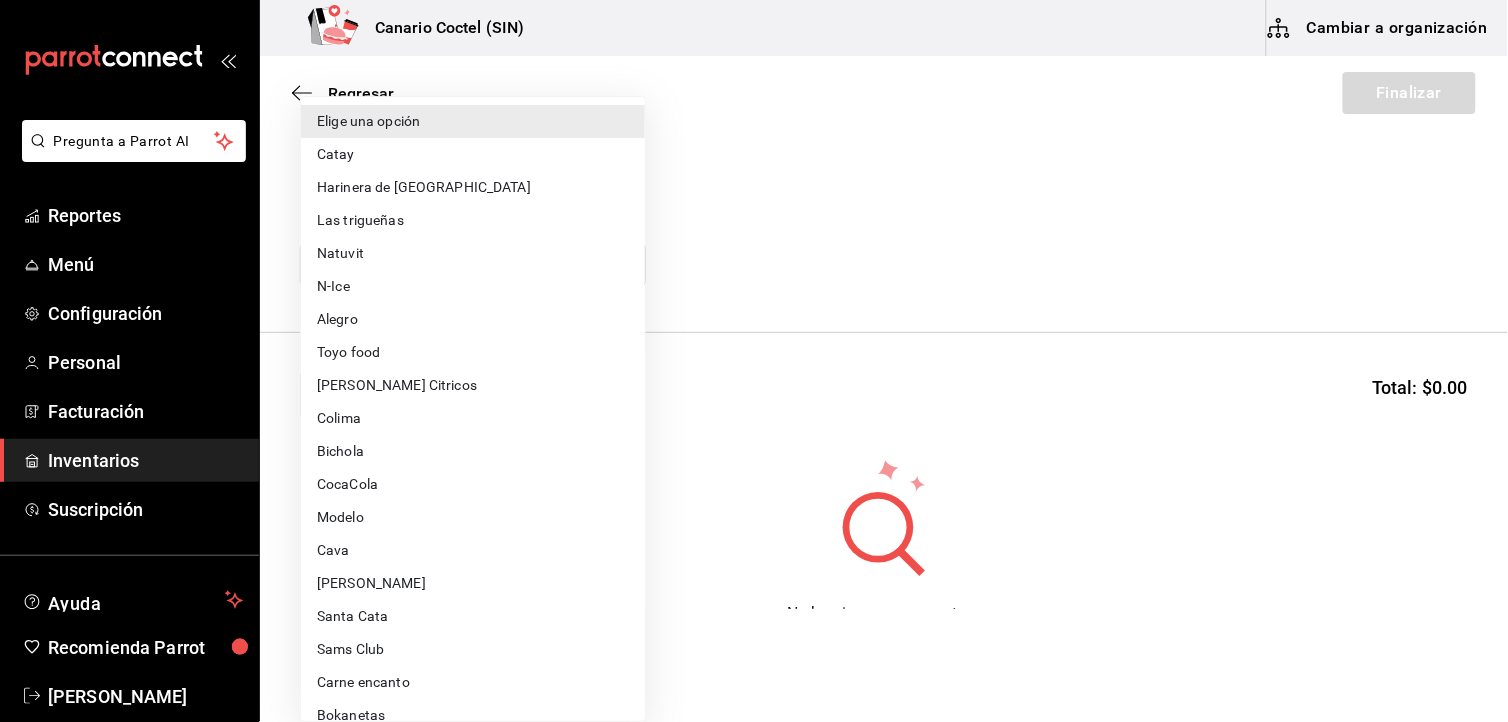 click on "[PERSON_NAME] Citricos" at bounding box center (473, 385) 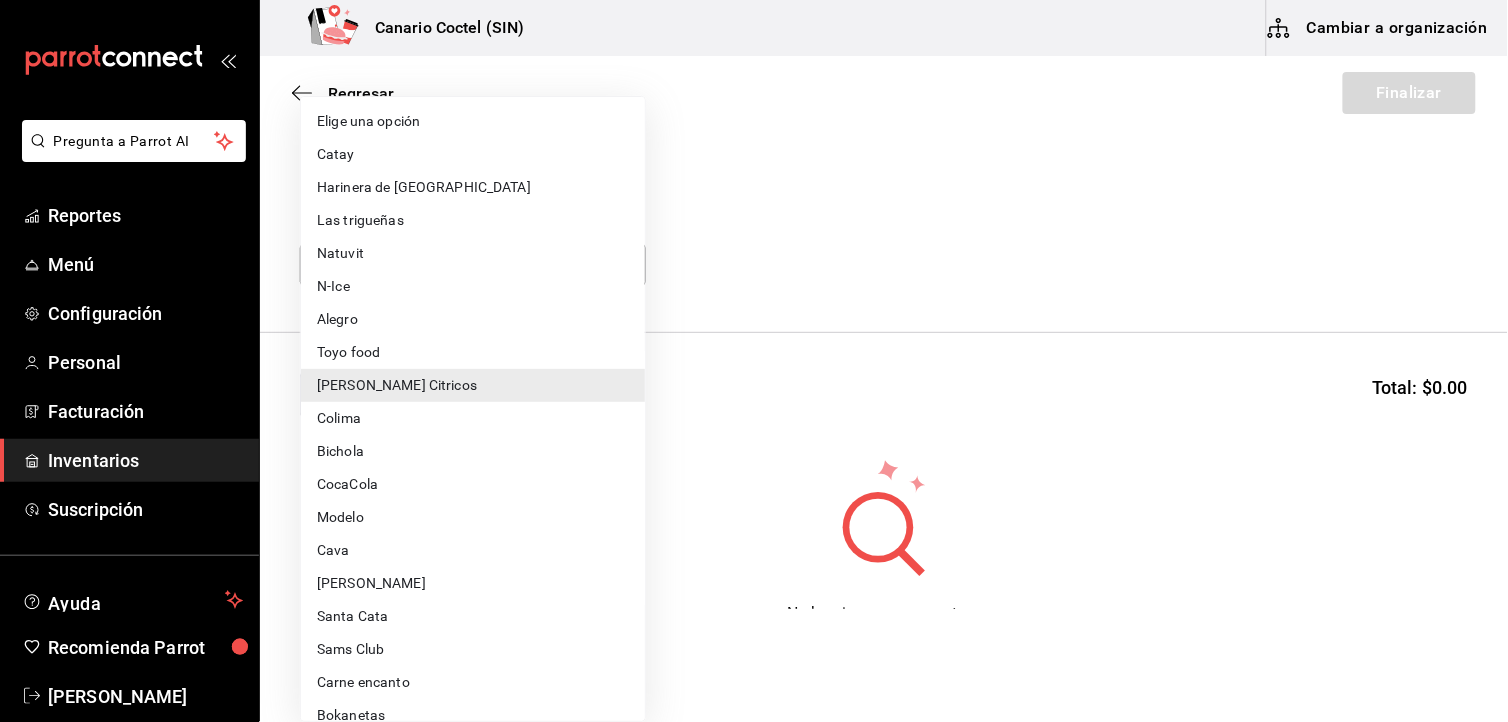 click on "Pregunta a Parrot AI Reportes   Menú   Configuración   Personal   Facturación   Inventarios   Suscripción   Ayuda Recomienda Parrot   [PERSON_NAME]   Sugerir nueva función   Canario Coctel (SIN) Cambiar a organización Regresar Finalizar Compra Proveedor [PERSON_NAME] Citricos 9579bc58-09b3-4a88-b03e-3e11dcbeb22c Buscar Total: $0.00 No hay insumos a mostrar. Busca un insumo para agregarlo a la lista GANA 1 MES GRATIS EN TU SUSCRIPCIÓN AQUÍ ¿Recuerdas cómo empezó tu restaurante?
[DATE] puedes ayudar a un colega a tener el mismo cambio que tú viviste.
Recomienda Parrot directamente desde tu Portal Administrador.
Es fácil y rápido.
🎁 Por cada restaurante que se una, ganas 1 mes gratis. Ver video tutorial Ir a video Pregunta a Parrot AI Reportes   Menú   Configuración   Personal   Facturación   Inventarios   Suscripción   Ayuda Recomienda Parrot   [PERSON_NAME]   Sugerir nueva función   Editar Eliminar Visitar centro de ayuda [PHONE_NUMBER] [EMAIL_ADDRESS][DOMAIN_NAME] Visitar centro de ayuda Catay" at bounding box center (754, 304) 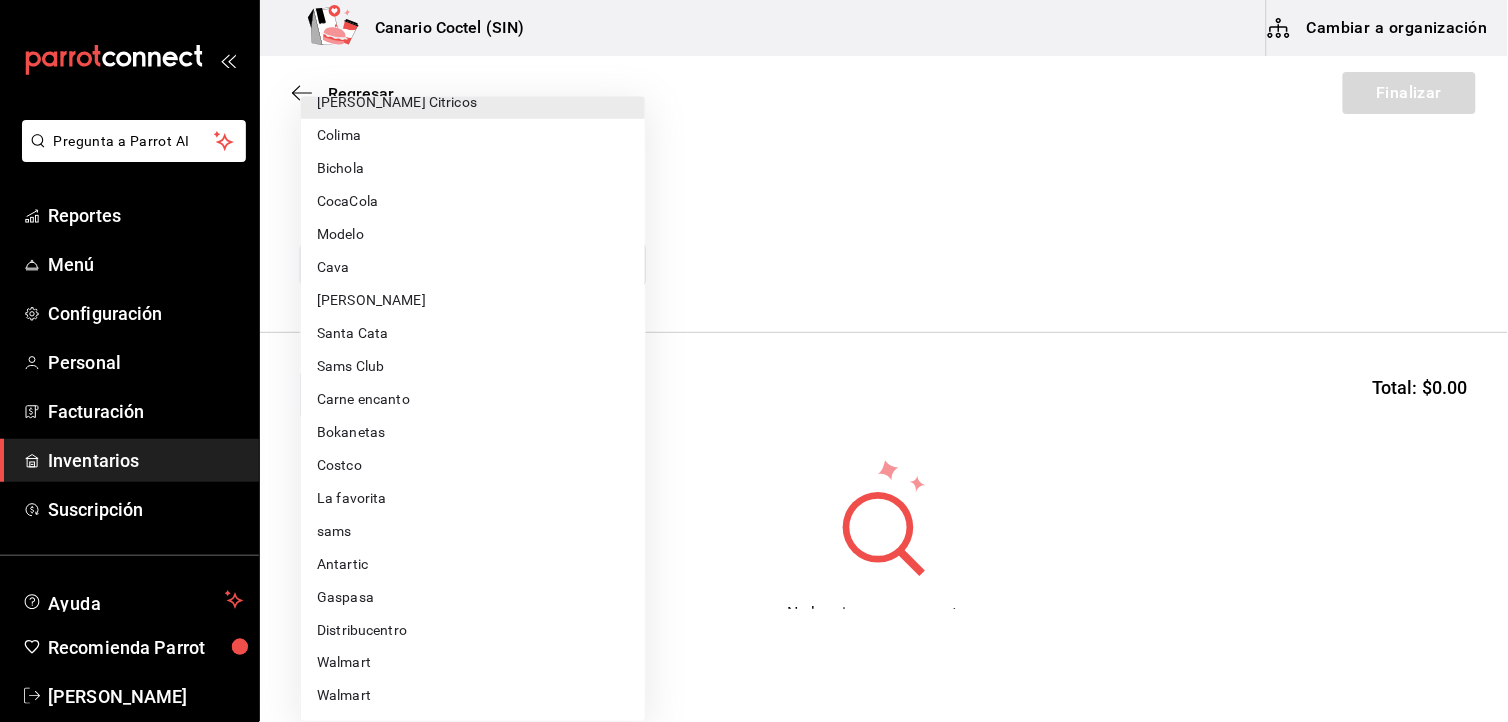 scroll, scrollTop: 303, scrollLeft: 0, axis: vertical 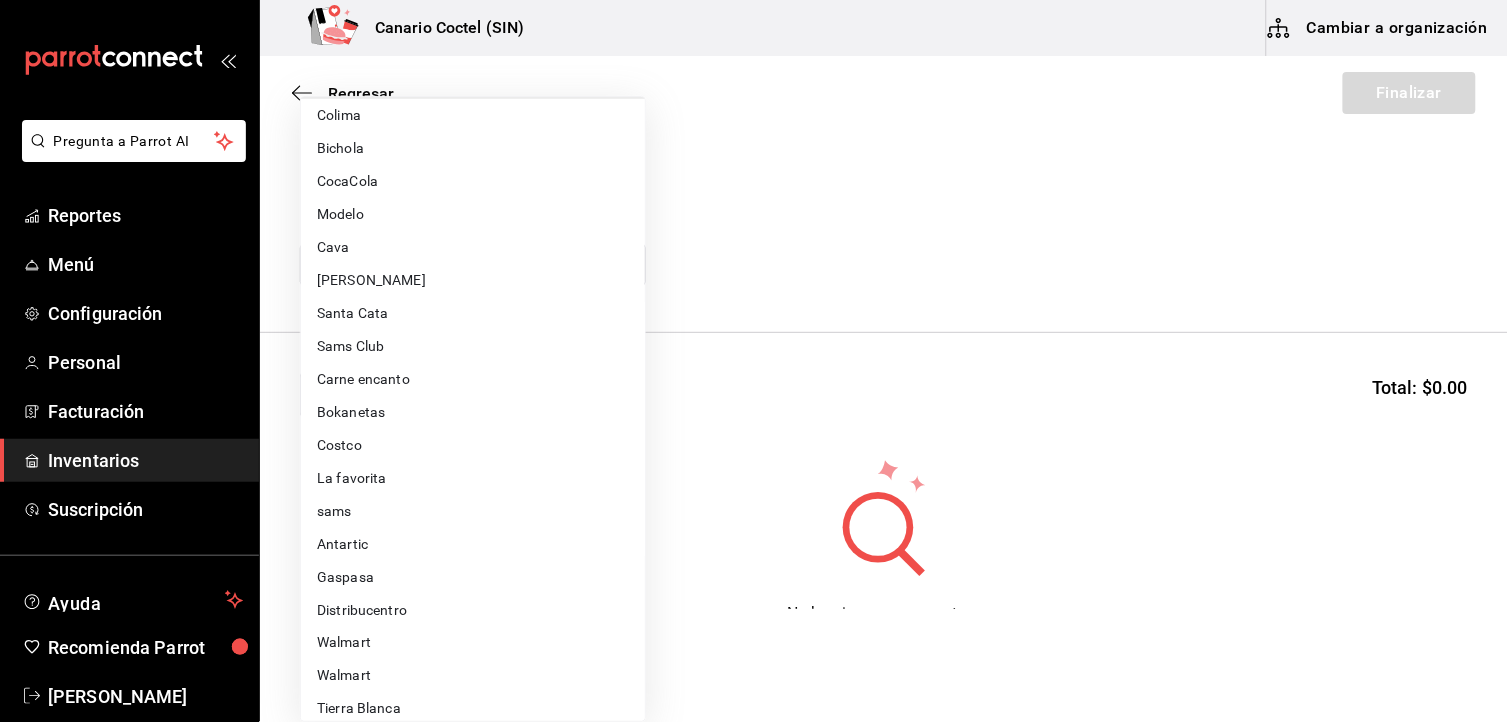 click on "sams" at bounding box center [473, 511] 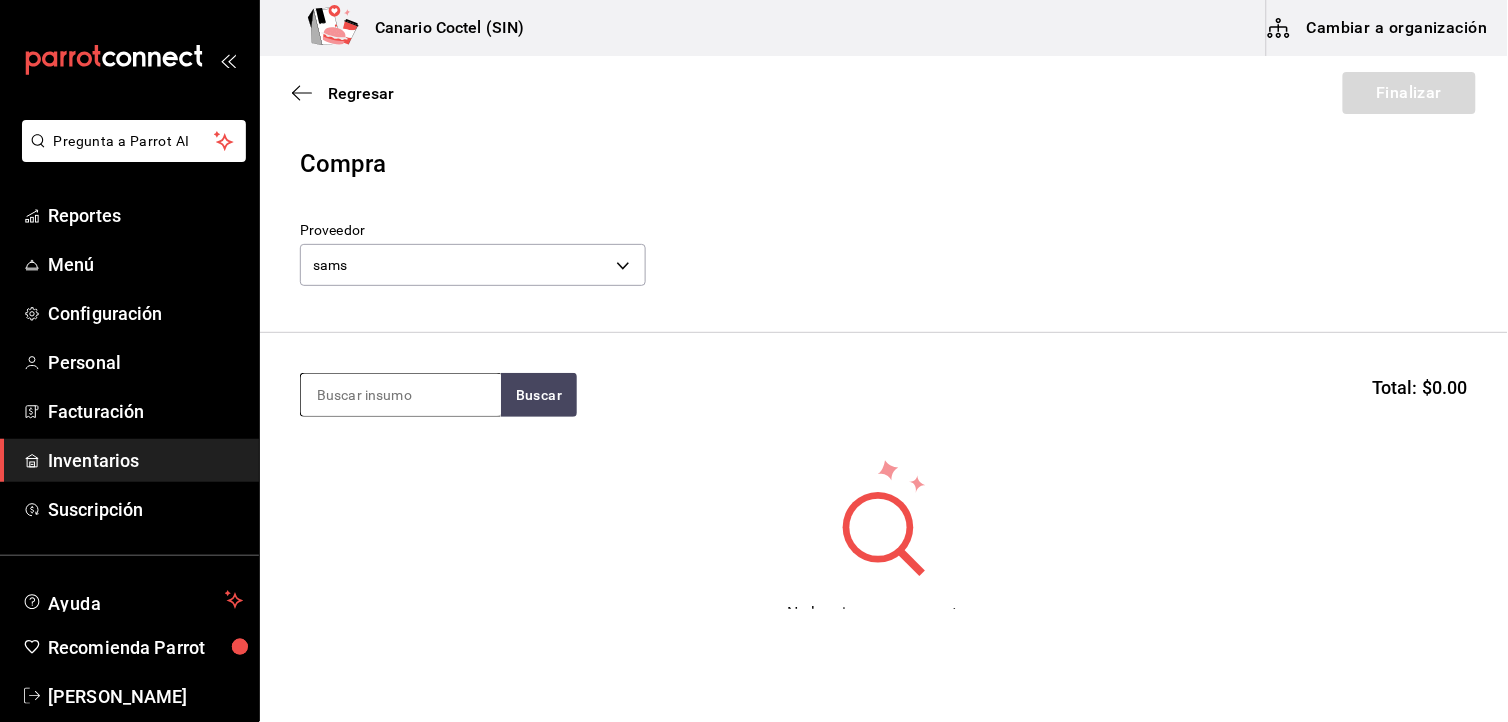 click at bounding box center (401, 395) 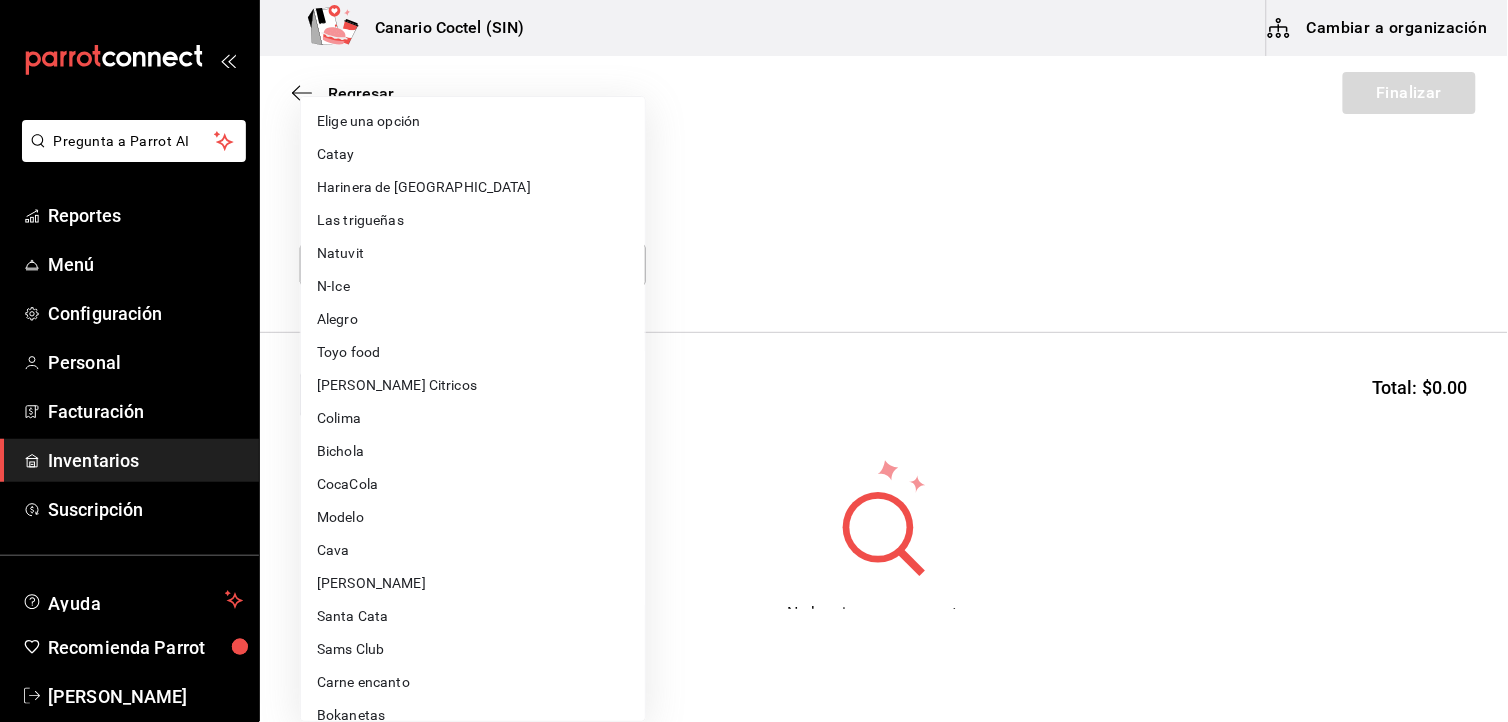 click on "Pregunta a Parrot AI Reportes   Menú   Configuración   Personal   Facturación   Inventarios   Suscripción   Ayuda Recomienda Parrot   [PERSON_NAME]   Sugerir nueva función   Canario Coctel (SIN) Cambiar a organización Regresar Finalizar Compra Proveedor sams 0a8e2cb3-fbf6-456b-ba90-a9f22dc75f1b Buscar Total: $0.00 No hay insumos a mostrar. Busca un insumo para agregarlo a la lista GANA 1 MES GRATIS EN TU SUSCRIPCIÓN AQUÍ ¿Recuerdas cómo empezó tu restaurante?
[DATE] puedes ayudar a un colega a tener el mismo cambio que tú viviste.
Recomienda Parrot directamente desde tu Portal Administrador.
Es fácil y rápido.
🎁 Por cada restaurante que se una, ganas 1 mes gratis. Ver video tutorial Ir a video Pregunta a Parrot AI Reportes   Menú   Configuración   Personal   Facturación   Inventarios   Suscripción   Ayuda Recomienda Parrot   [PERSON_NAME]   Sugerir nueva función   Editar Eliminar Visitar centro de ayuda [PHONE_NUMBER] [EMAIL_ADDRESS][DOMAIN_NAME] Visitar centro de ayuda [PHONE_NUMBER]" at bounding box center (754, 304) 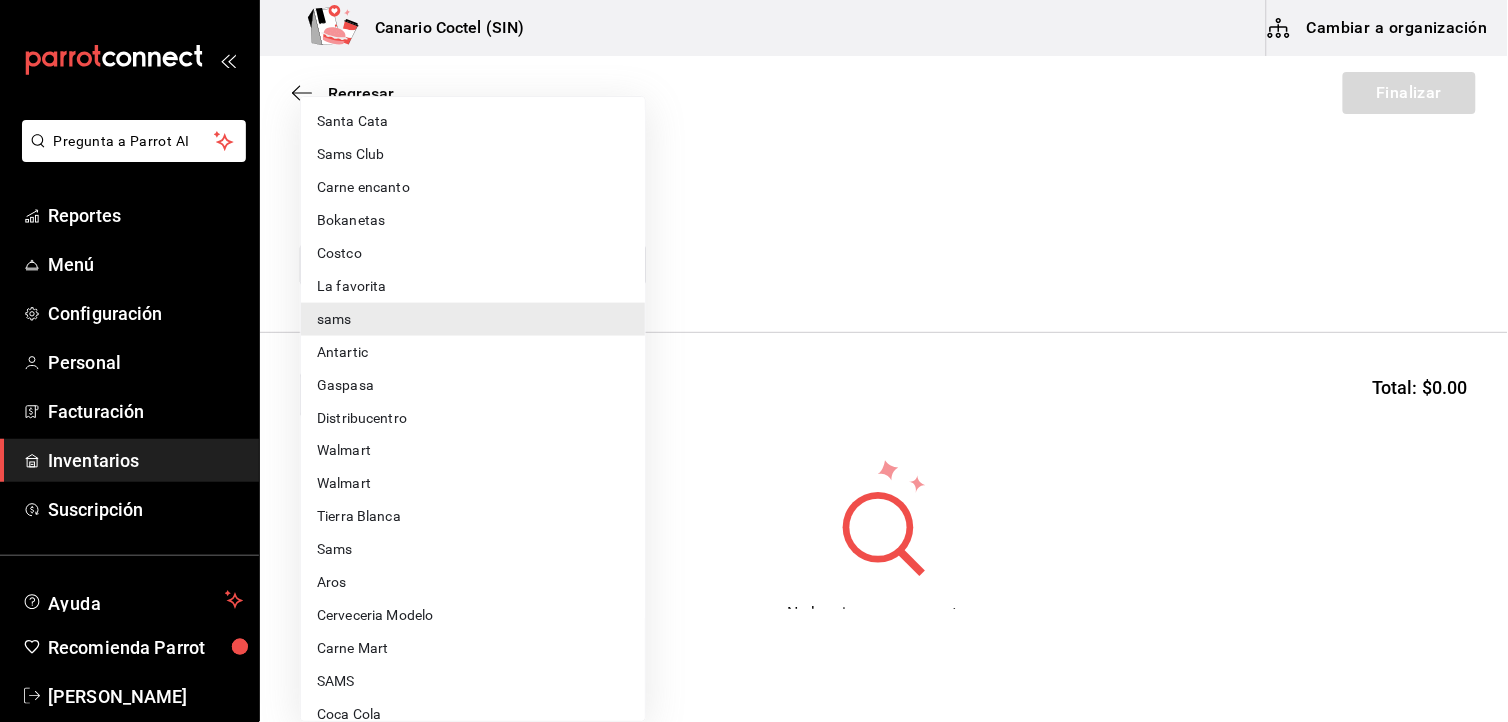 scroll, scrollTop: 545, scrollLeft: 0, axis: vertical 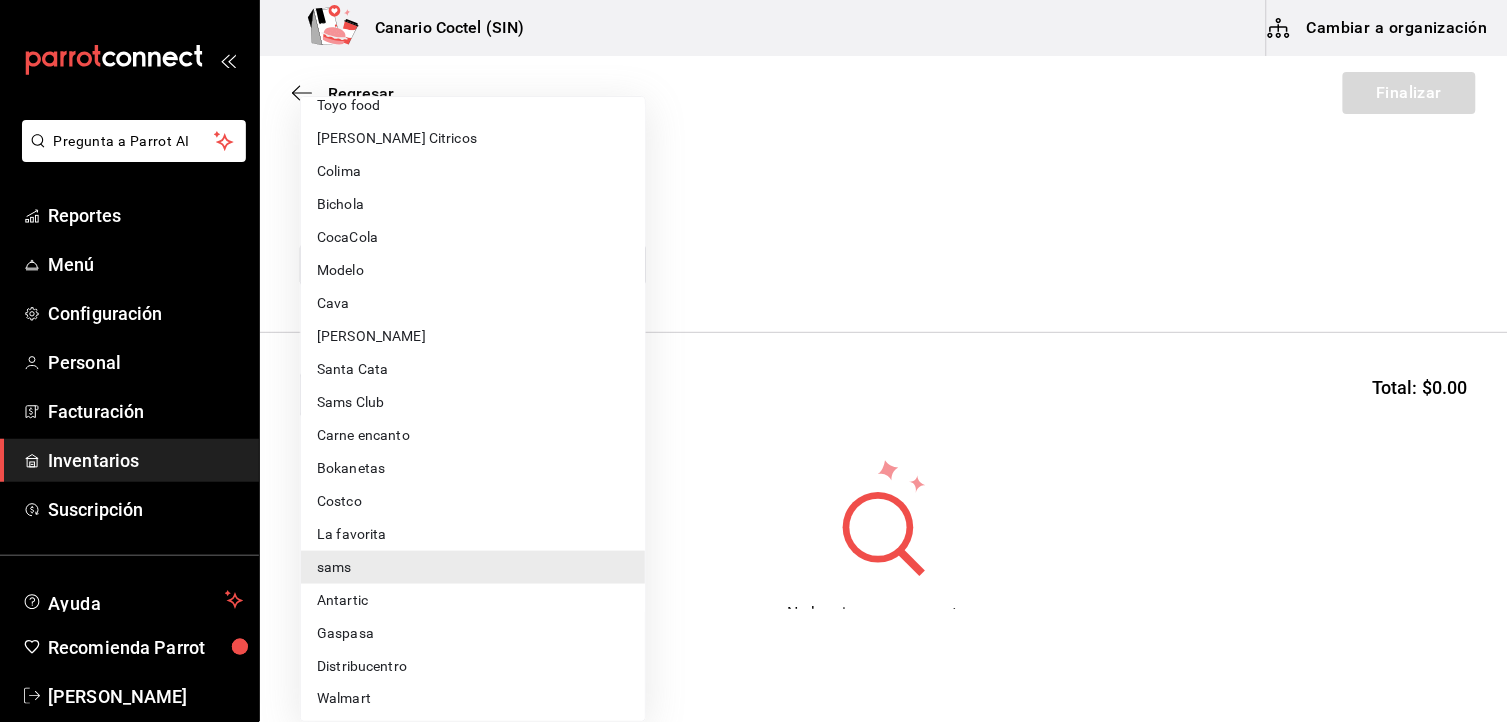 click on "Costco" at bounding box center (473, 501) 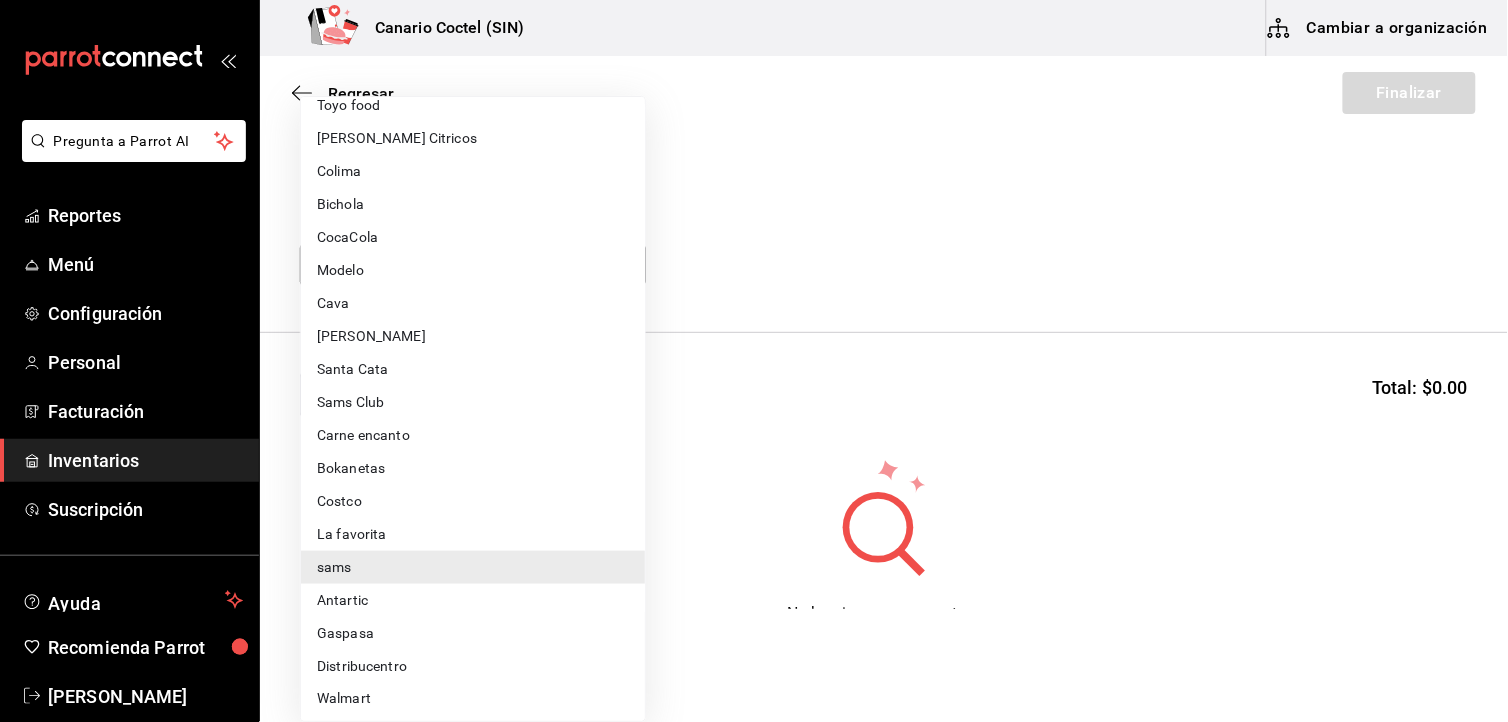 type on "318cf0a0-d354-4919-95f6-0098ed00cd5b" 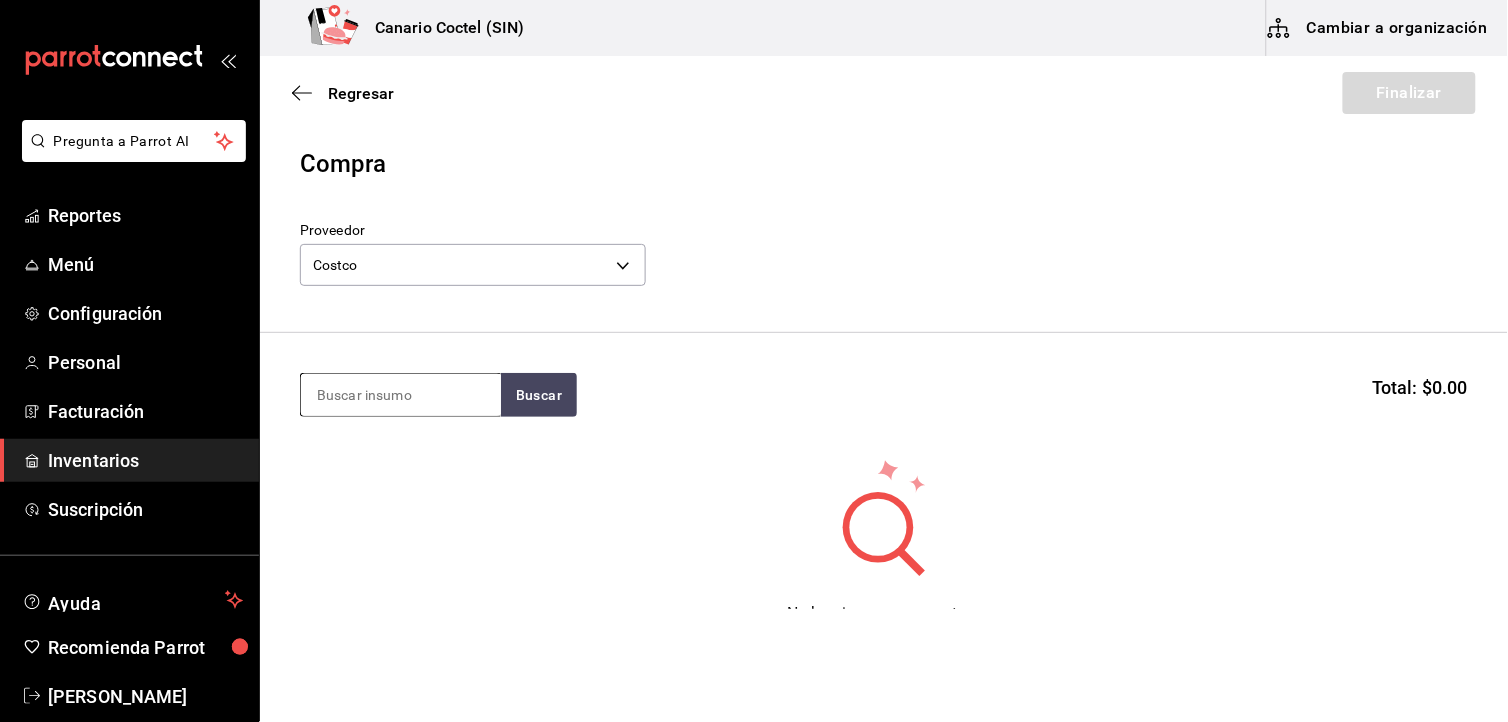 click at bounding box center [401, 395] 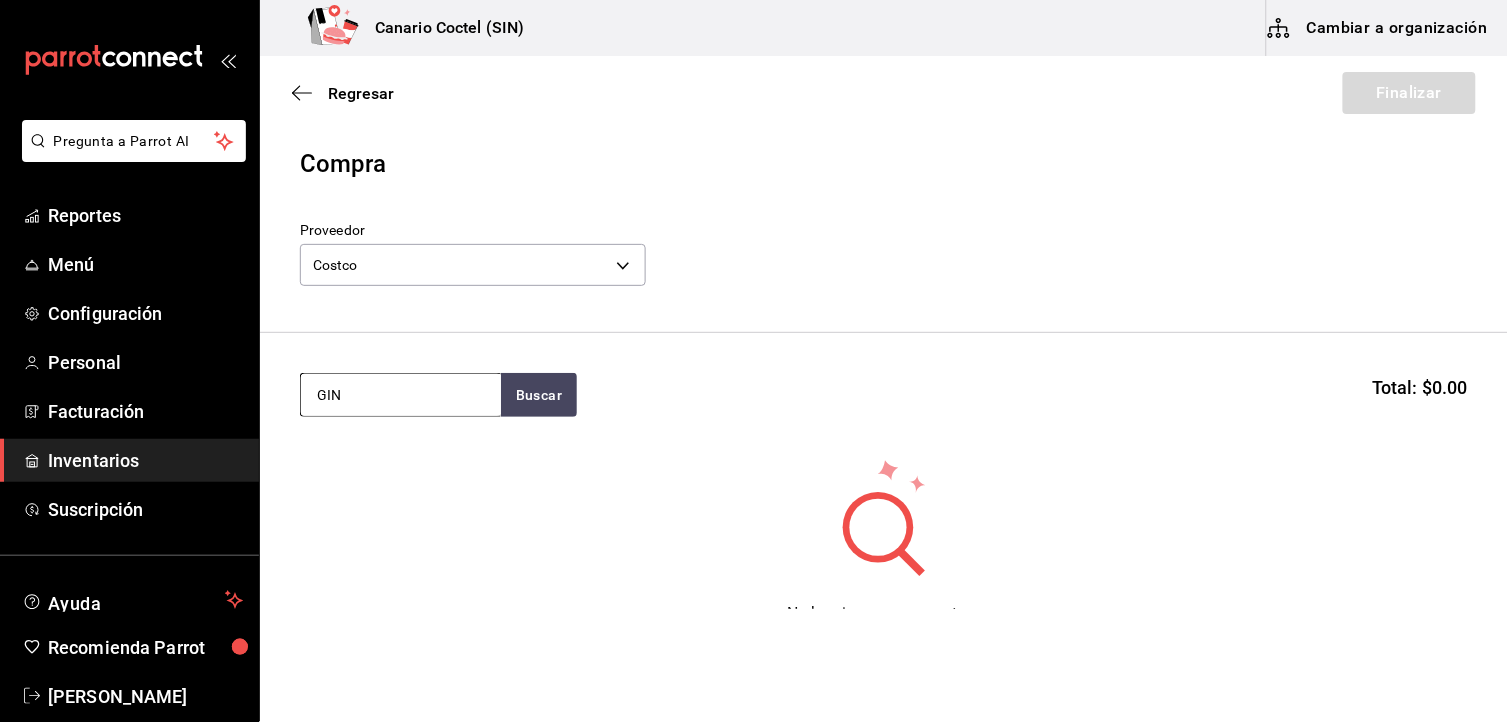 type on "GIN" 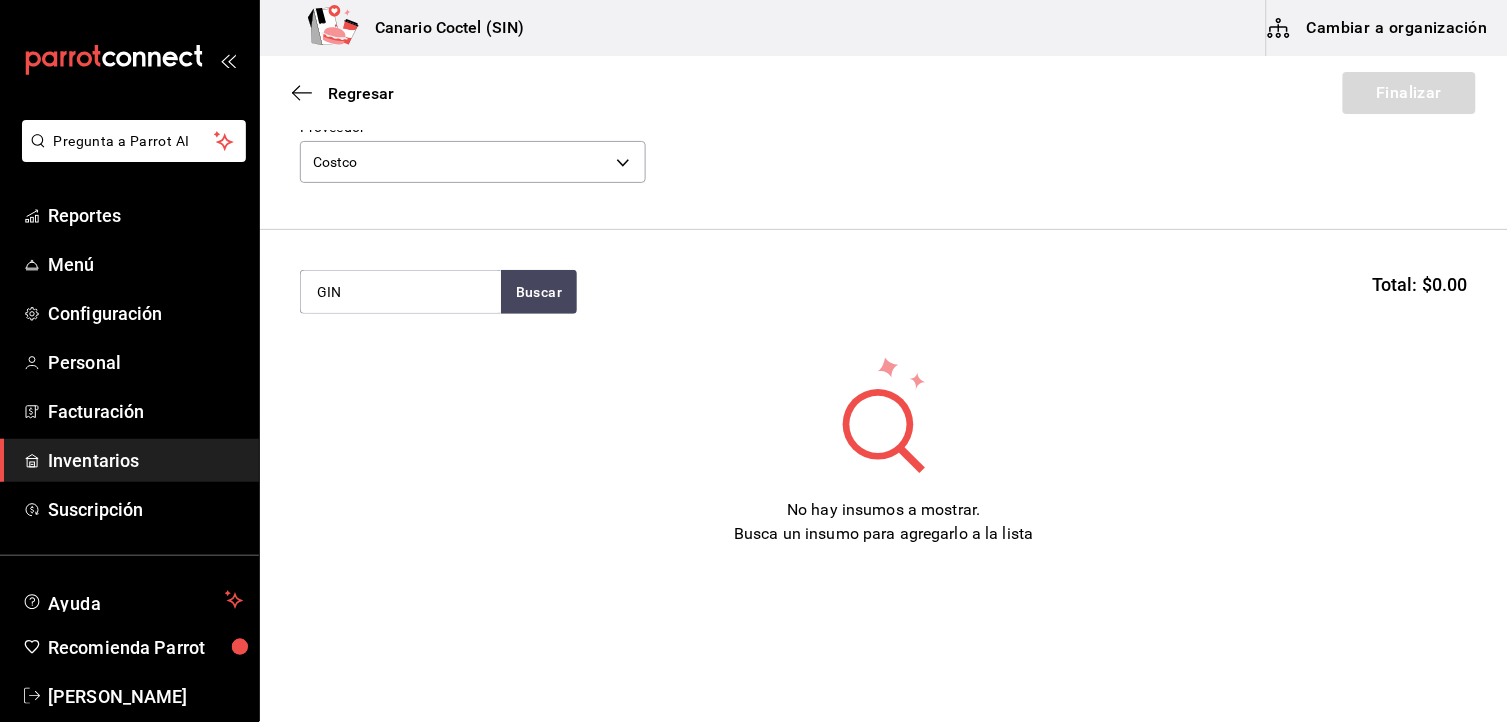 scroll, scrollTop: 18, scrollLeft: 0, axis: vertical 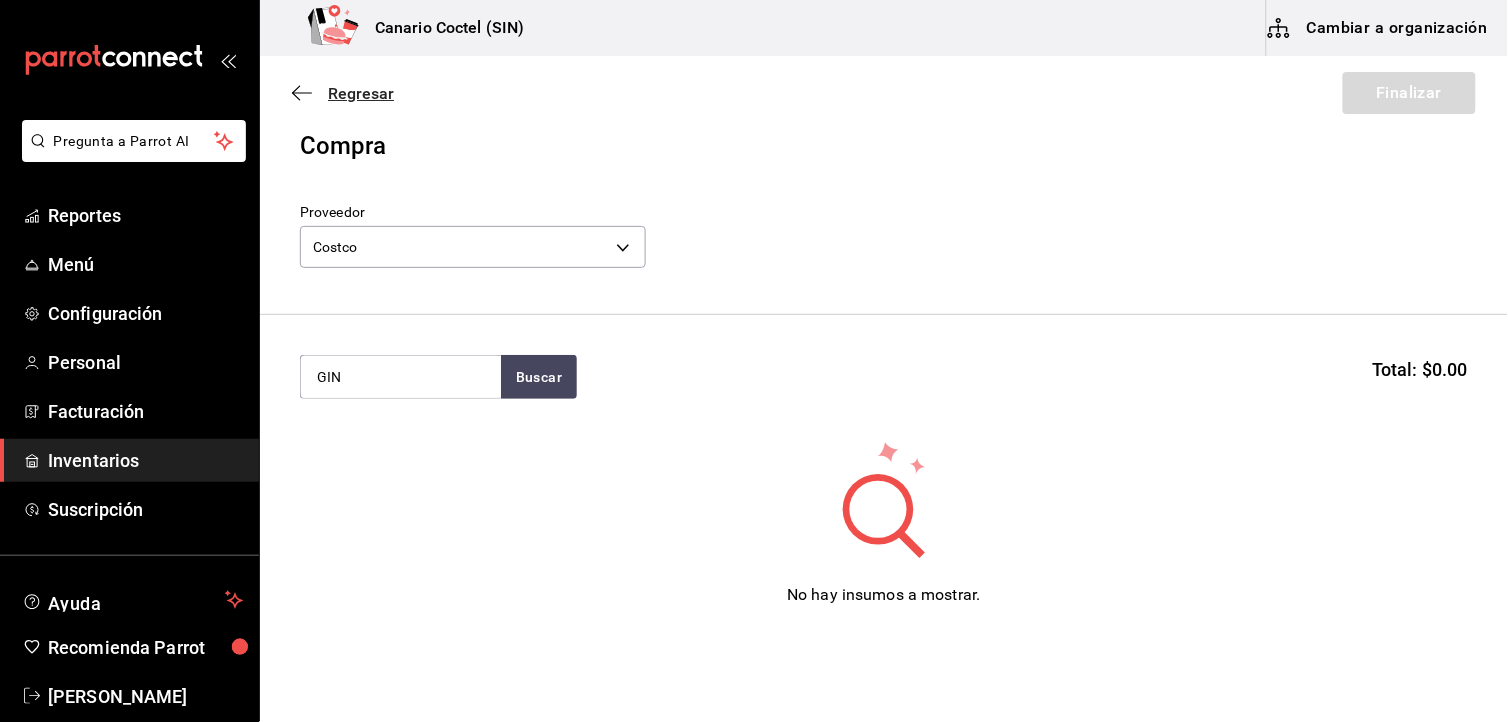 click 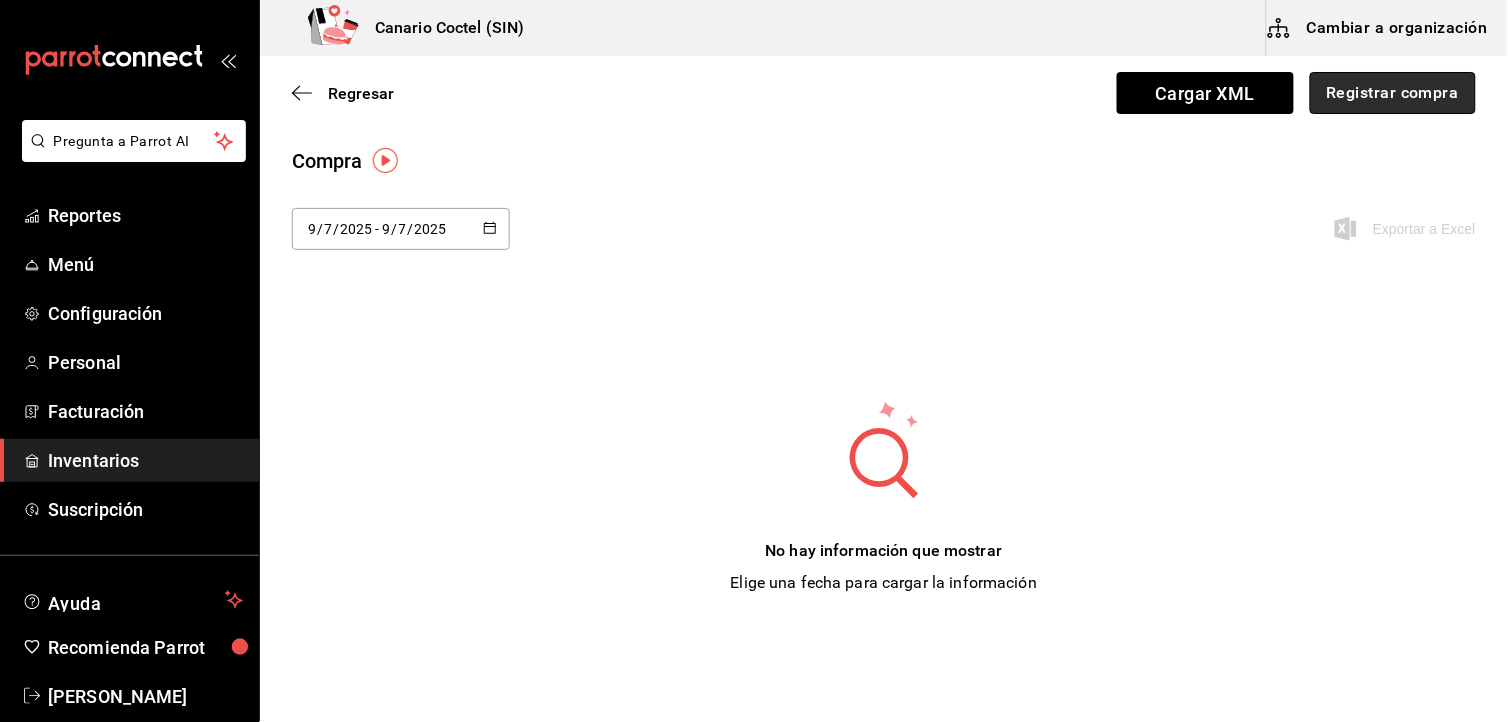 click on "Registrar compra" at bounding box center (1393, 93) 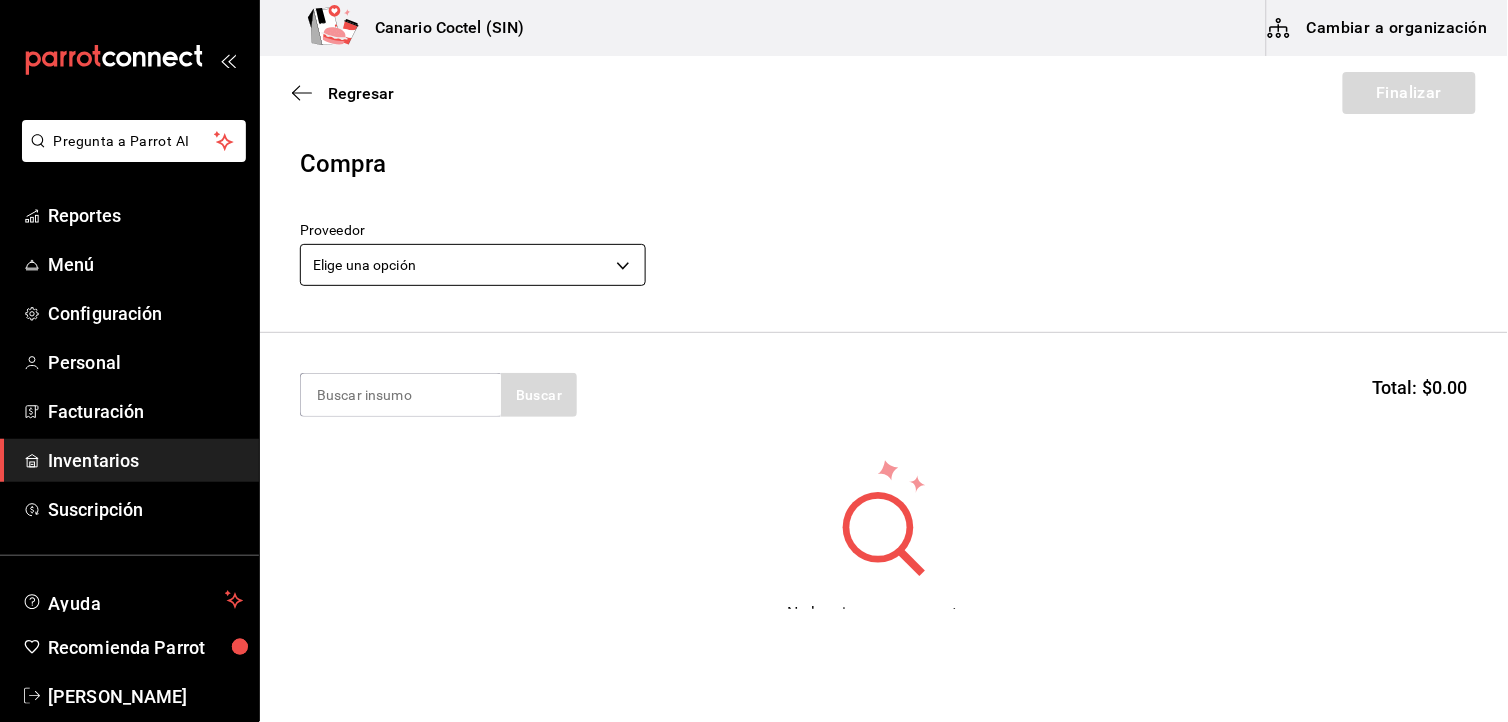 click on "Pregunta a Parrot AI Reportes   Menú   Configuración   Personal   Facturación   Inventarios   Suscripción   Ayuda Recomienda Parrot   [PERSON_NAME]   Sugerir nueva función   Canario Coctel (SIN) Cambiar a organización Regresar Finalizar Compra Proveedor Elige una opción default Buscar Total: $0.00 No hay insumos a mostrar. Busca un insumo para agregarlo a la lista GANA 1 MES GRATIS EN TU SUSCRIPCIÓN AQUÍ ¿Recuerdas cómo empezó tu restaurante?
[DATE] puedes ayudar a un colega a tener el mismo cambio que tú viviste.
Recomienda Parrot directamente desde tu Portal Administrador.
Es fácil y rápido.
🎁 Por cada restaurante que se una, ganas 1 mes gratis. Ver video tutorial Ir a video Pregunta a Parrot AI Reportes   Menú   Configuración   Personal   Facturación   Inventarios   Suscripción   Ayuda Recomienda Parrot   [PERSON_NAME]   Sugerir nueva función   Editar Eliminar Visitar centro de ayuda [PHONE_NUMBER] [EMAIL_ADDRESS][DOMAIN_NAME] Visitar centro de ayuda [PHONE_NUMBER]" at bounding box center [754, 304] 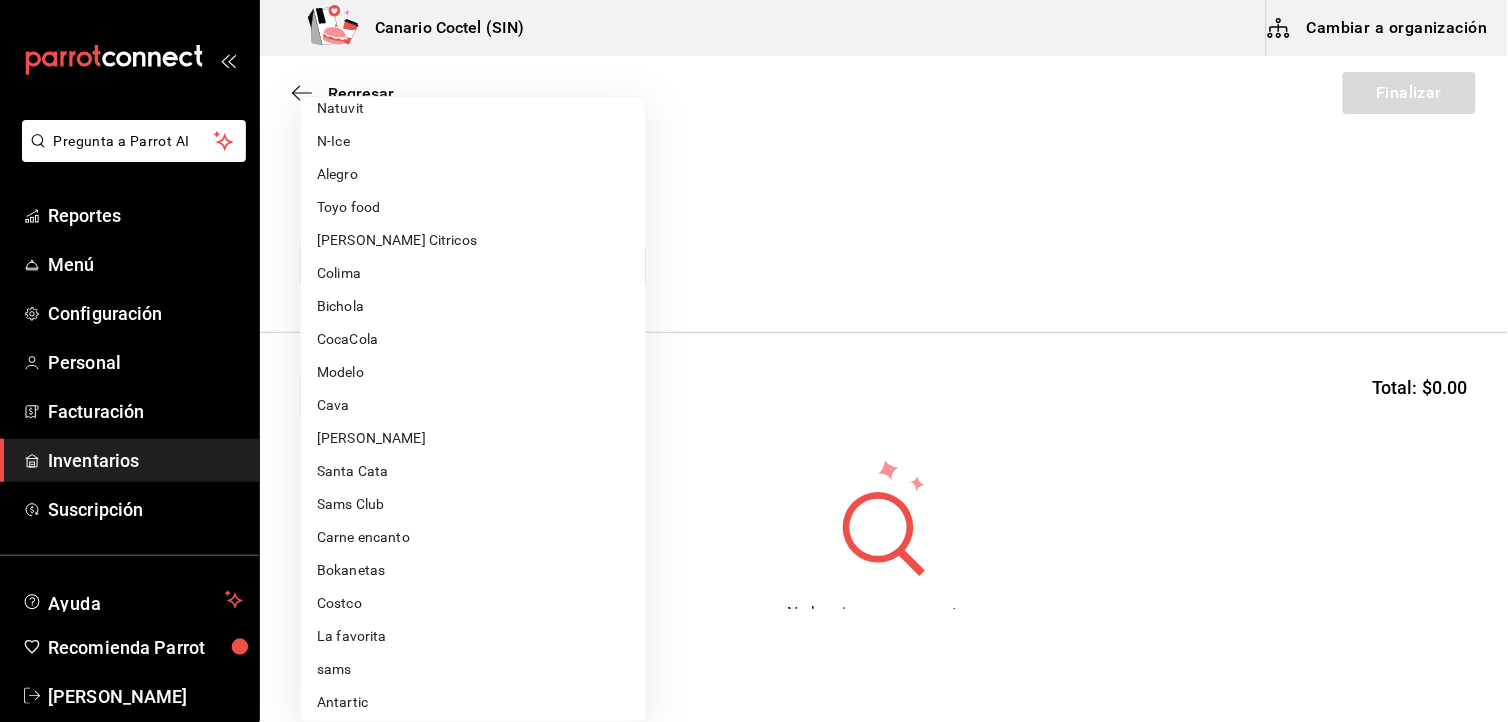 scroll, scrollTop: 0, scrollLeft: 0, axis: both 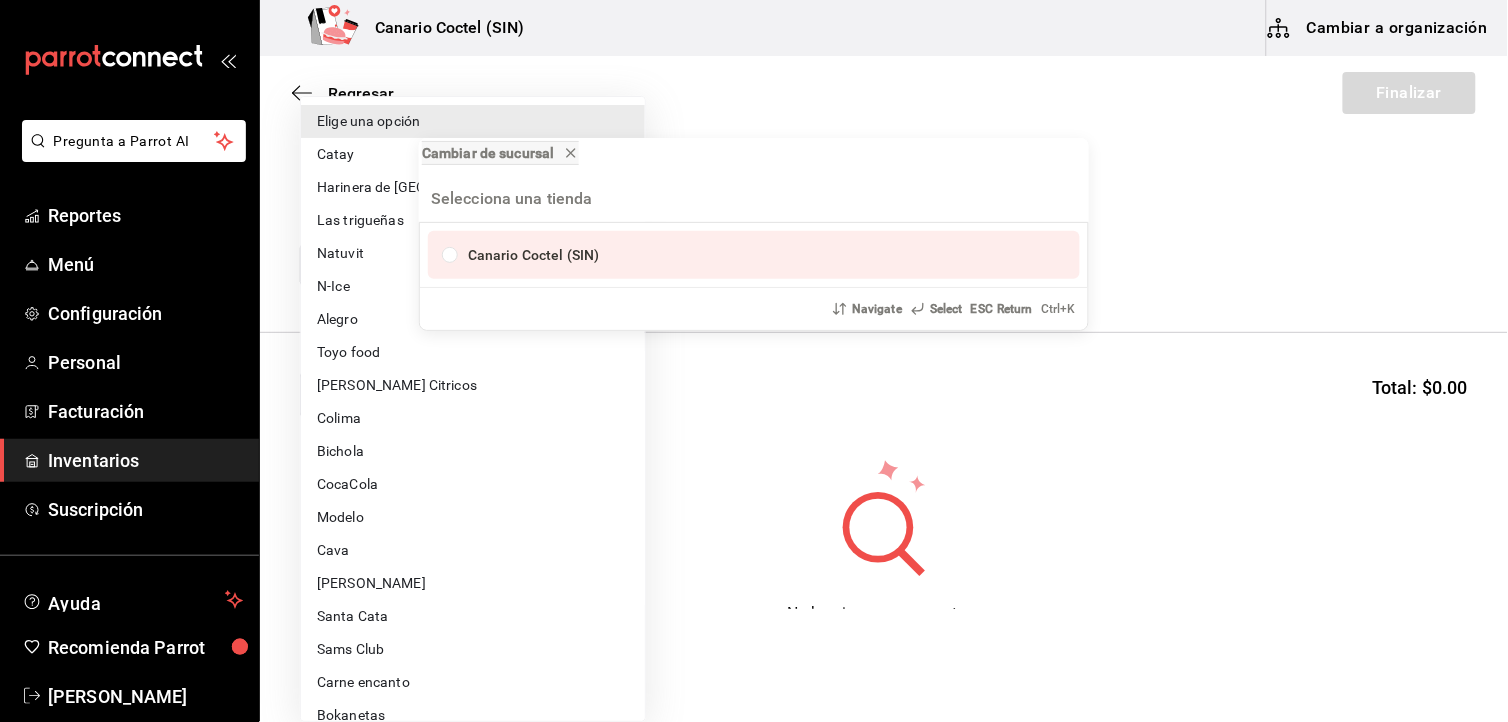 click on "Canario Coctel (SIN)" at bounding box center [534, 255] 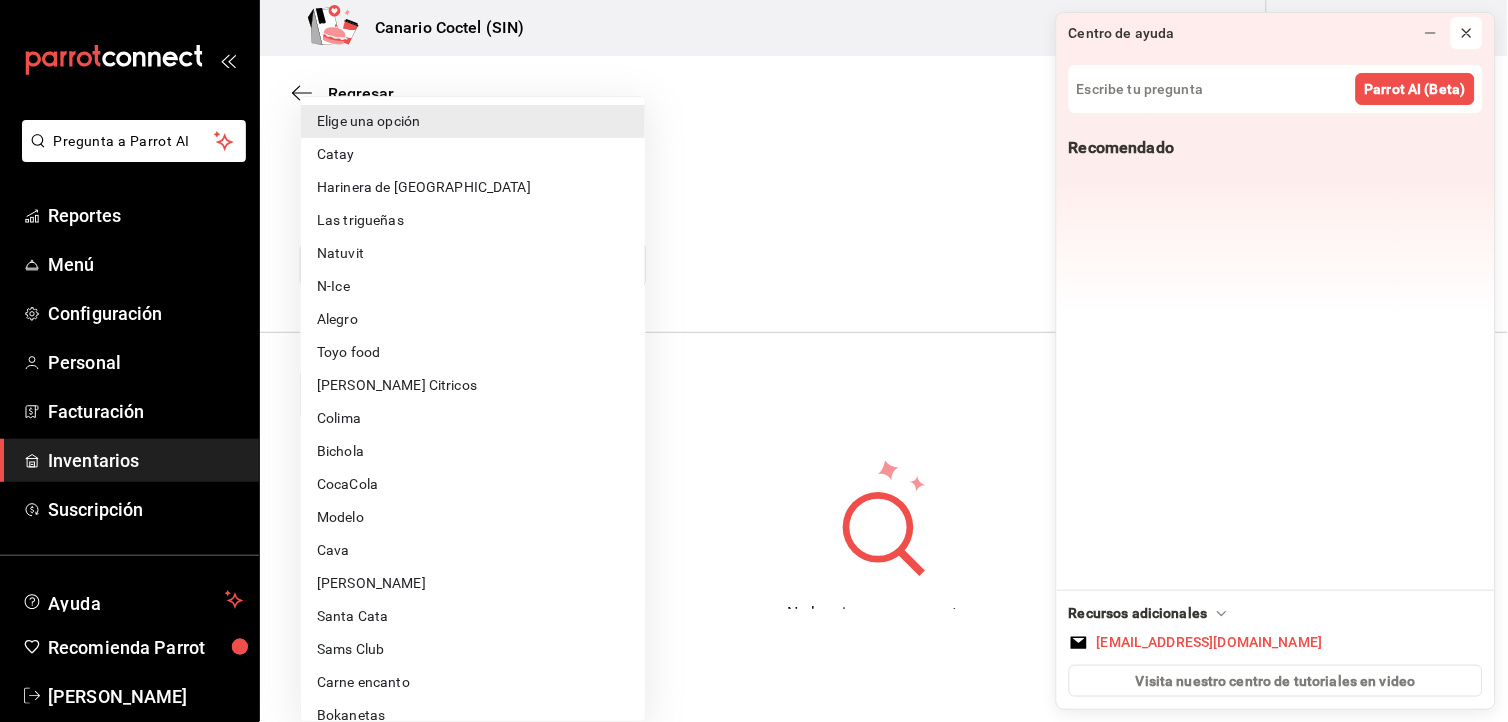 click 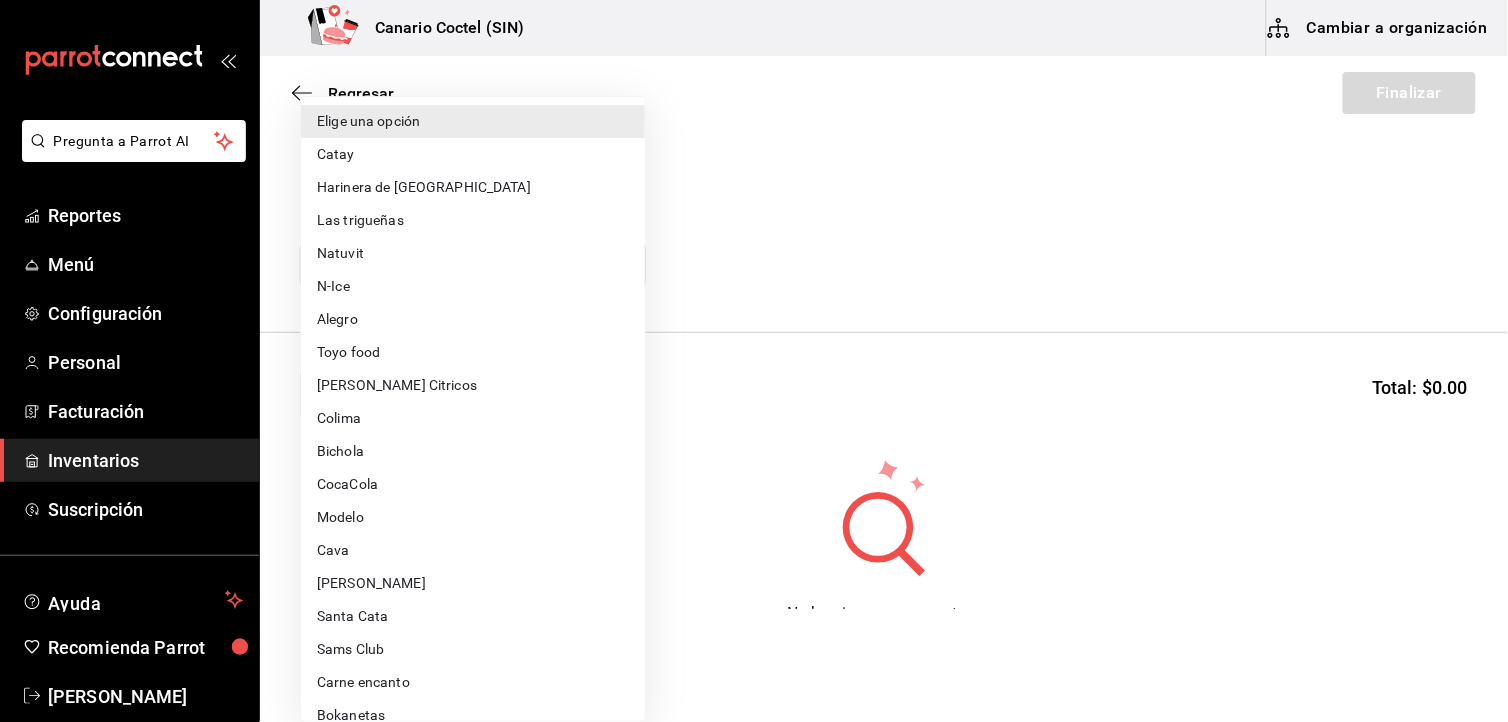 click on "Elige una opción Catay Harinera de Sinaloa Las trigueñas  Natuvit N-Ice Alegro Toyo food [PERSON_NAME] Citricos Colima Bichola CocaCola Modelo Cava [PERSON_NAME] Santa Cata Sams Club Carne encanto Bokanetas Costco La favorita sams Antartic Gaspasa Distribucentro Walmart Walmart  [PERSON_NAME] Cerveceria Modelo Carne [PERSON_NAME] Coca Cola Interno" at bounding box center [473, 682] 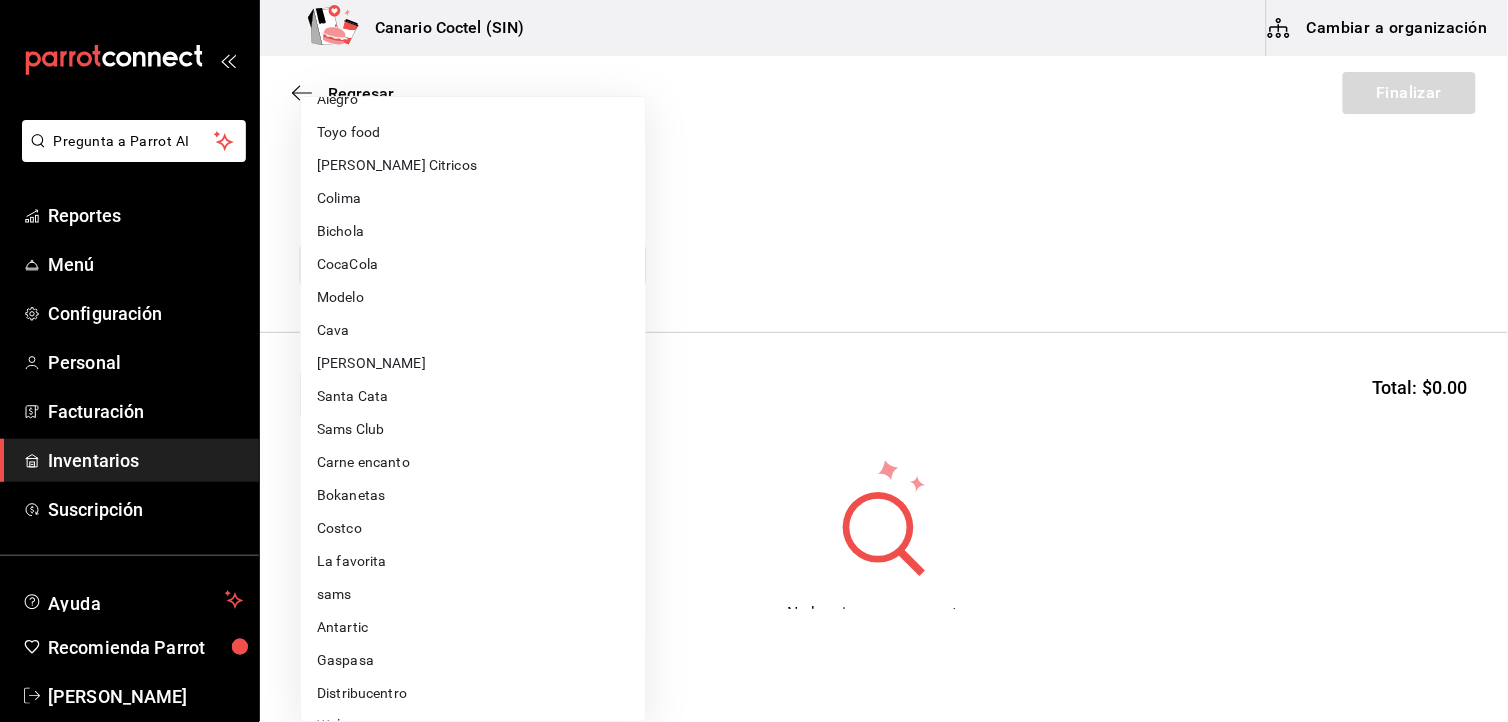 scroll, scrollTop: 224, scrollLeft: 0, axis: vertical 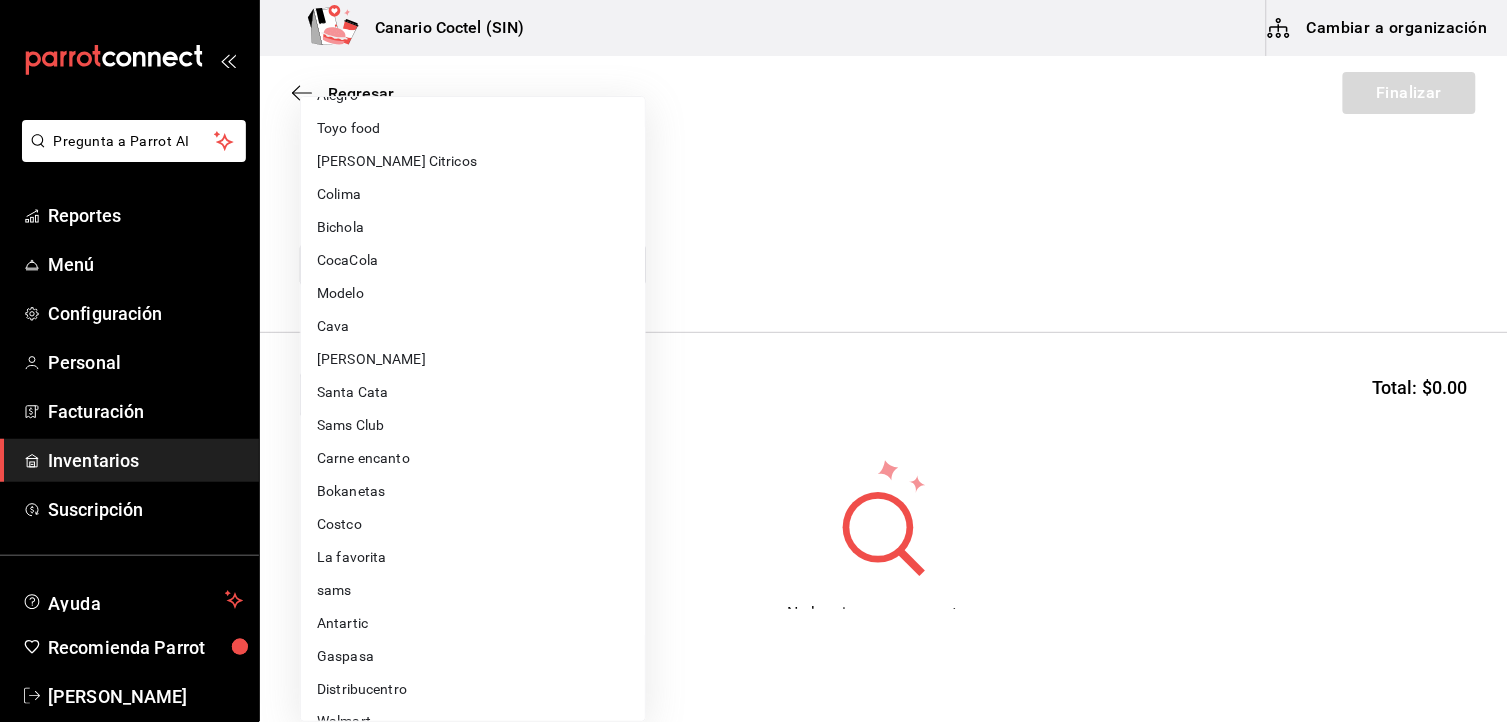click on "Costco" at bounding box center [473, 524] 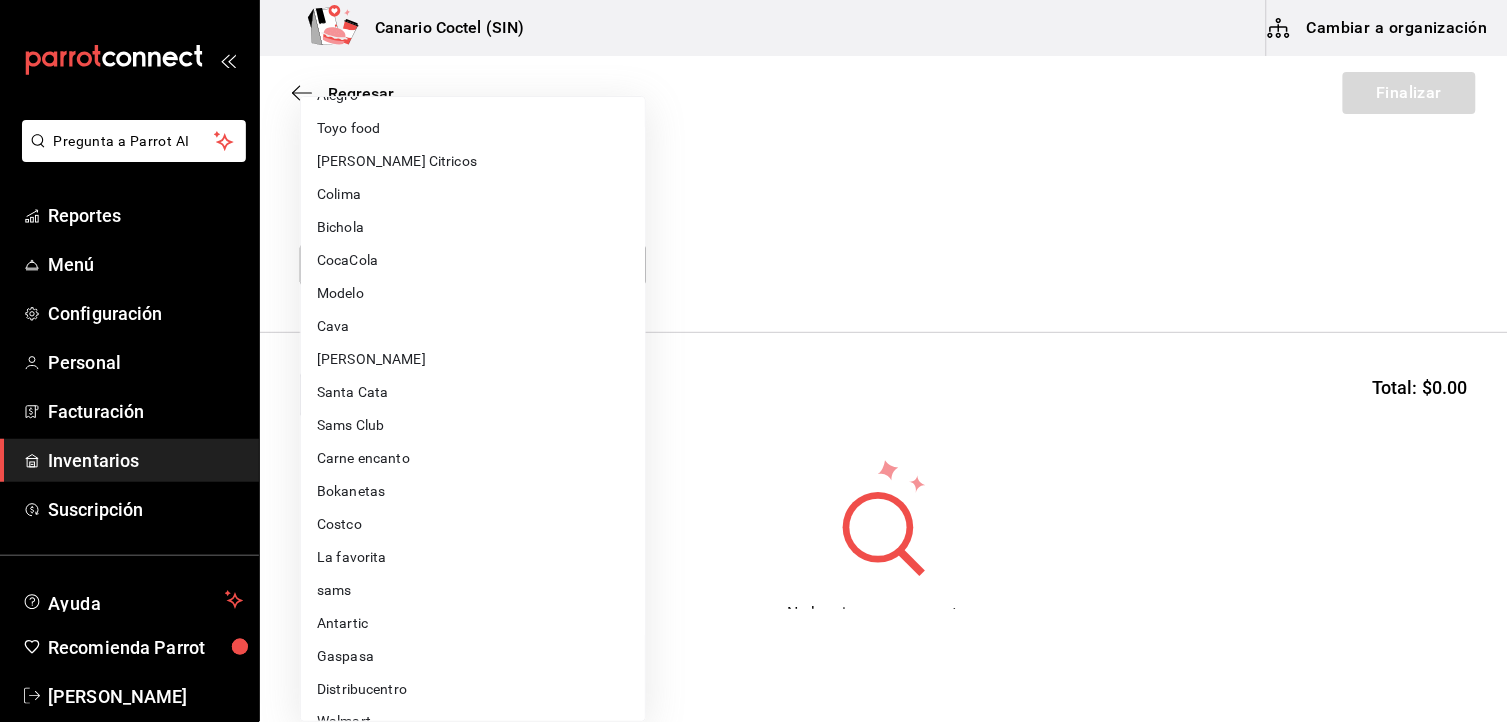 type on "318cf0a0-d354-4919-95f6-0098ed00cd5b" 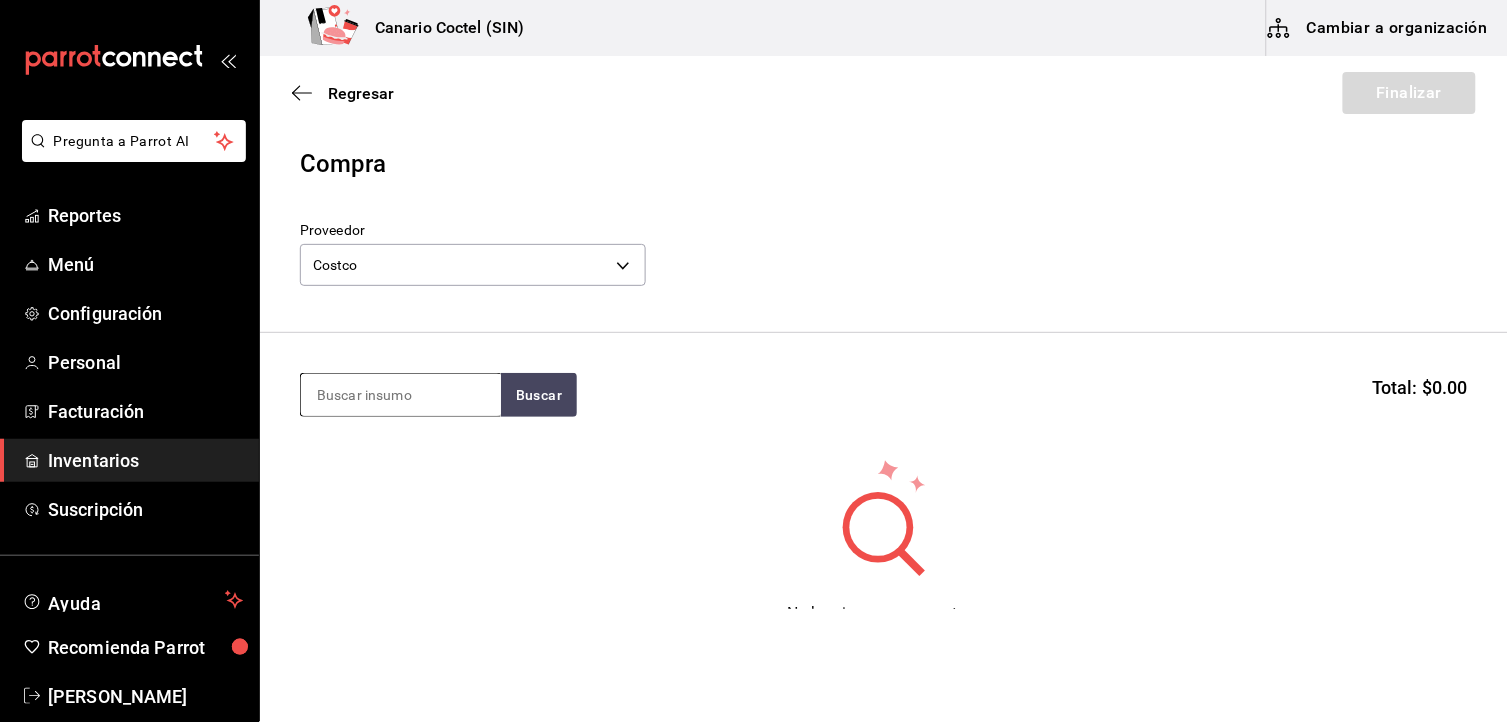 click at bounding box center (401, 395) 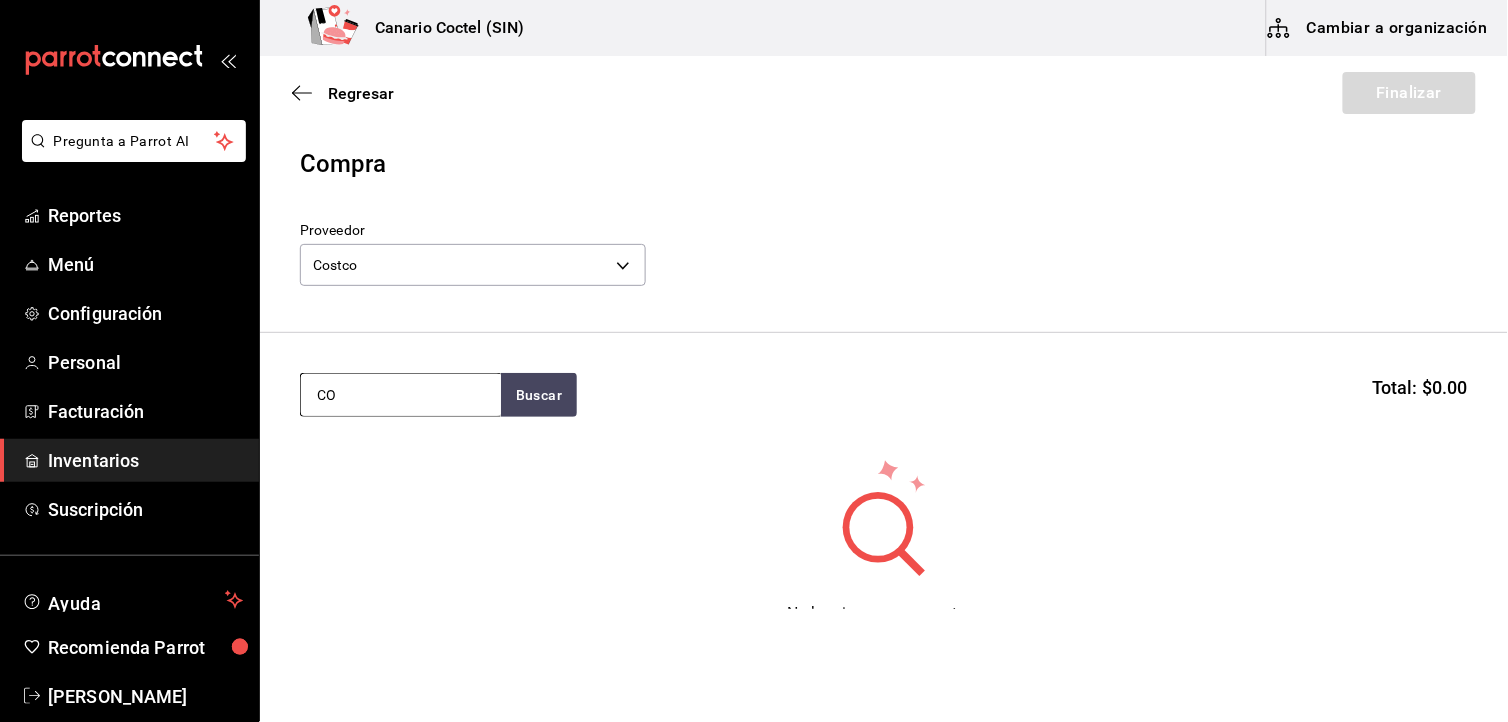 type on "C" 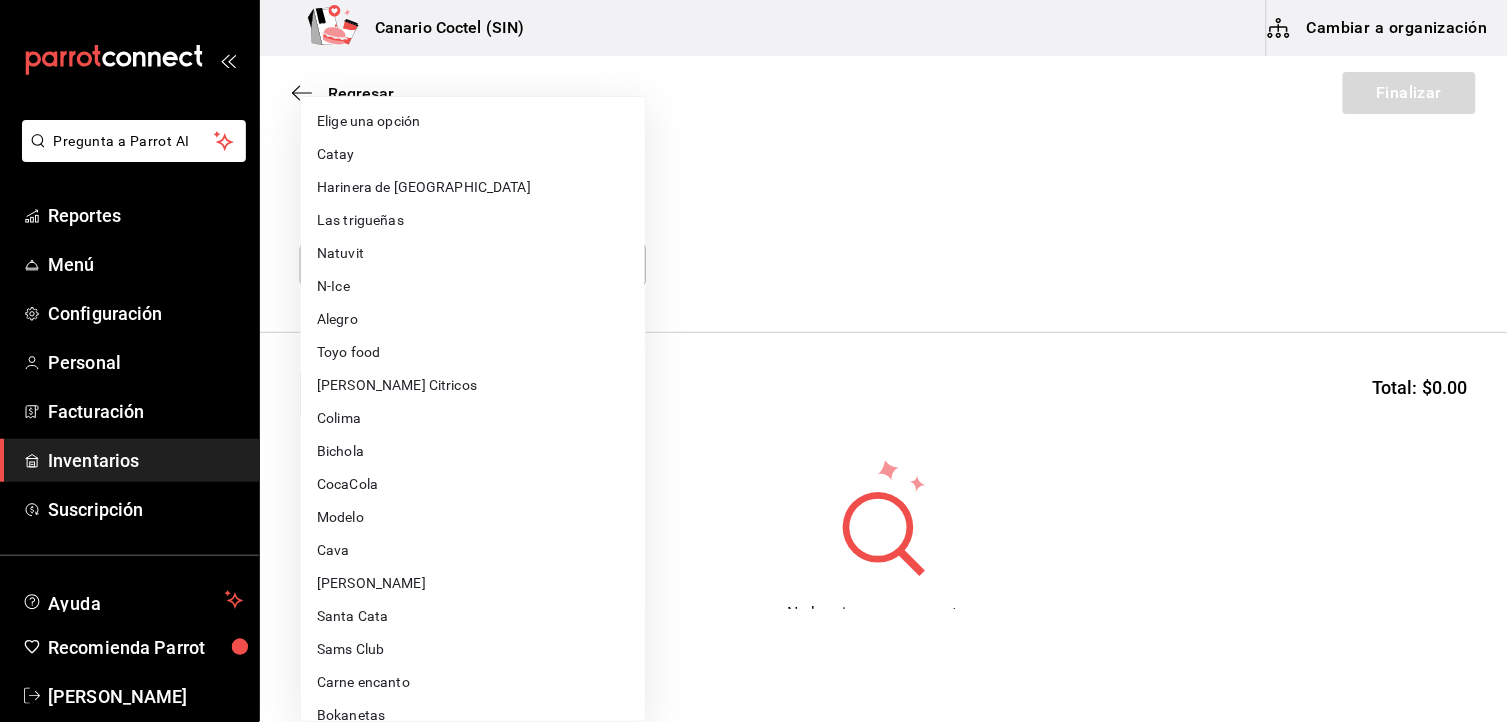 click on "Pregunta a Parrot AI Reportes   Menú   Configuración   Personal   Facturación   Inventarios   Suscripción   Ayuda Recomienda Parrot   [PERSON_NAME]   Sugerir nueva función   Canario Coctel (SIN) Cambiar a organización Regresar Finalizar Compra Proveedor Costco 318cf0a0-d354-4919-95f6-0098ed00cd5b GI Buscar Total: $0.00 No hay insumos a mostrar. Busca un insumo para agregarlo a la lista GANA 1 MES GRATIS EN TU SUSCRIPCIÓN AQUÍ ¿Recuerdas cómo empezó tu restaurante?
[DATE] puedes ayudar a un colega a tener el mismo cambio que tú viviste.
Recomienda Parrot directamente desde tu Portal Administrador.
Es fácil y rápido.
🎁 Por cada restaurante que se una, ganas 1 mes gratis. Ver video tutorial Ir a video Pregunta a Parrot AI Reportes   Menú   Configuración   Personal   Facturación   Inventarios   Suscripción   Ayuda Recomienda Parrot   [PERSON_NAME]   Sugerir nueva función   Editar Eliminar Visitar centro de ayuda [PHONE_NUMBER] [EMAIL_ADDRESS][DOMAIN_NAME] Visitar centro de ayuda Catay N-Ice" at bounding box center [754, 304] 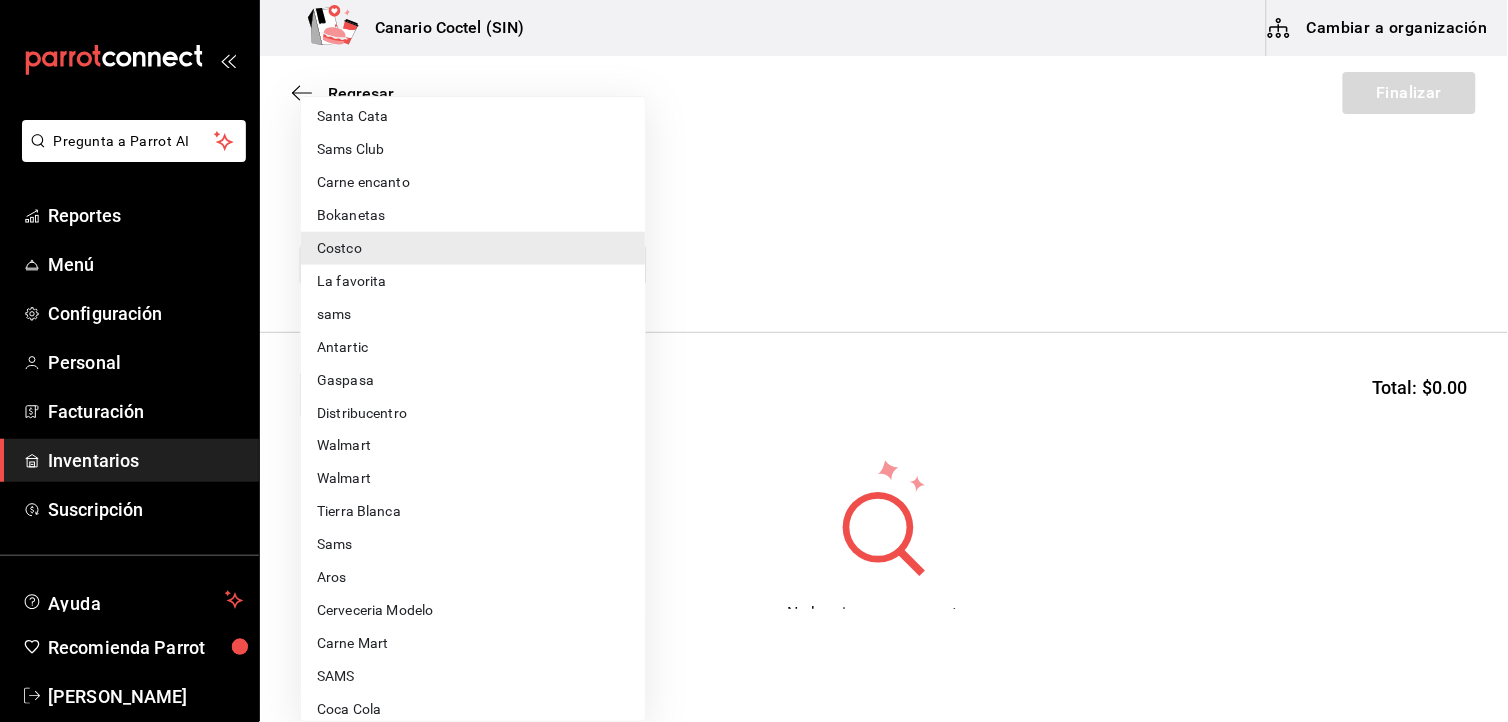 scroll, scrollTop: 545, scrollLeft: 0, axis: vertical 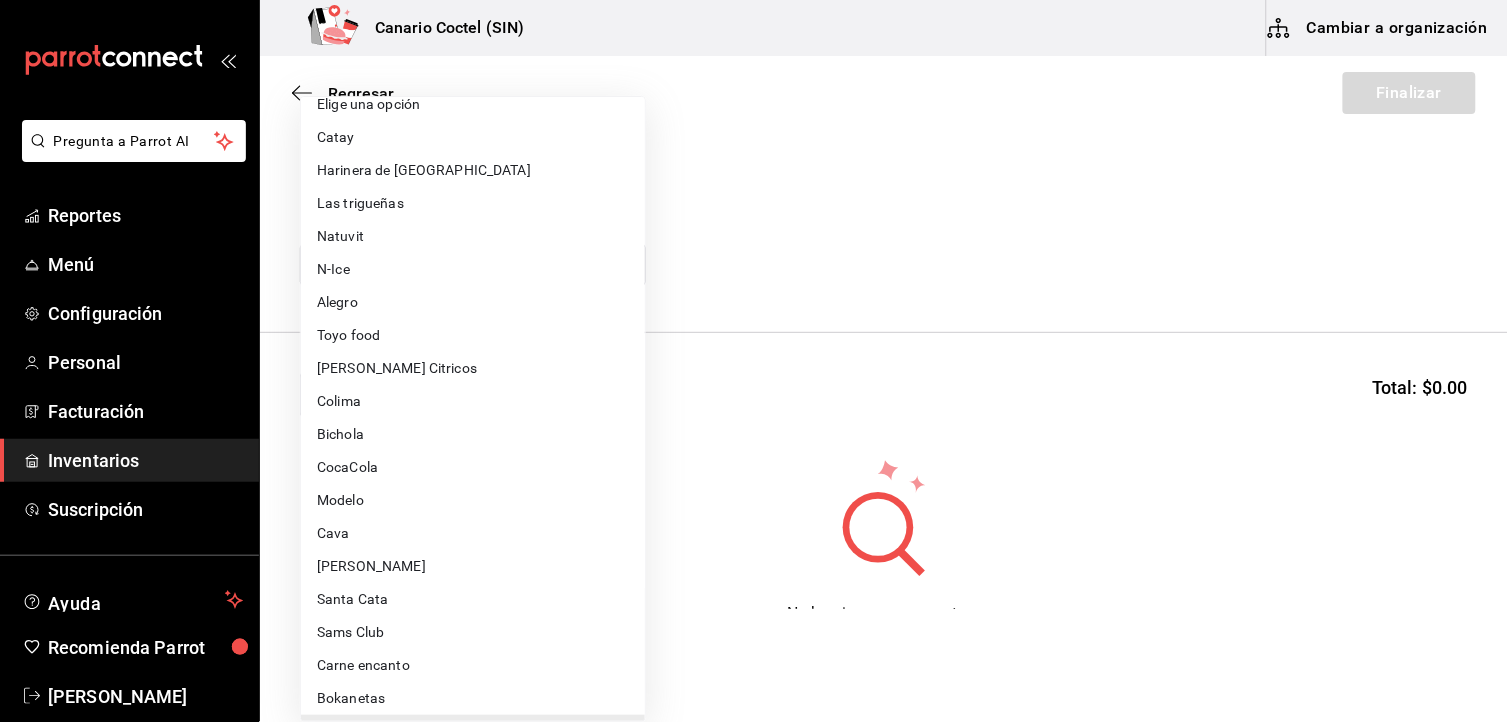 click at bounding box center (754, 361) 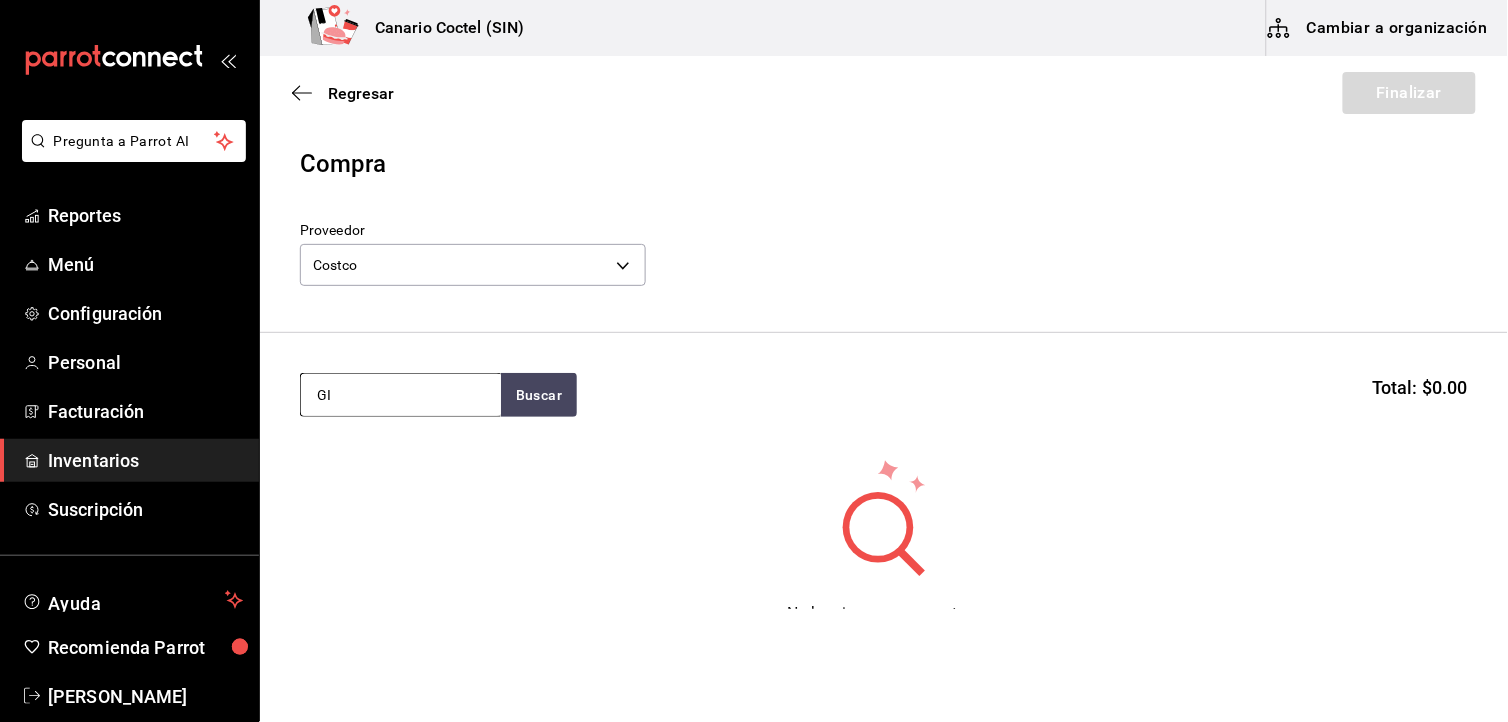 click on "GI" at bounding box center [401, 395] 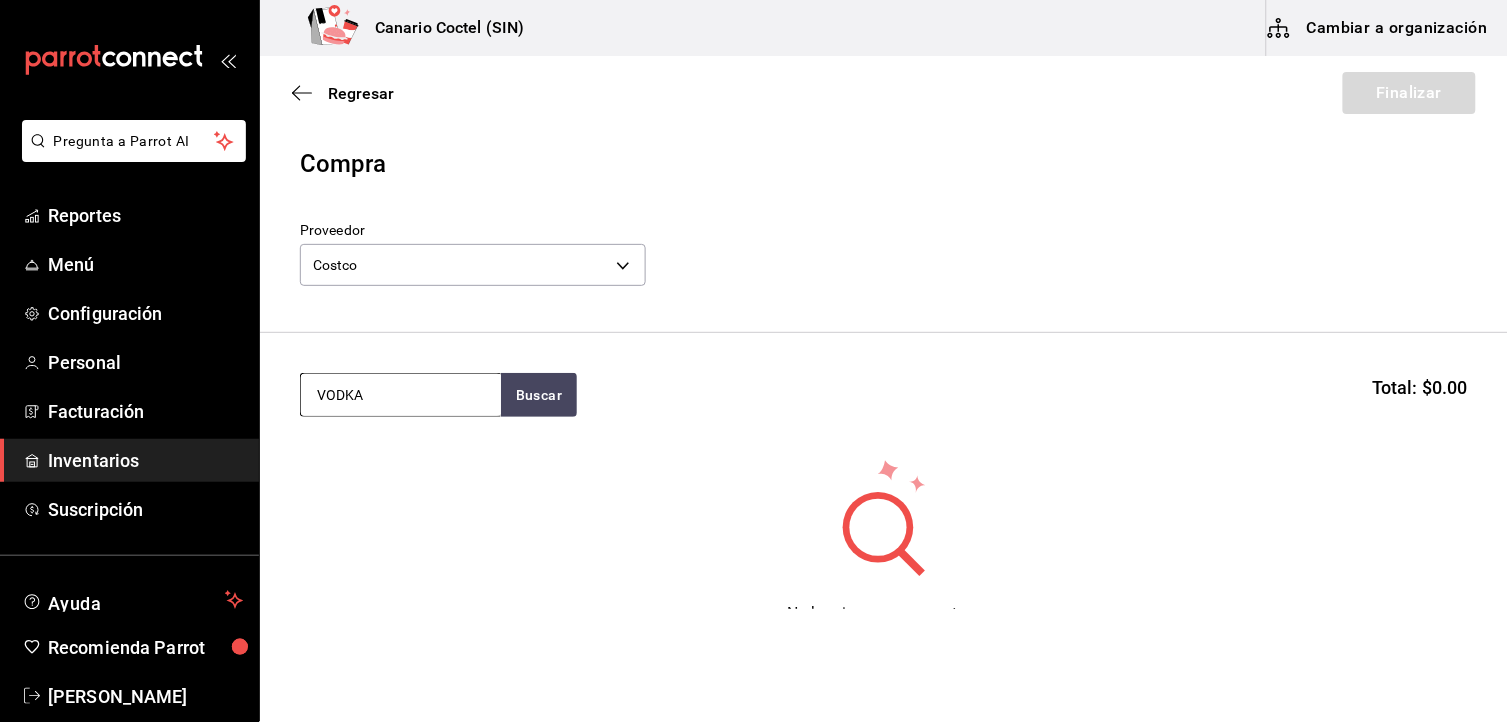 type on "VODKA" 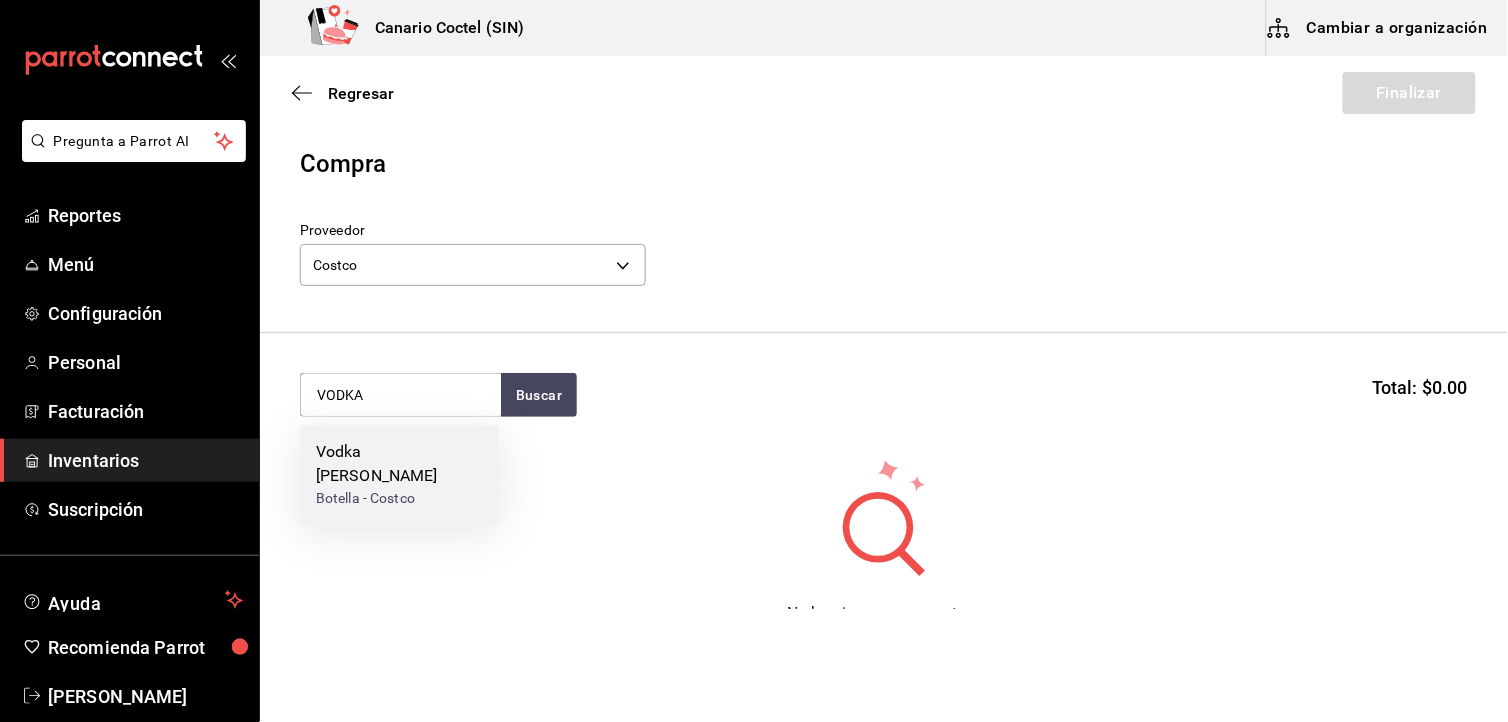 click on "Botella - Costco" at bounding box center [400, 499] 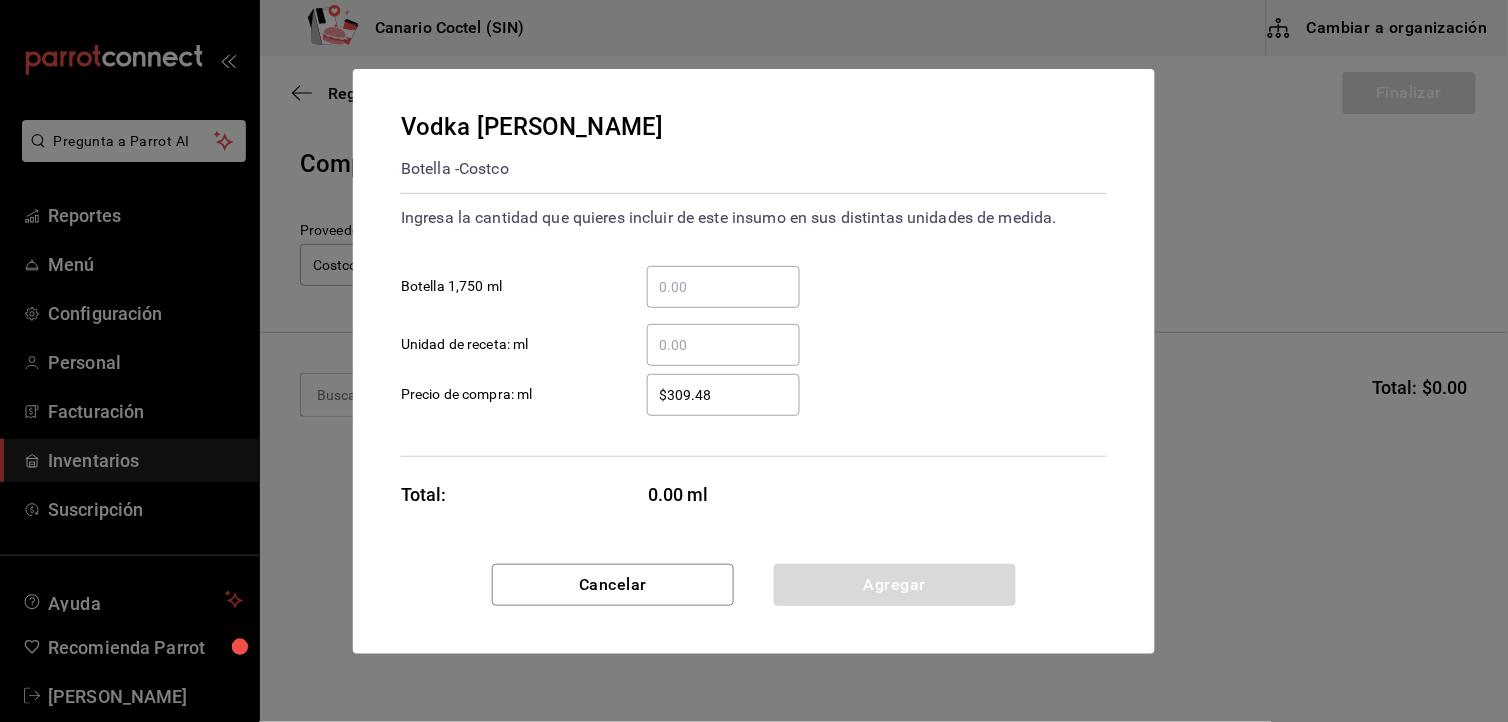 click on "​ Botella 1,750 ml" at bounding box center [723, 287] 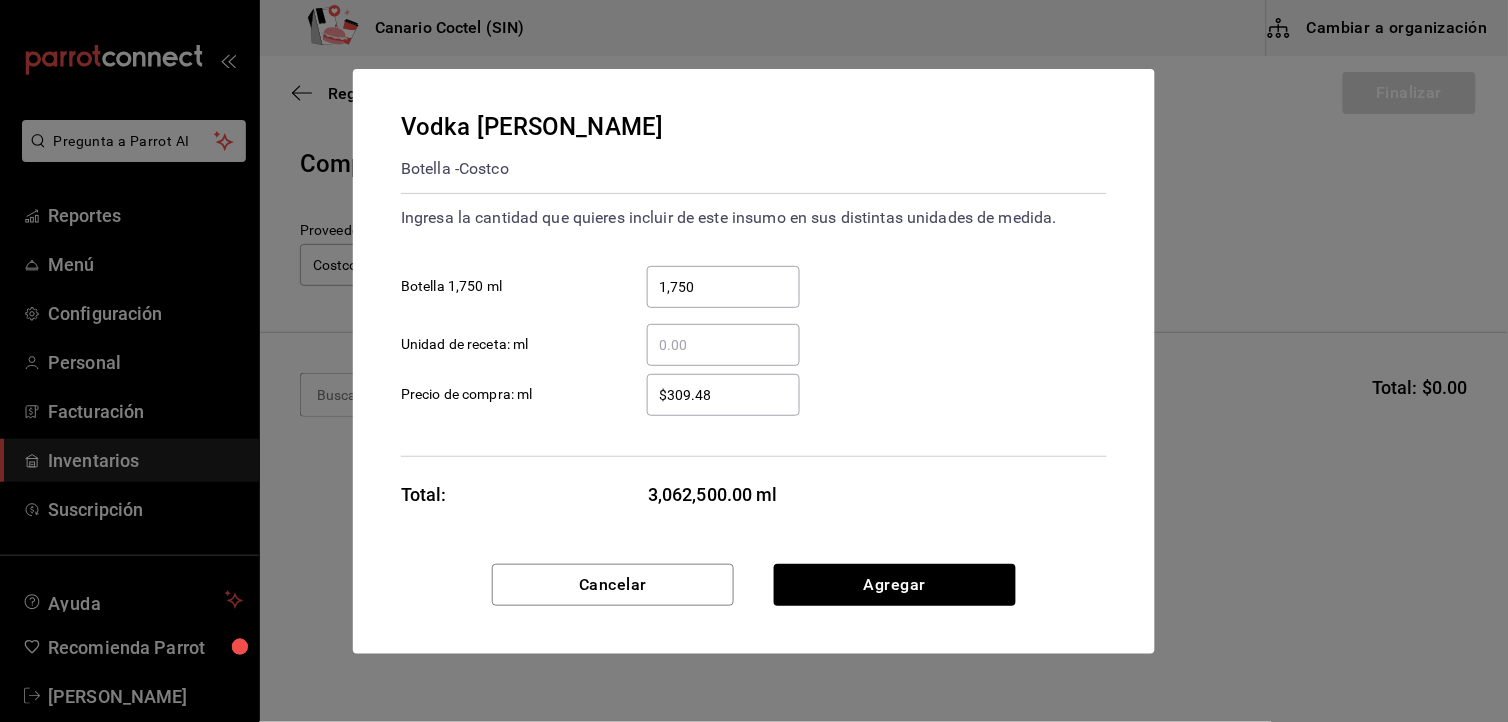 click on "​ Unidad de receta: ml" at bounding box center (723, 345) 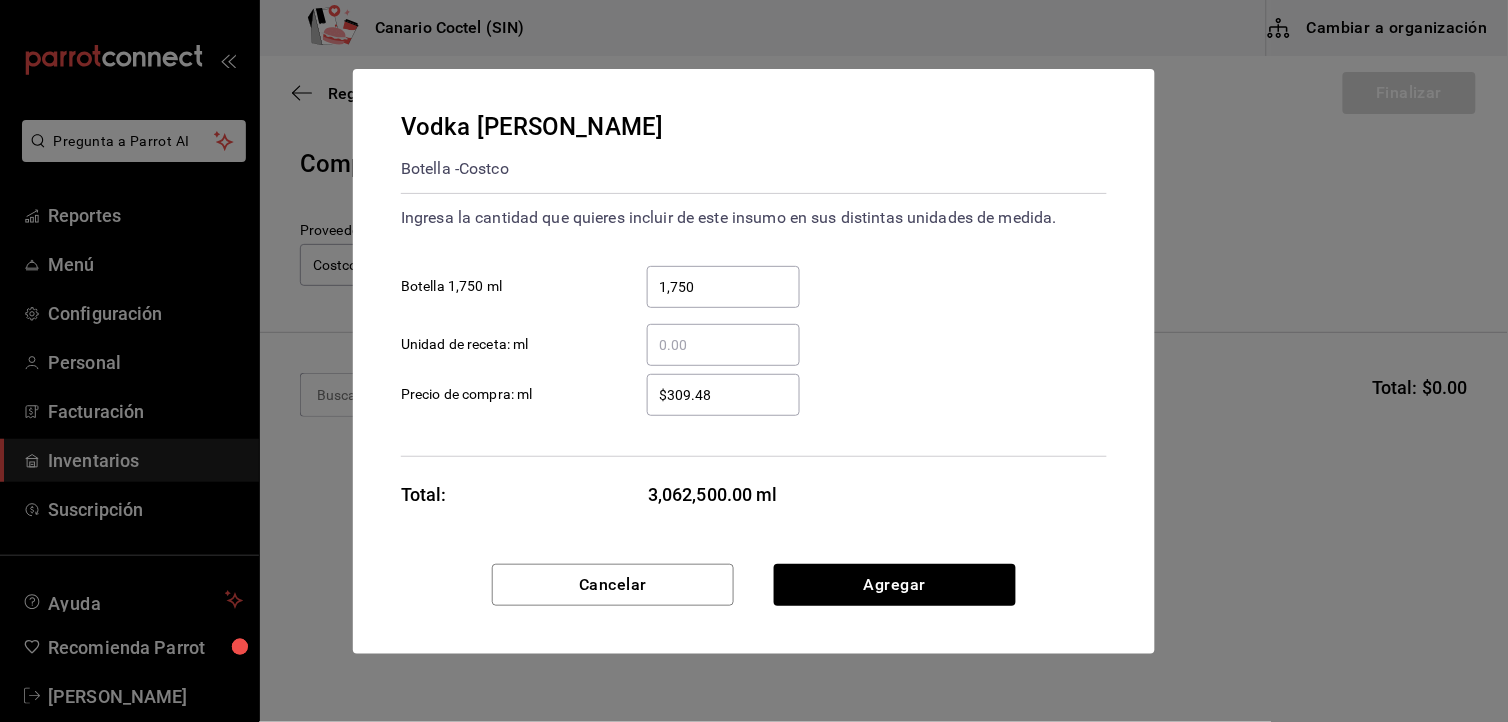 click on "1,750" at bounding box center [723, 287] 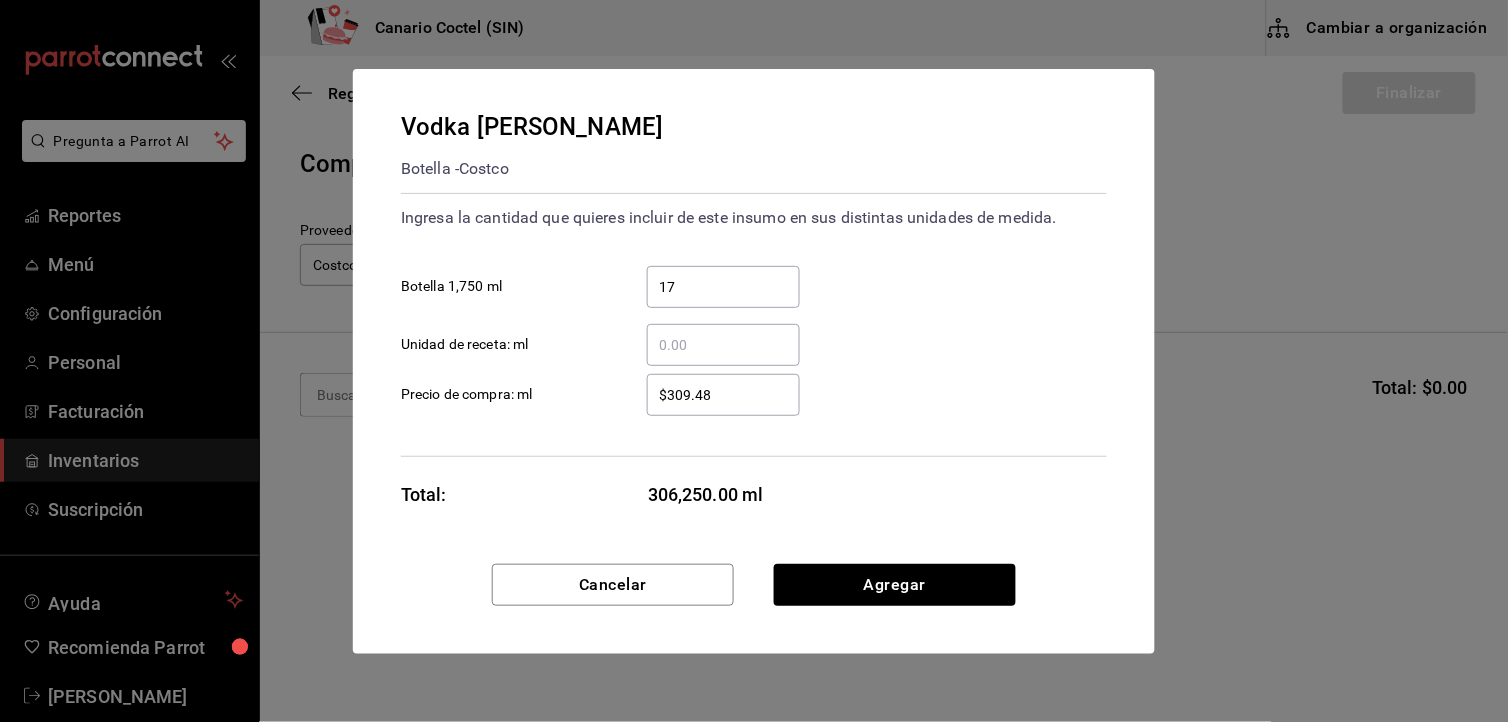 type on "1" 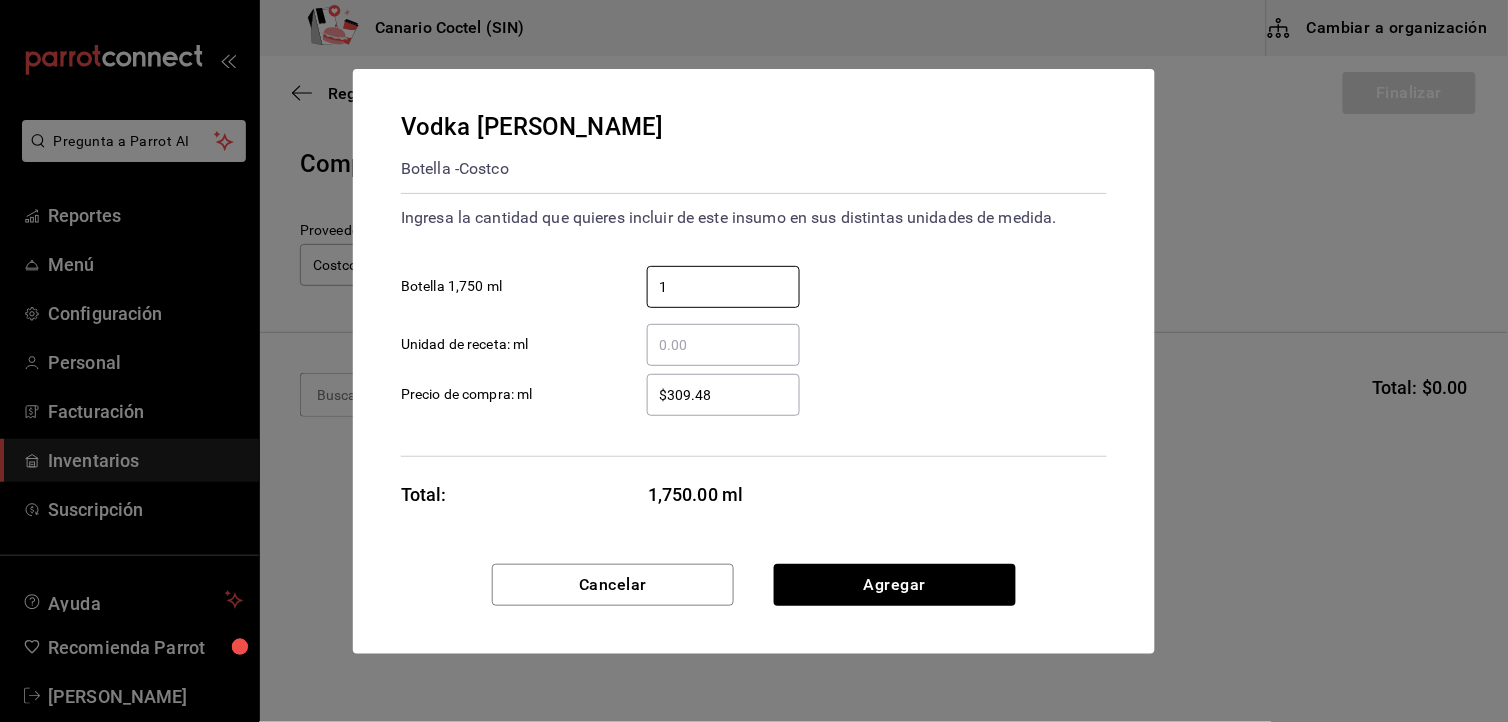 type on "1" 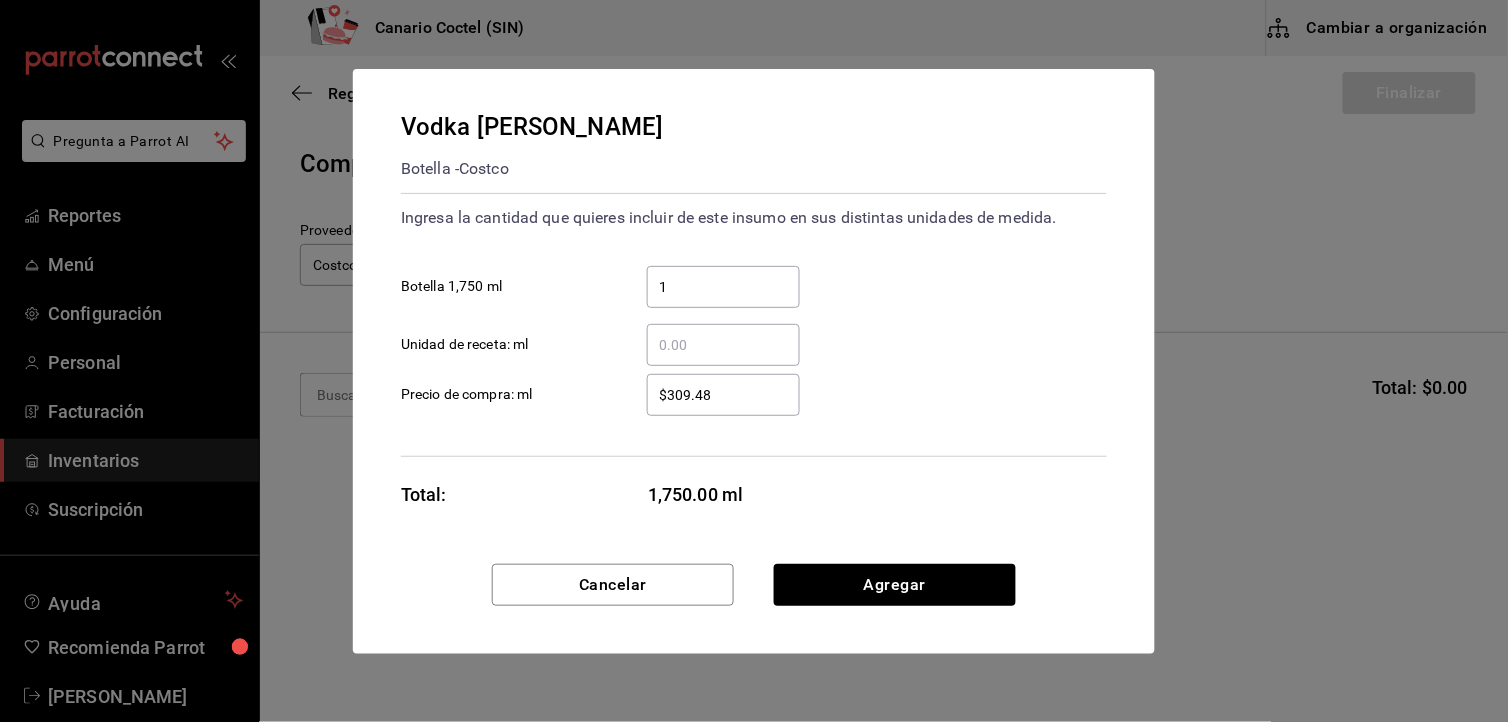 click on "​ Unidad de receta: ml" at bounding box center (723, 345) 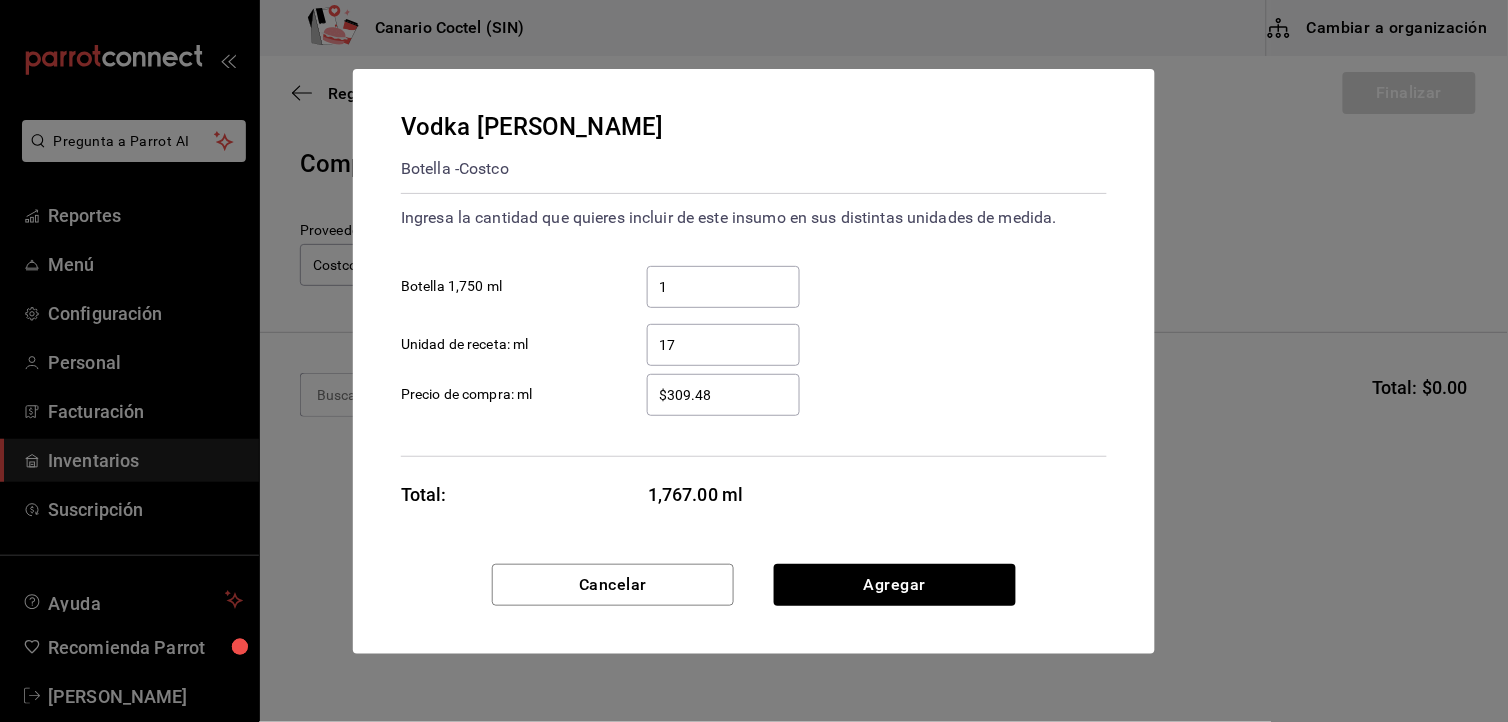 type on "1" 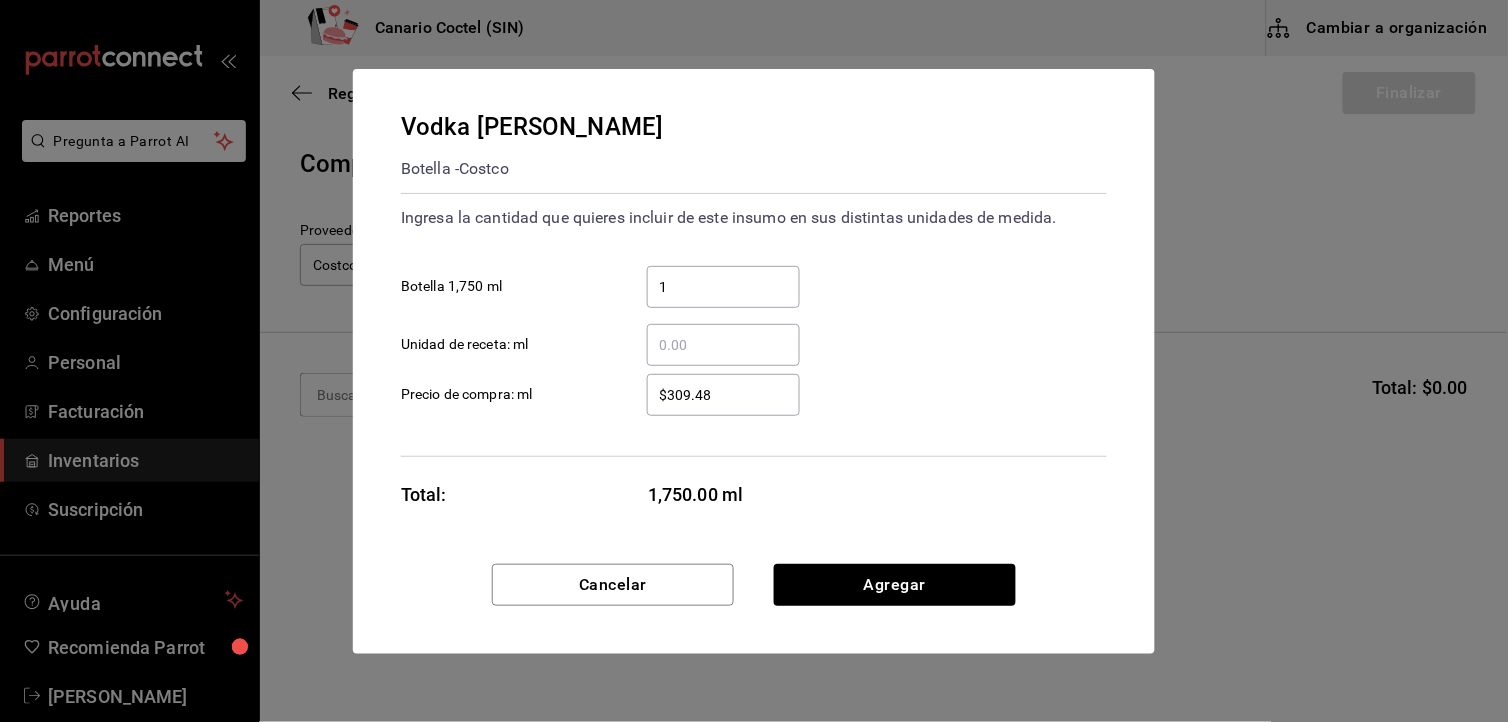 type on "1" 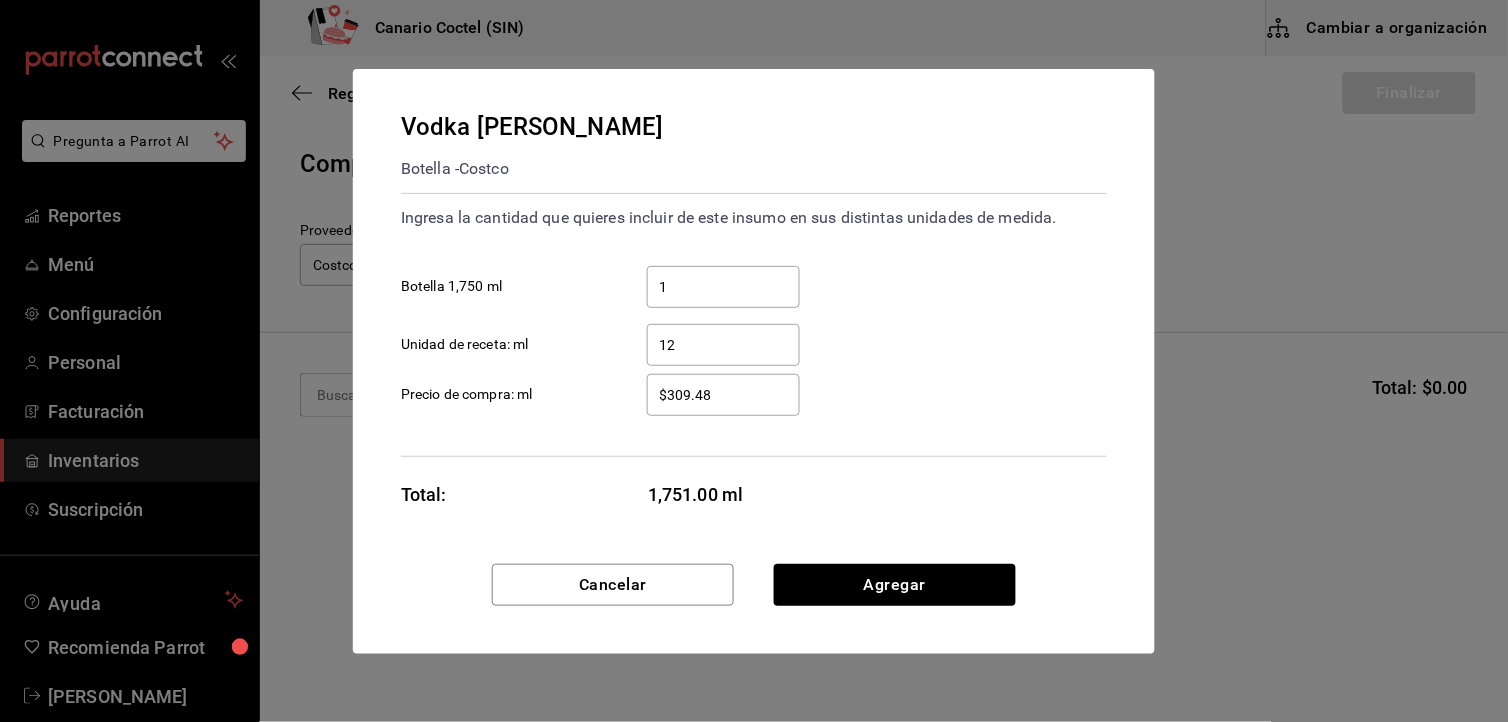 type on "1" 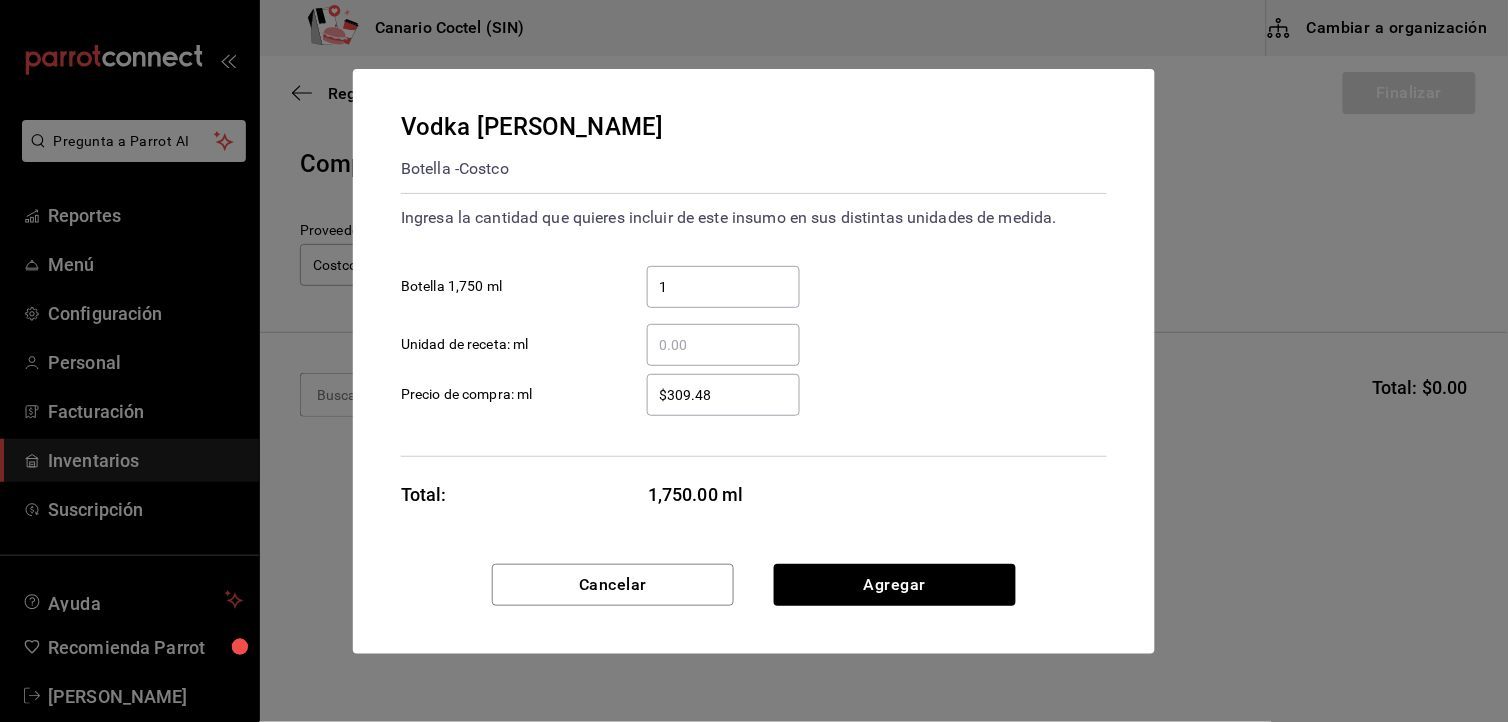 type on "1" 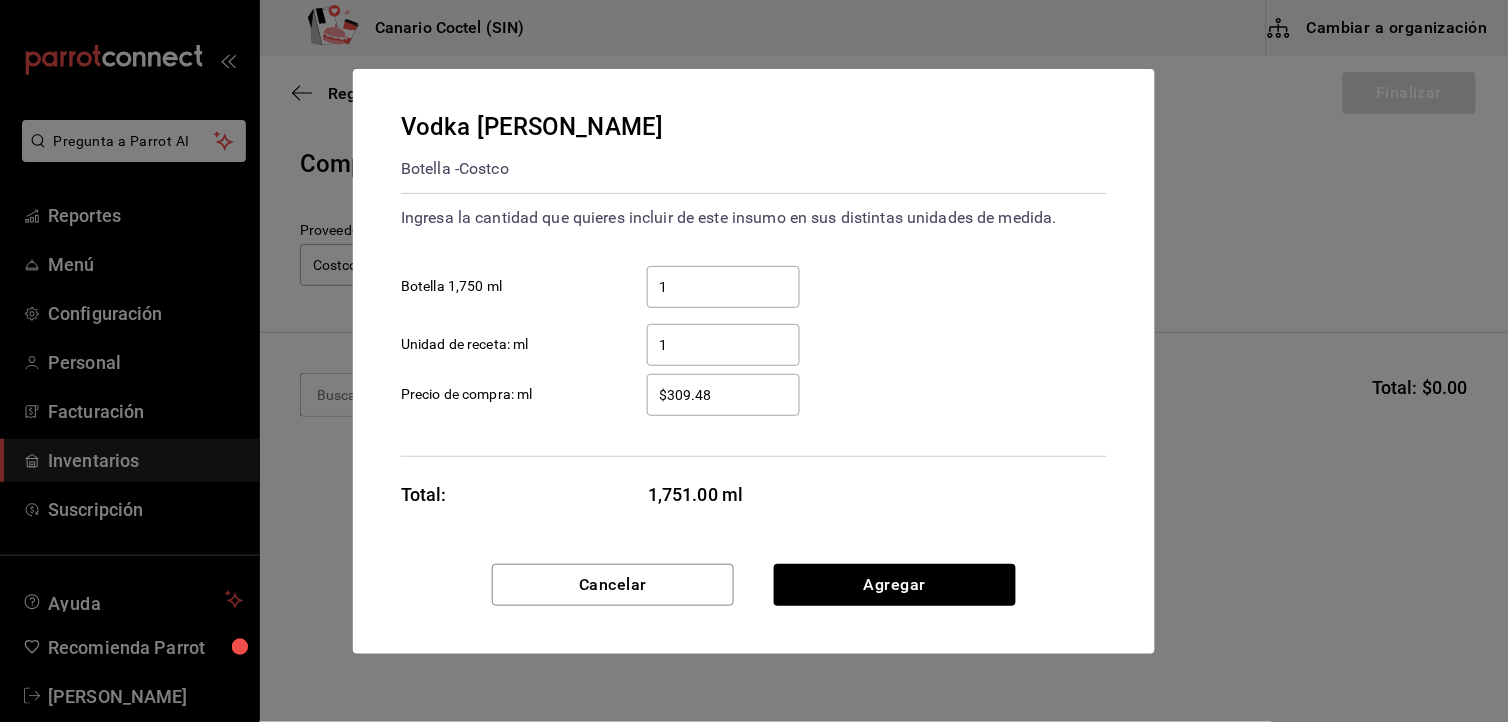 type 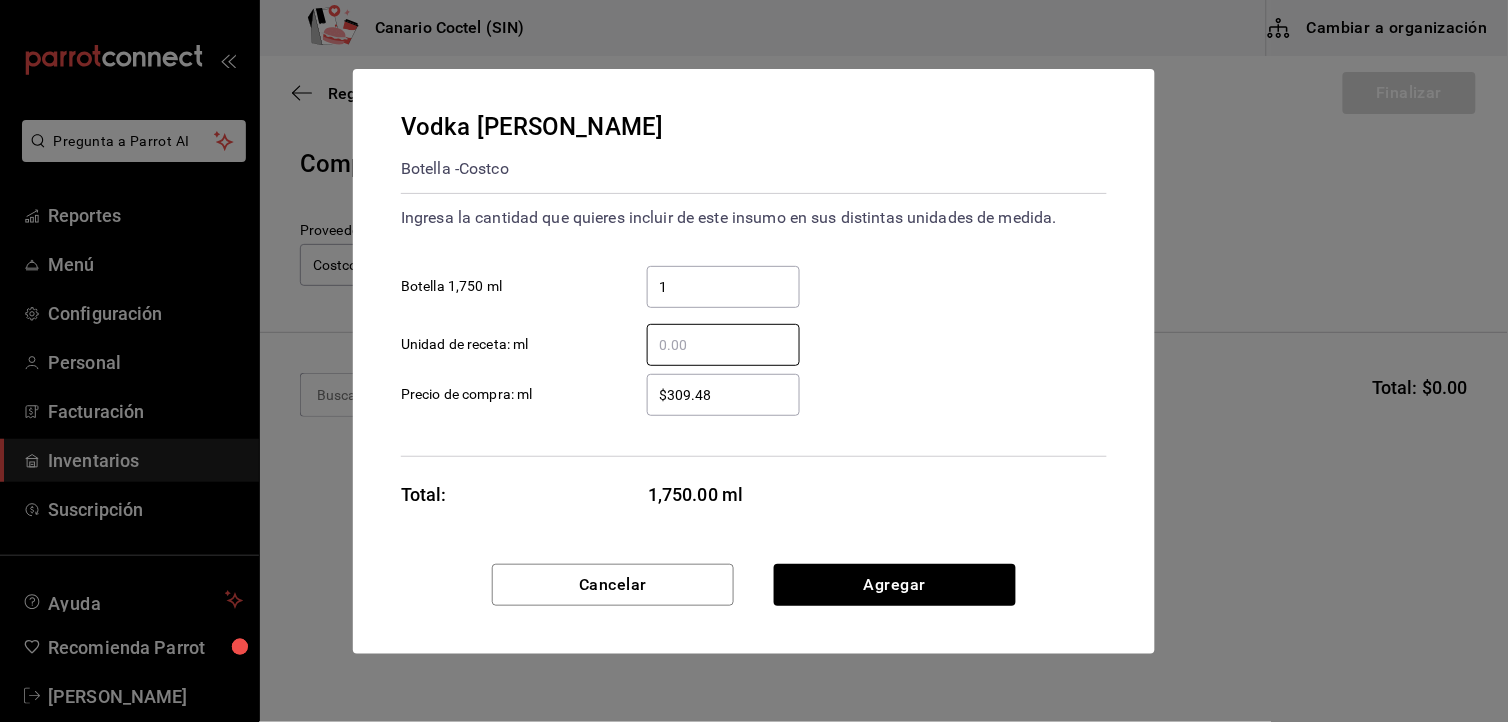 click on "1" at bounding box center [723, 287] 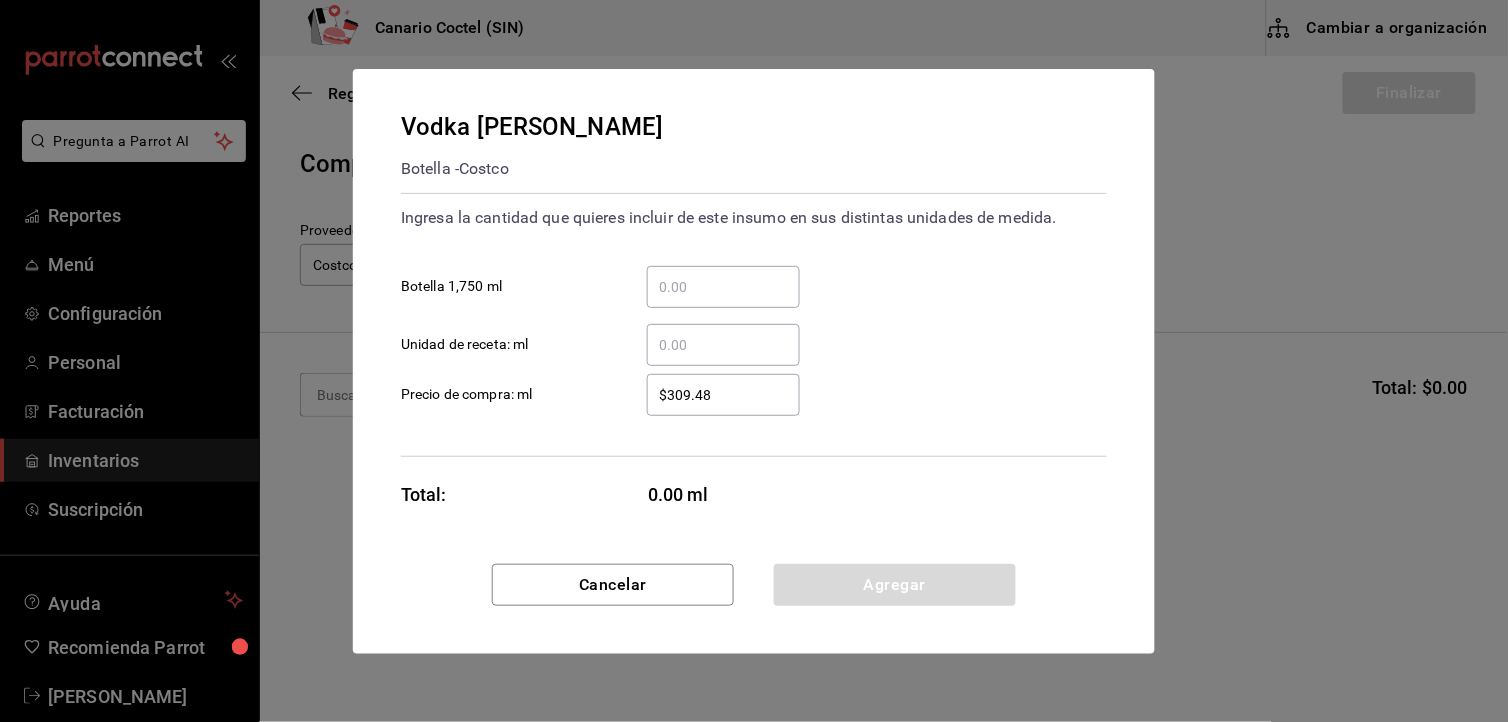 type on "1" 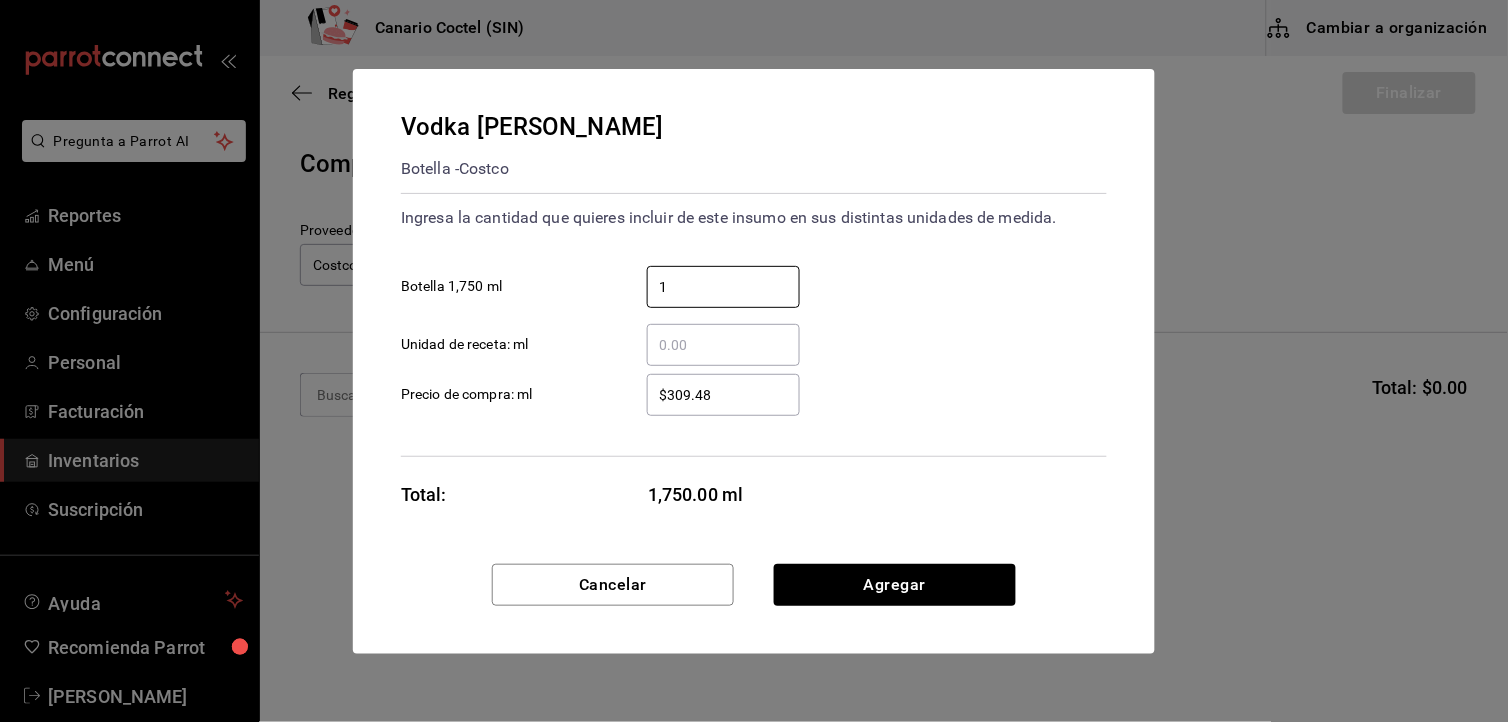 click on "​ Unidad de receta: ml" at bounding box center [723, 345] 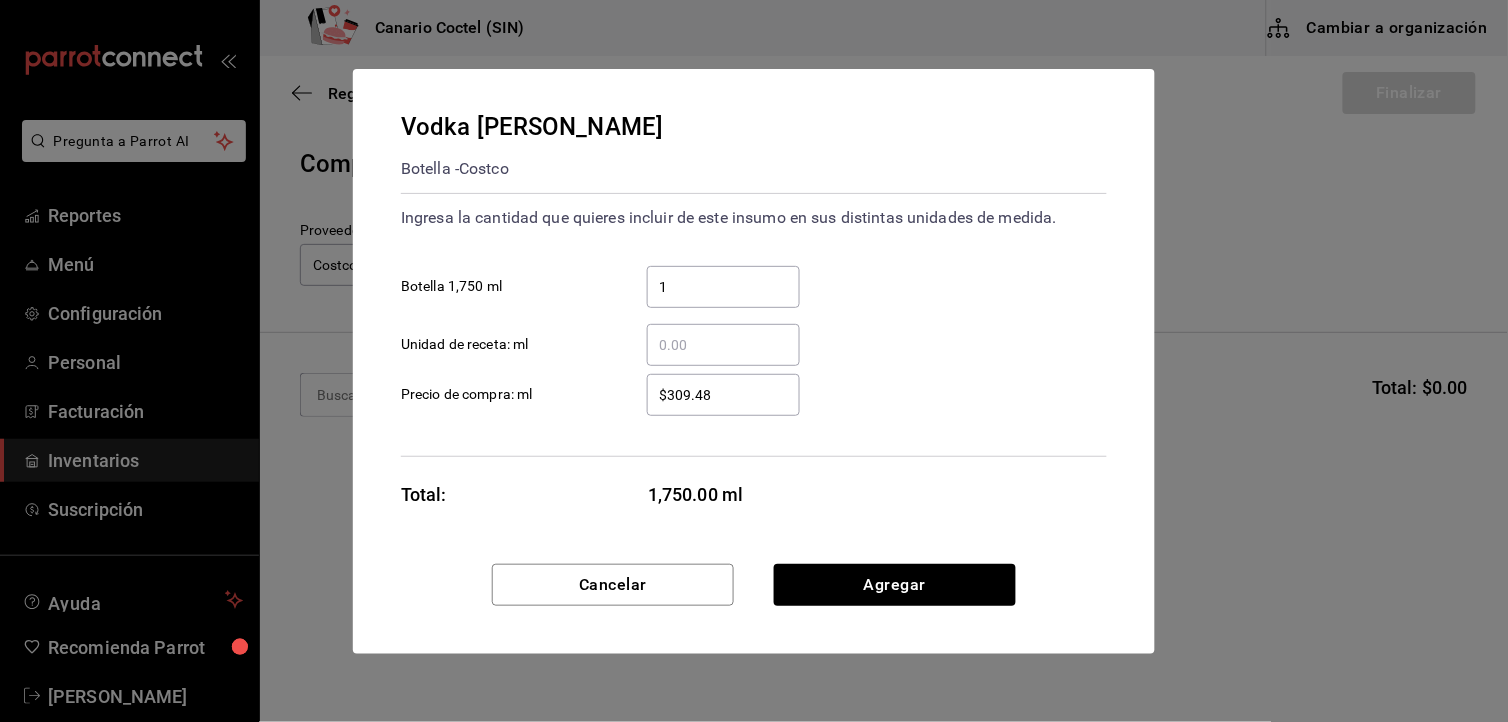 type on "0" 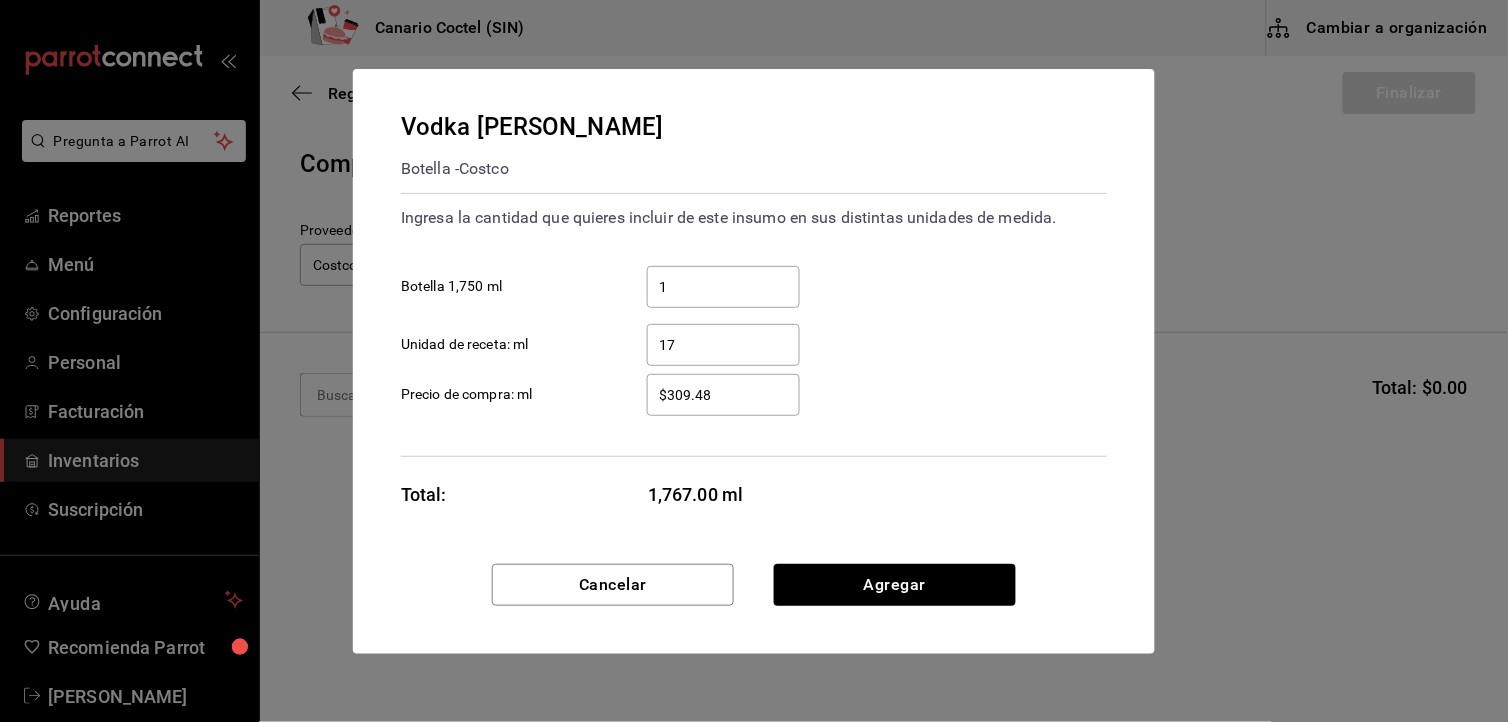 type on "1" 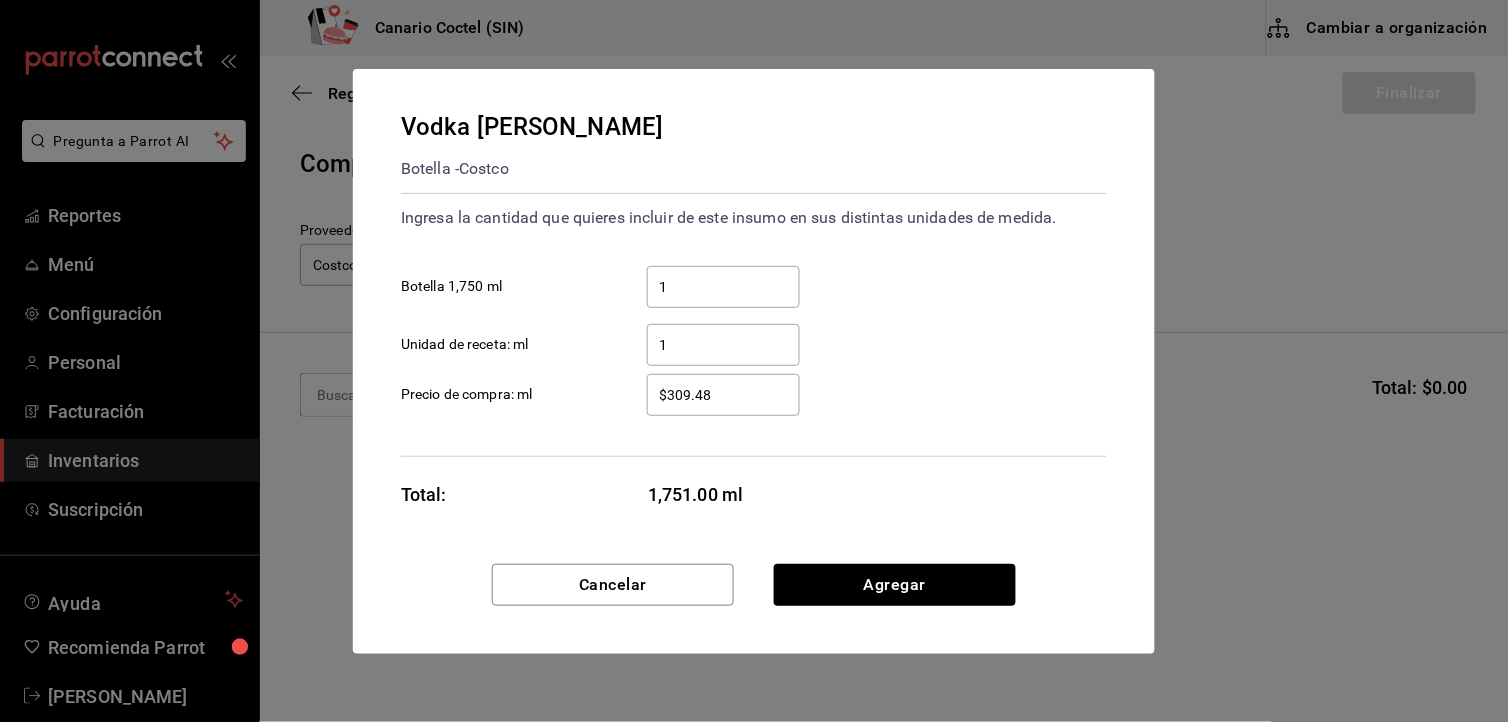 type 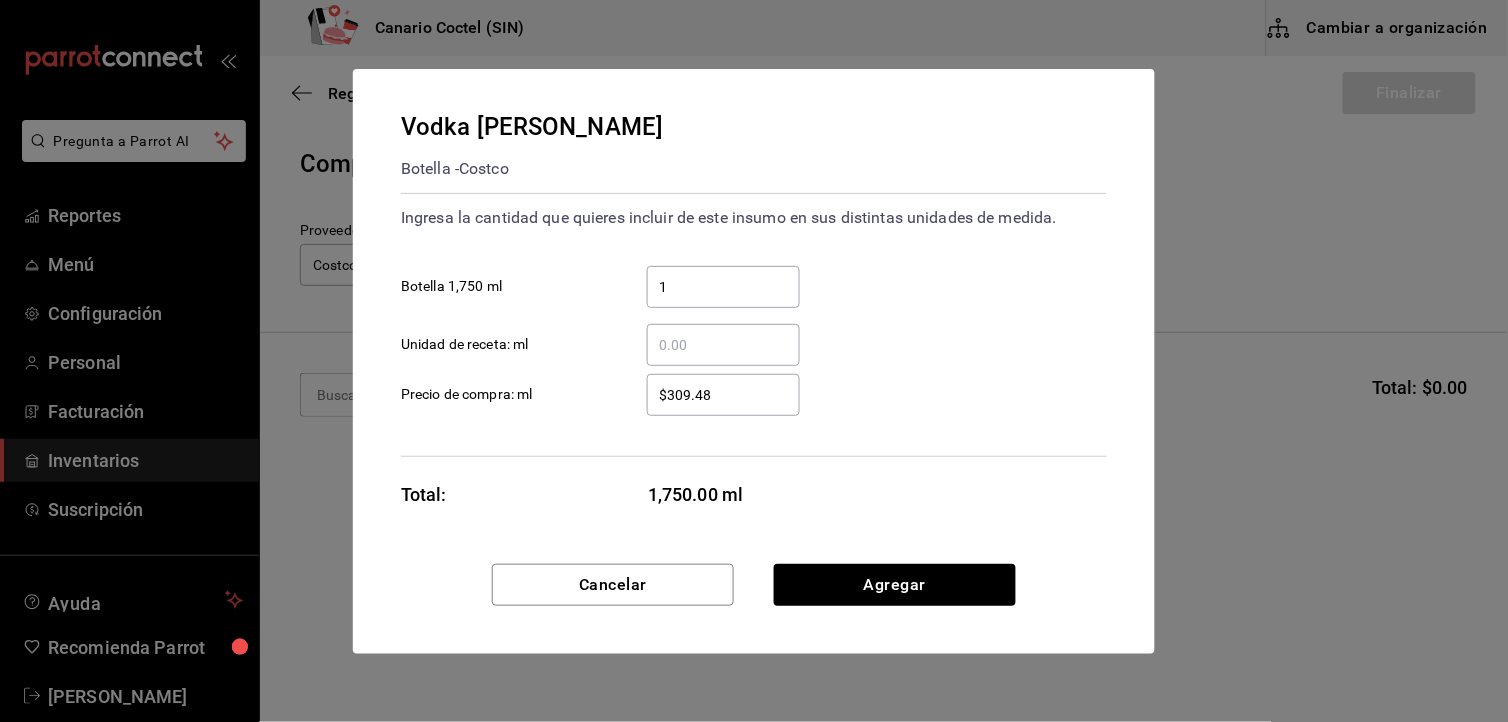 click on "1" at bounding box center [723, 287] 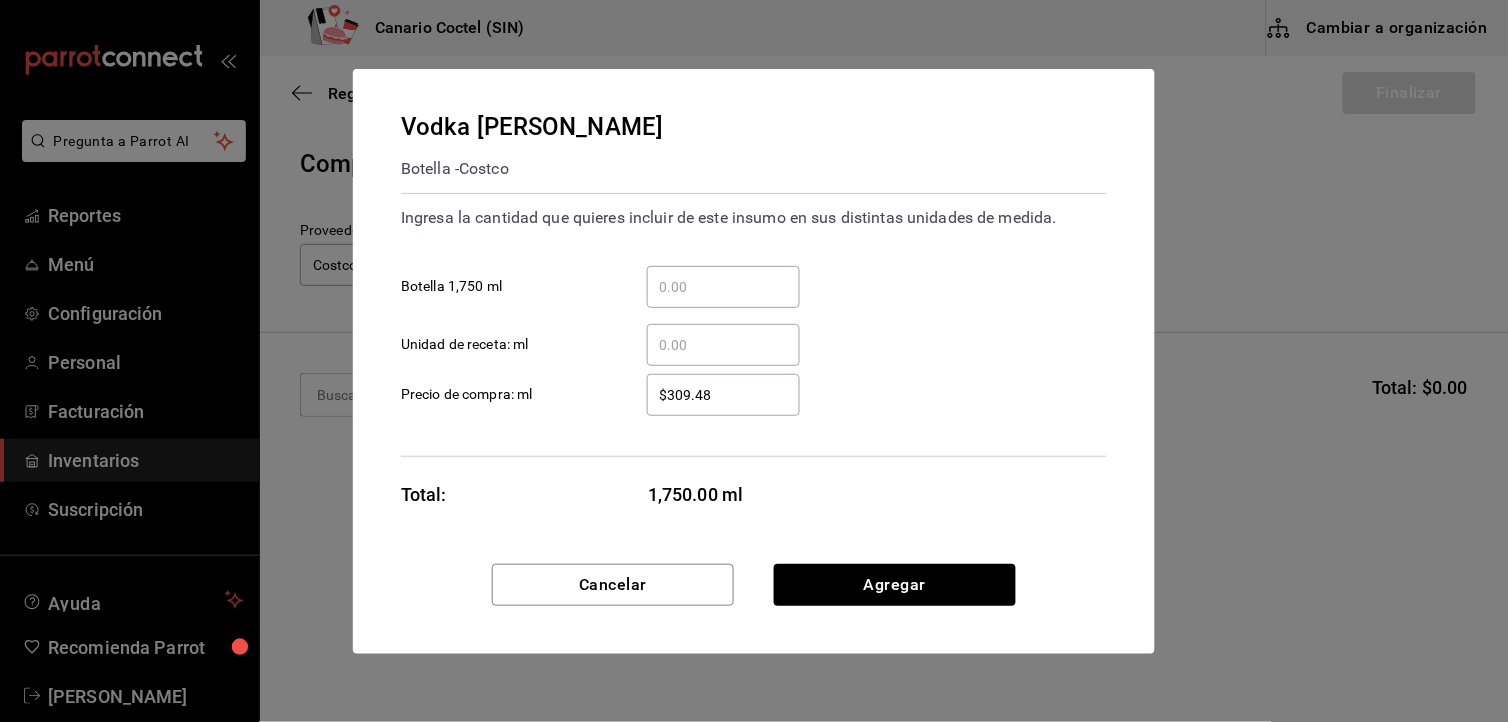 click on "​ Botella 1,750 ml" at bounding box center [723, 287] 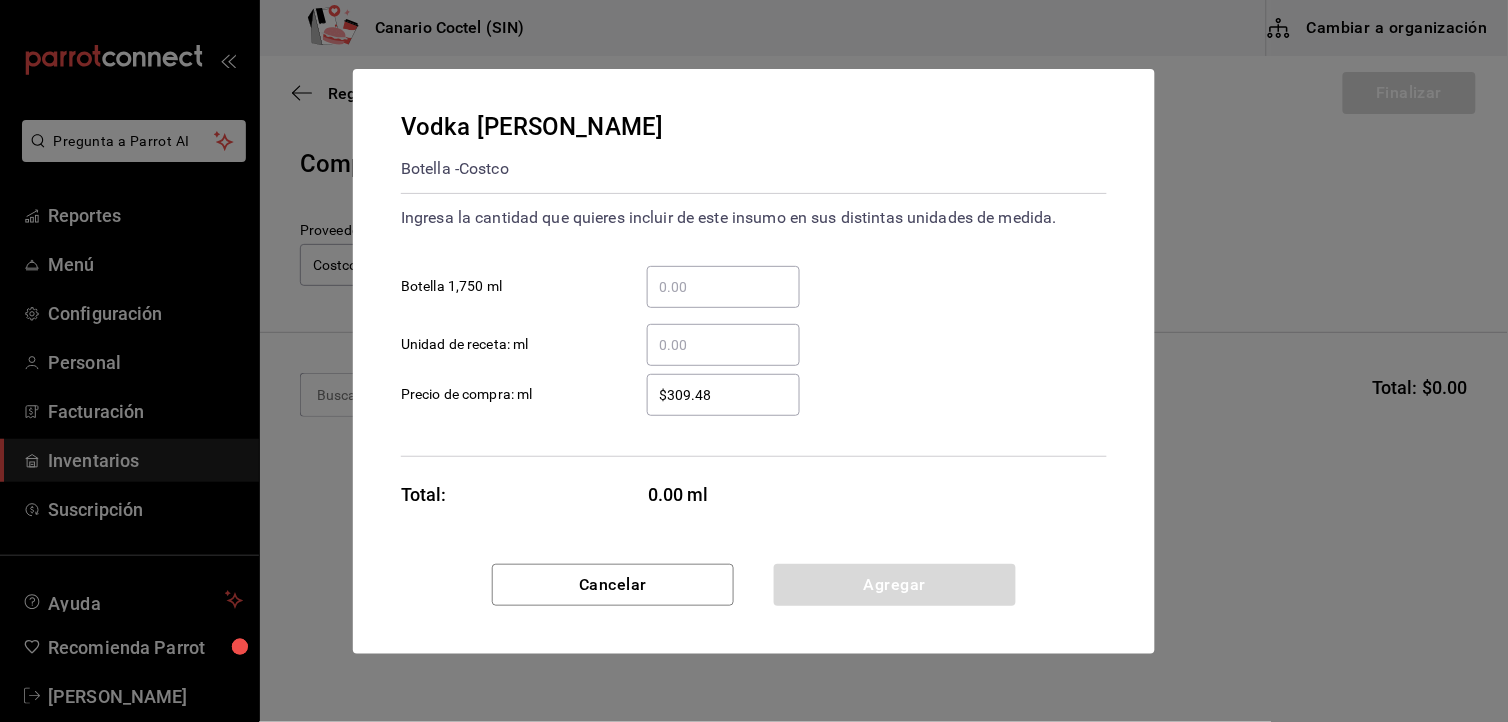 type on "0" 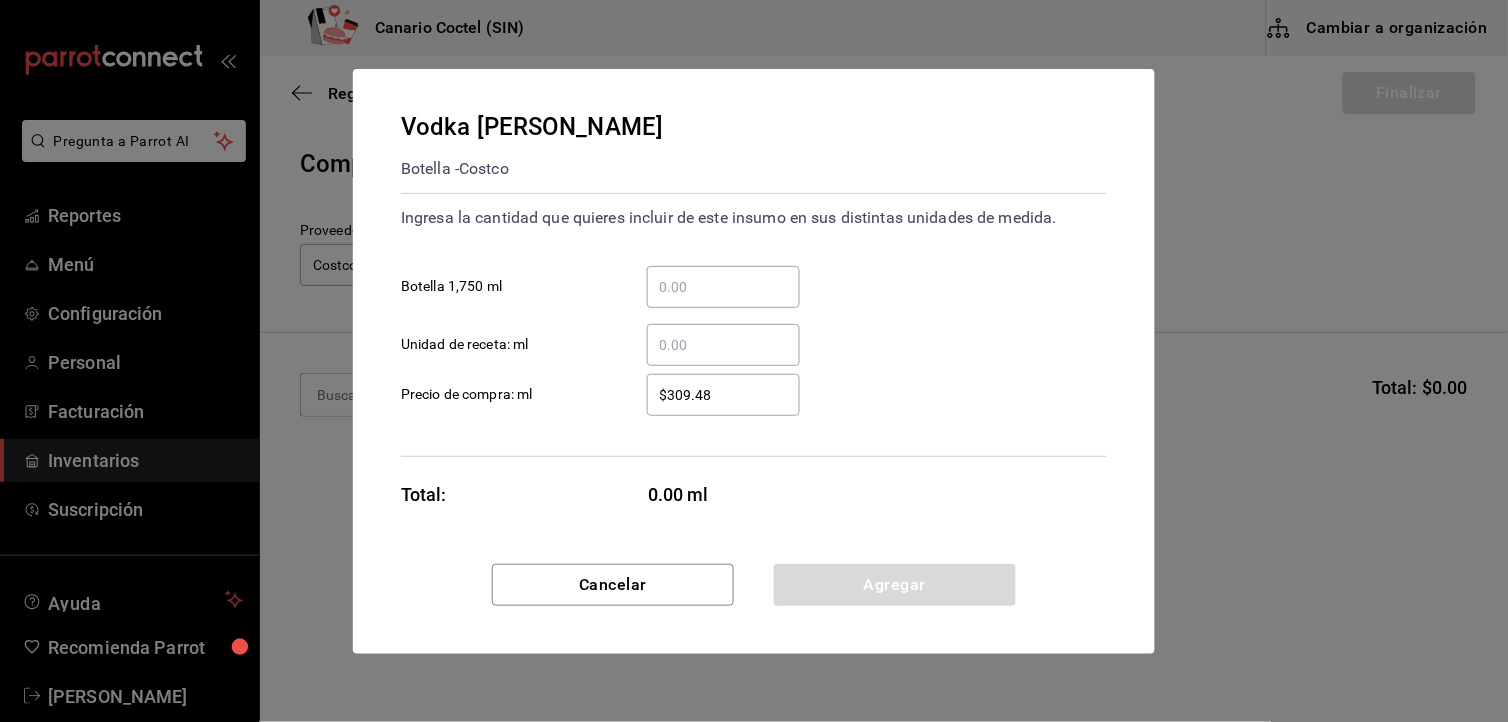 type on "1" 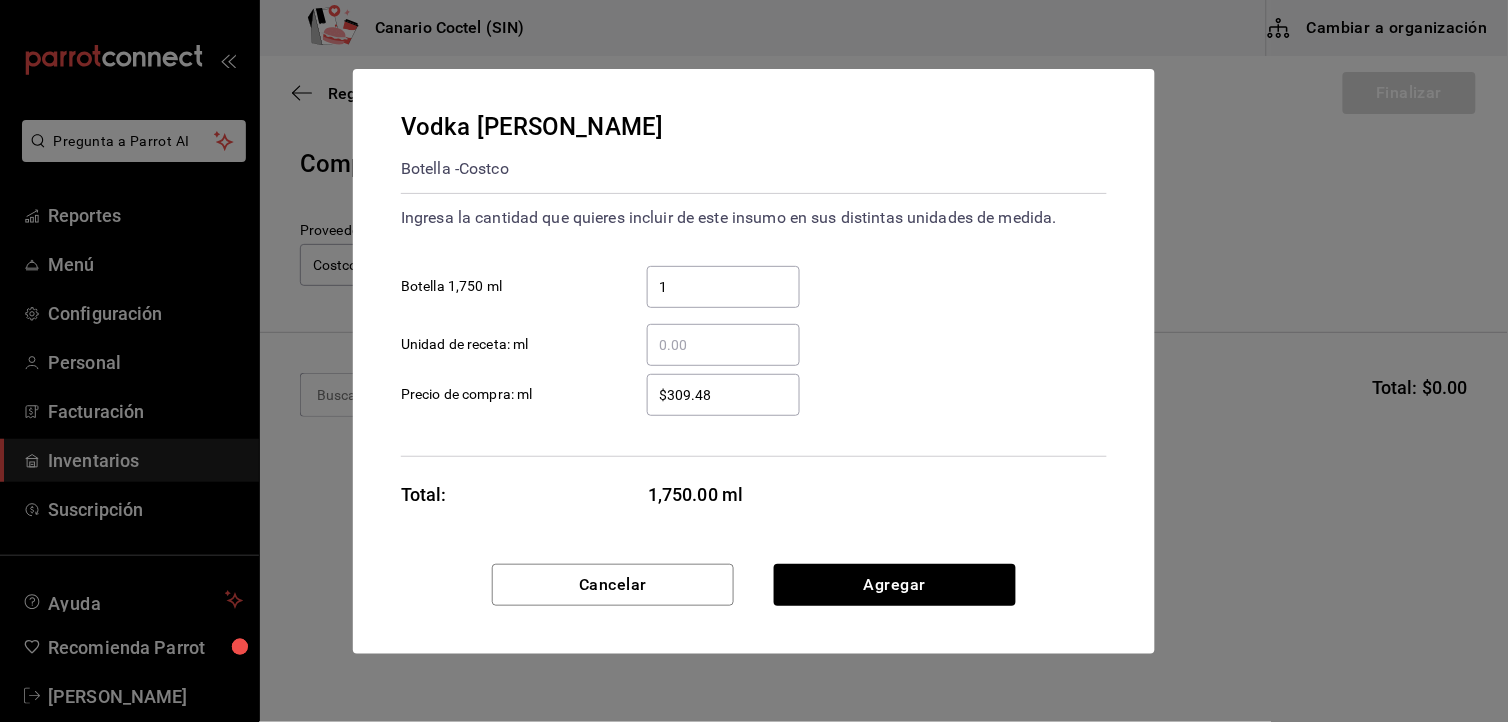 click on "​ Unidad de receta: ml" at bounding box center (723, 345) 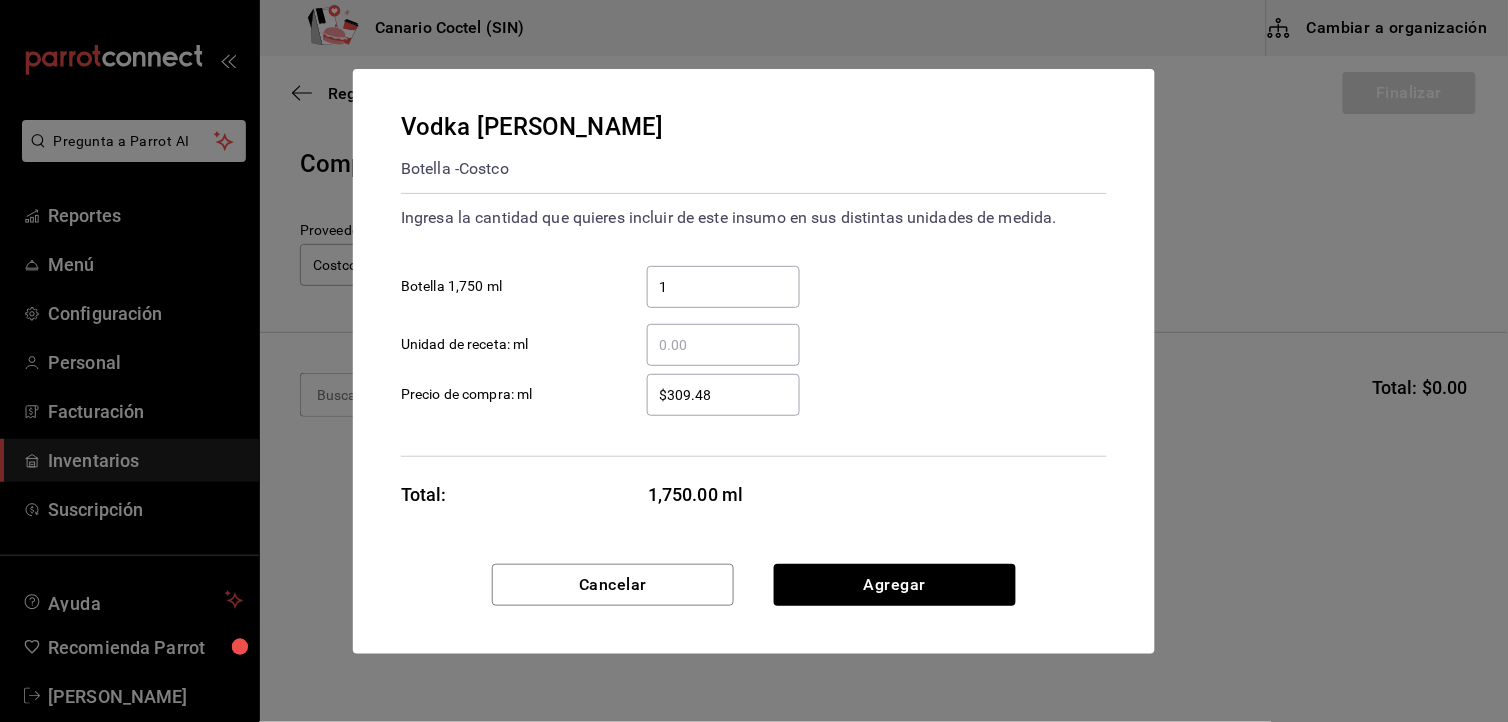 type on "0" 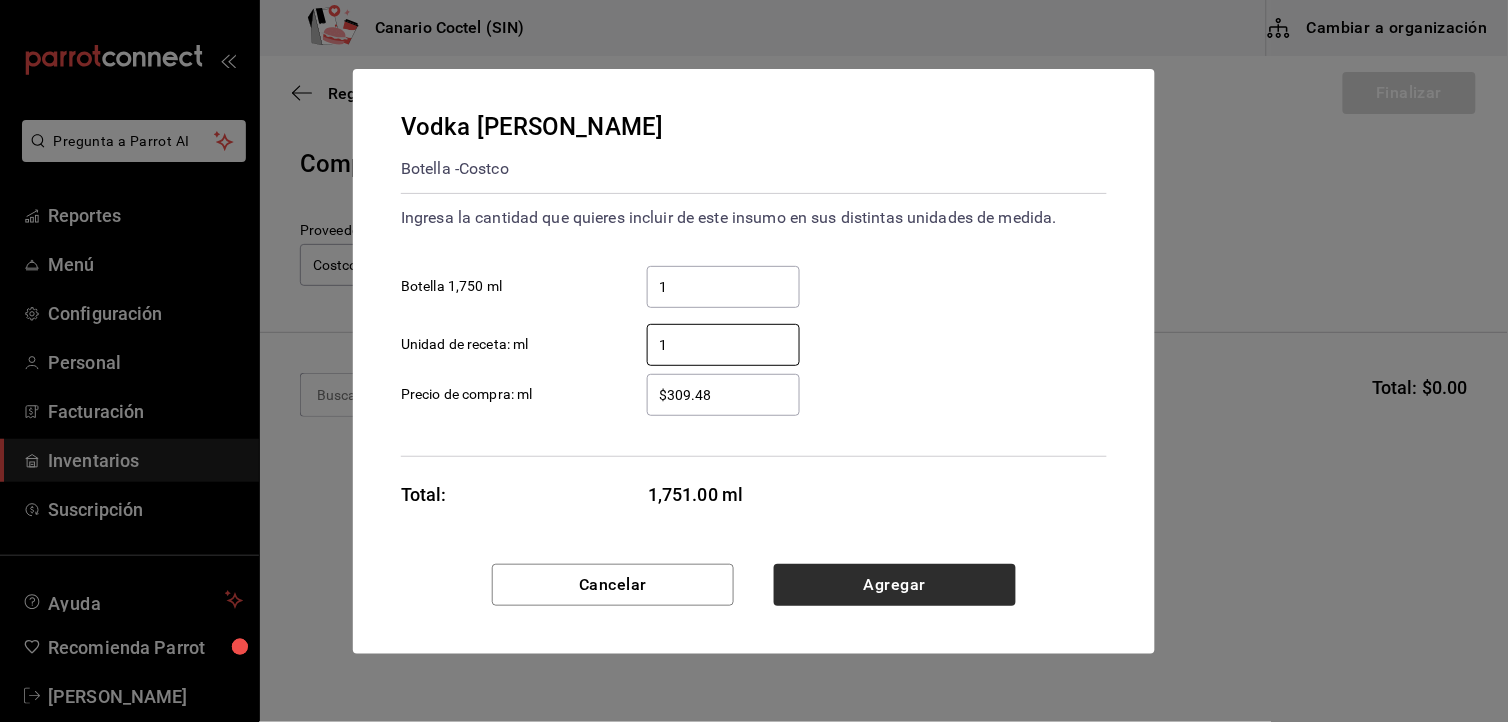 type on "1" 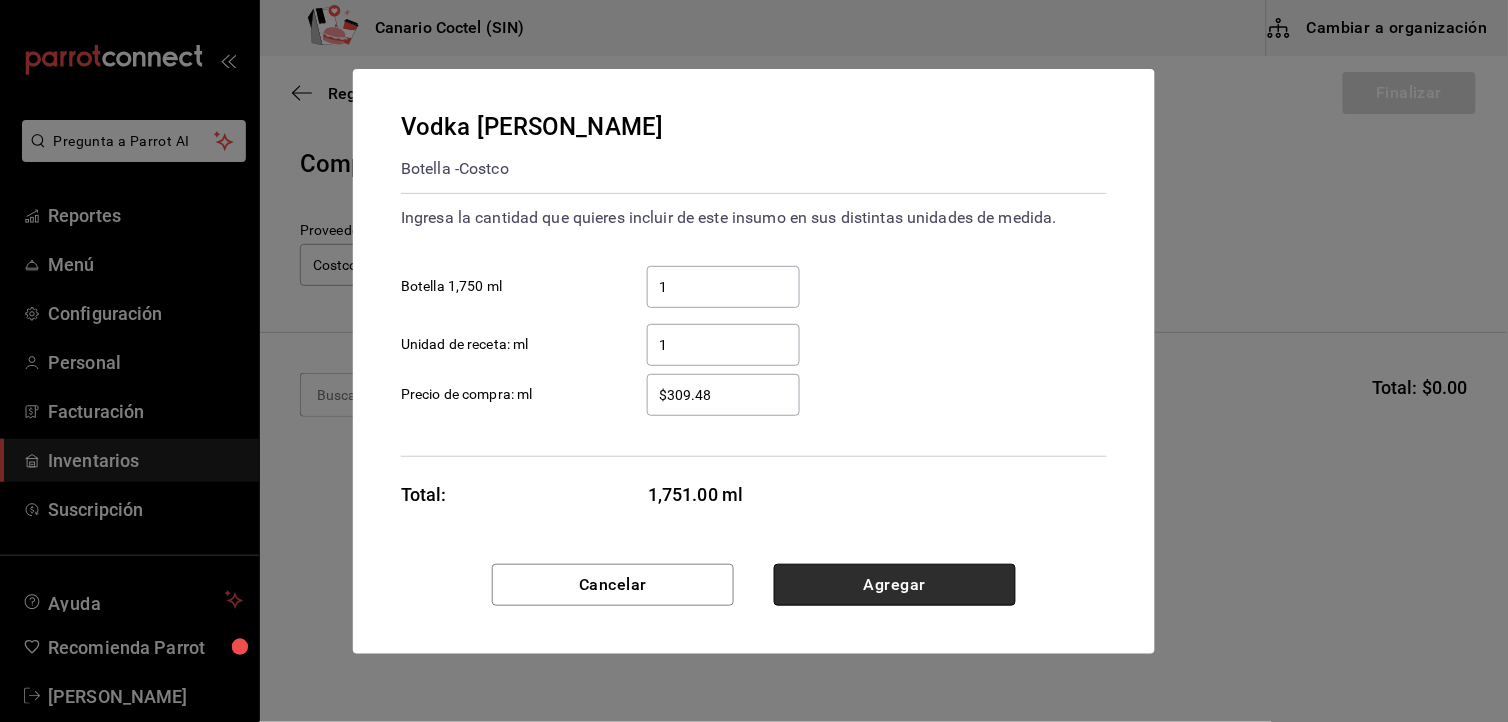 click on "Agregar" at bounding box center (895, 585) 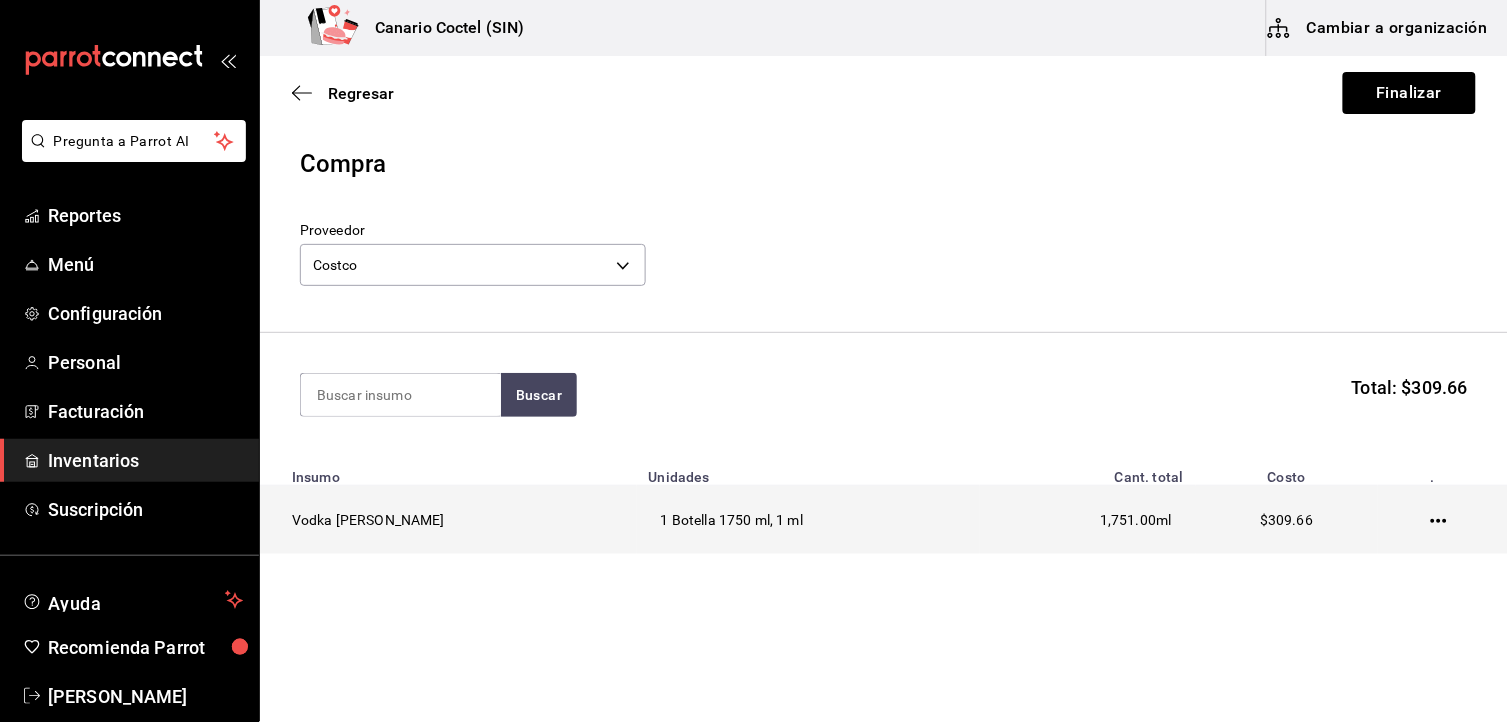 click 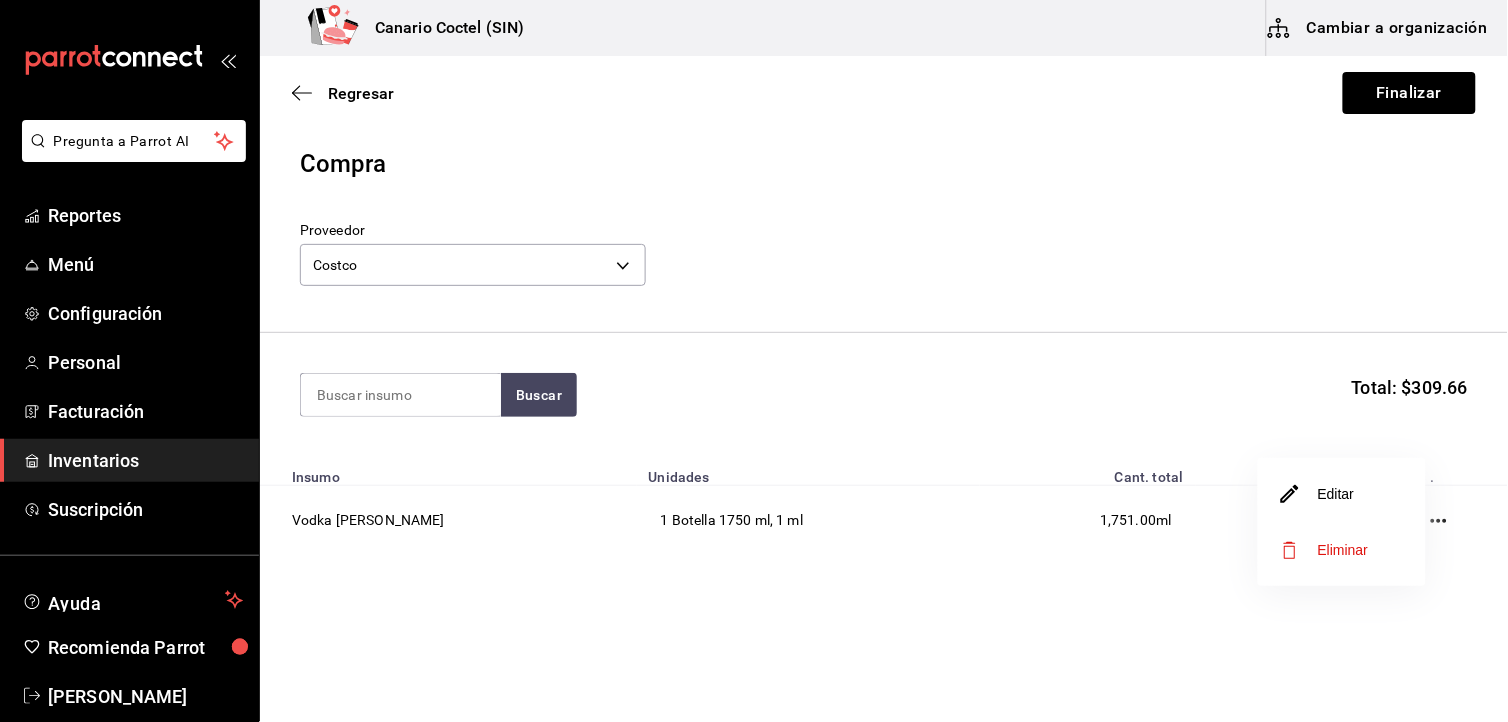 click on "Editar" at bounding box center (1342, 494) 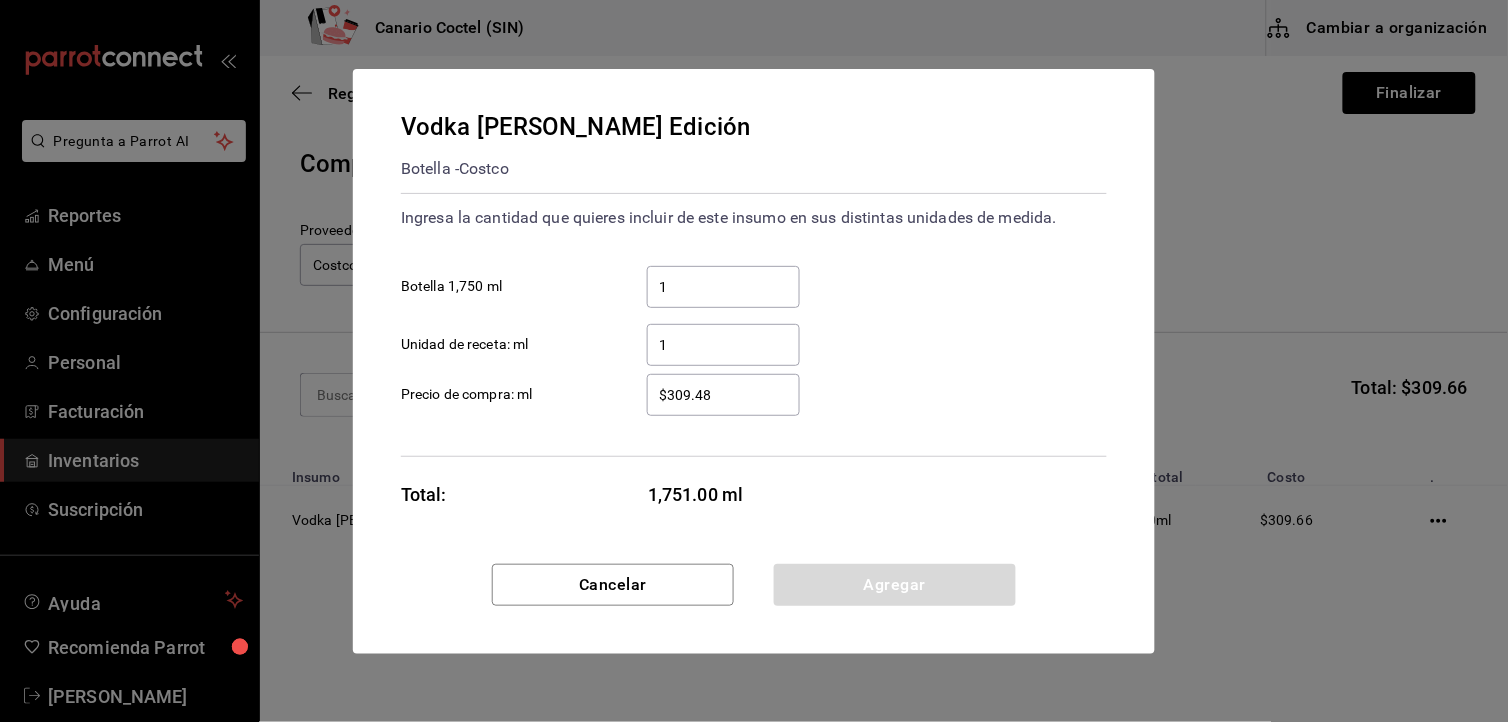 click on "1 ​" at bounding box center (723, 287) 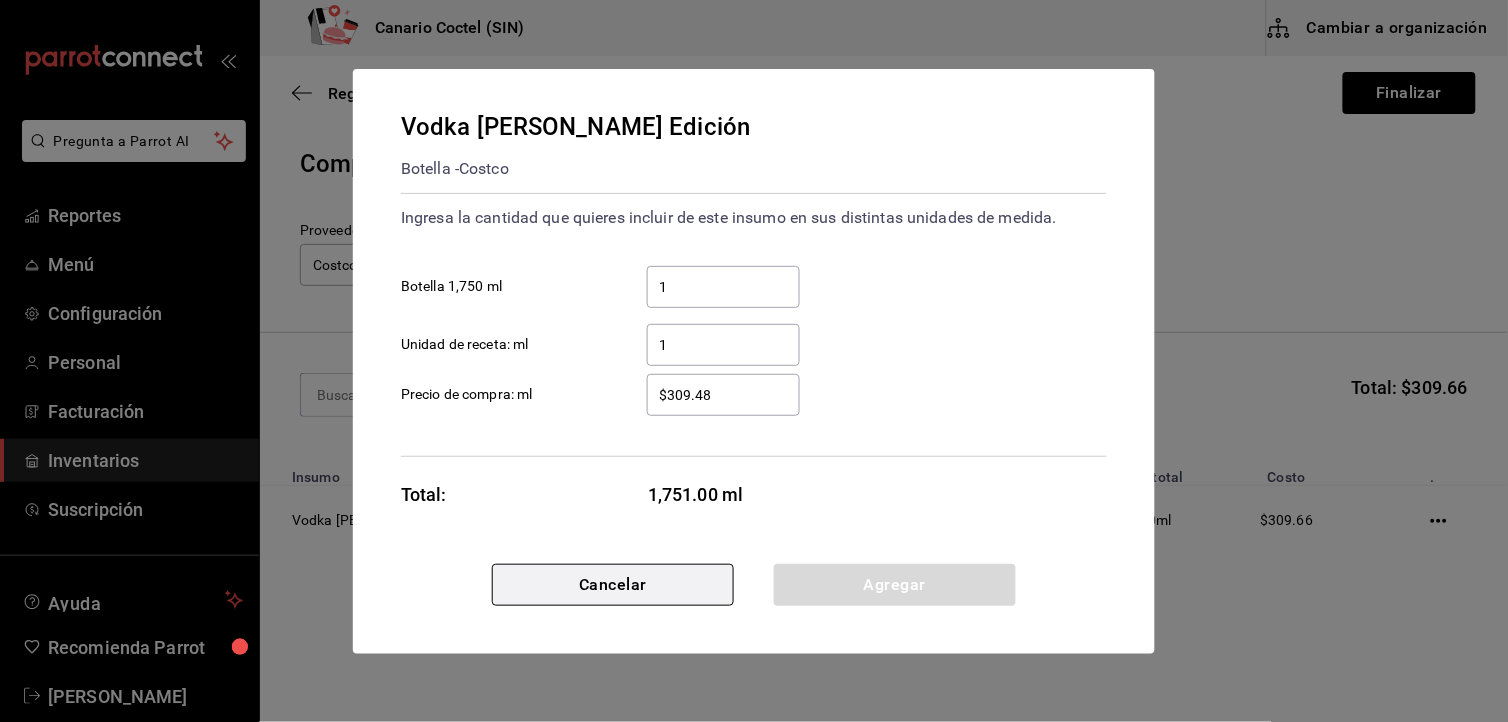 click on "Cancelar" at bounding box center [613, 585] 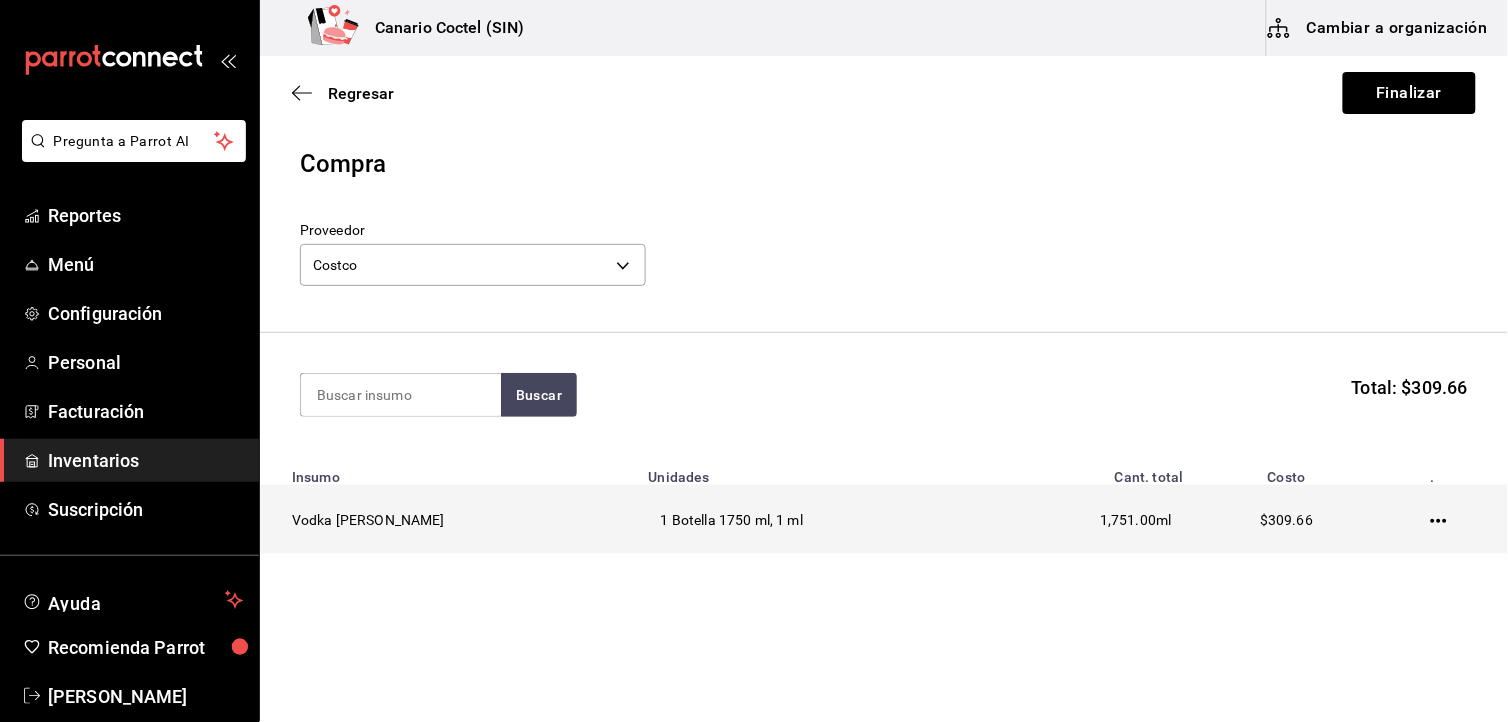 click at bounding box center [1443, 520] 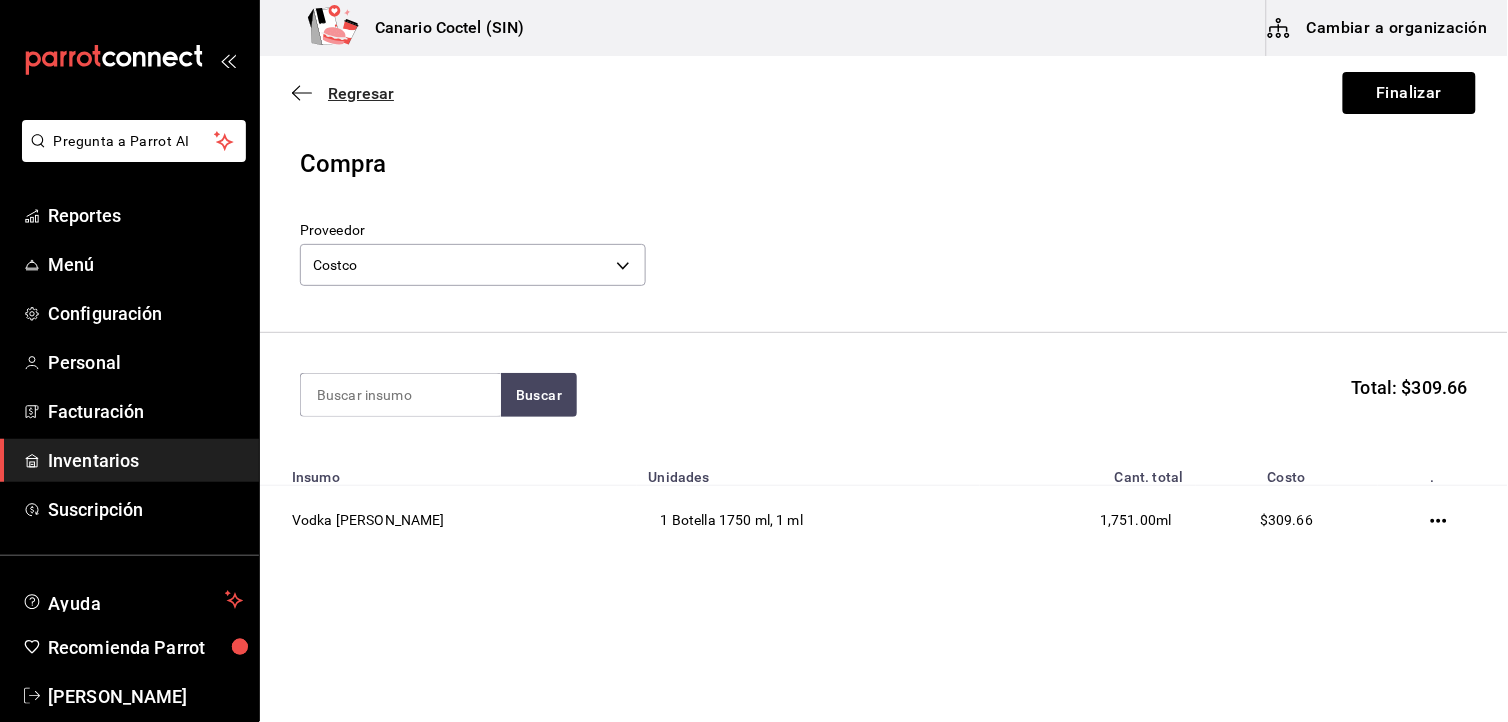 click 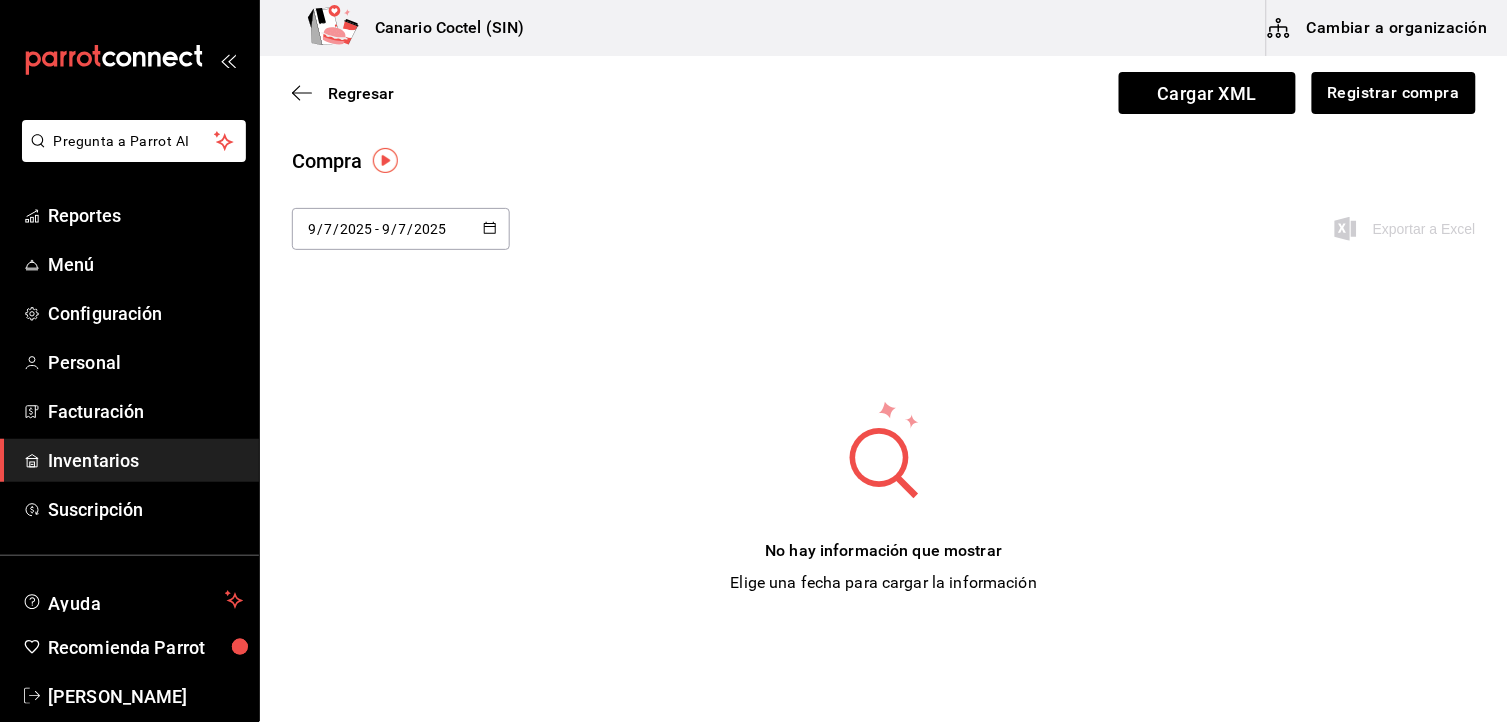 click on "2025" at bounding box center (431, 229) 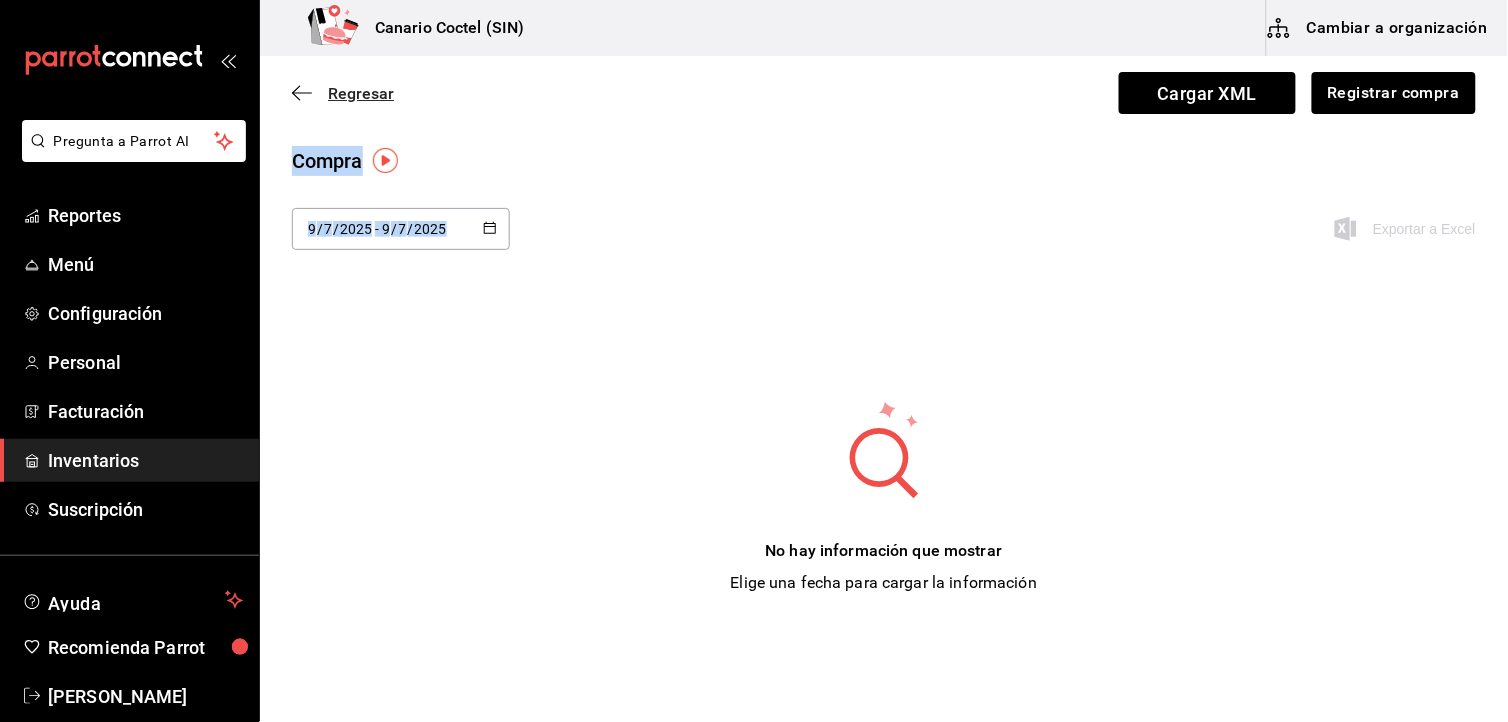 drag, startPoint x: 586, startPoint y: 247, endPoint x: 302, endPoint y: 90, distance: 324.50732 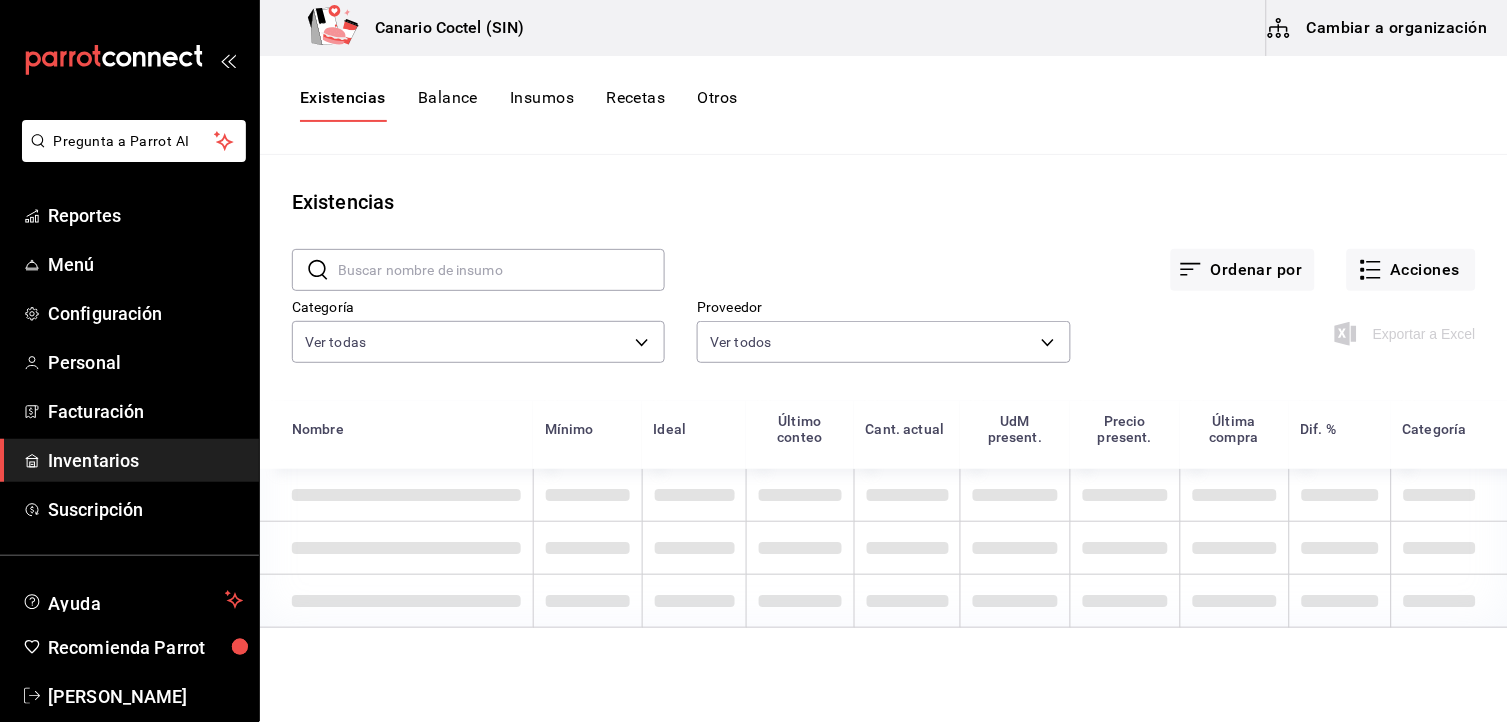 click on "Cambiar a organización" at bounding box center [1379, 28] 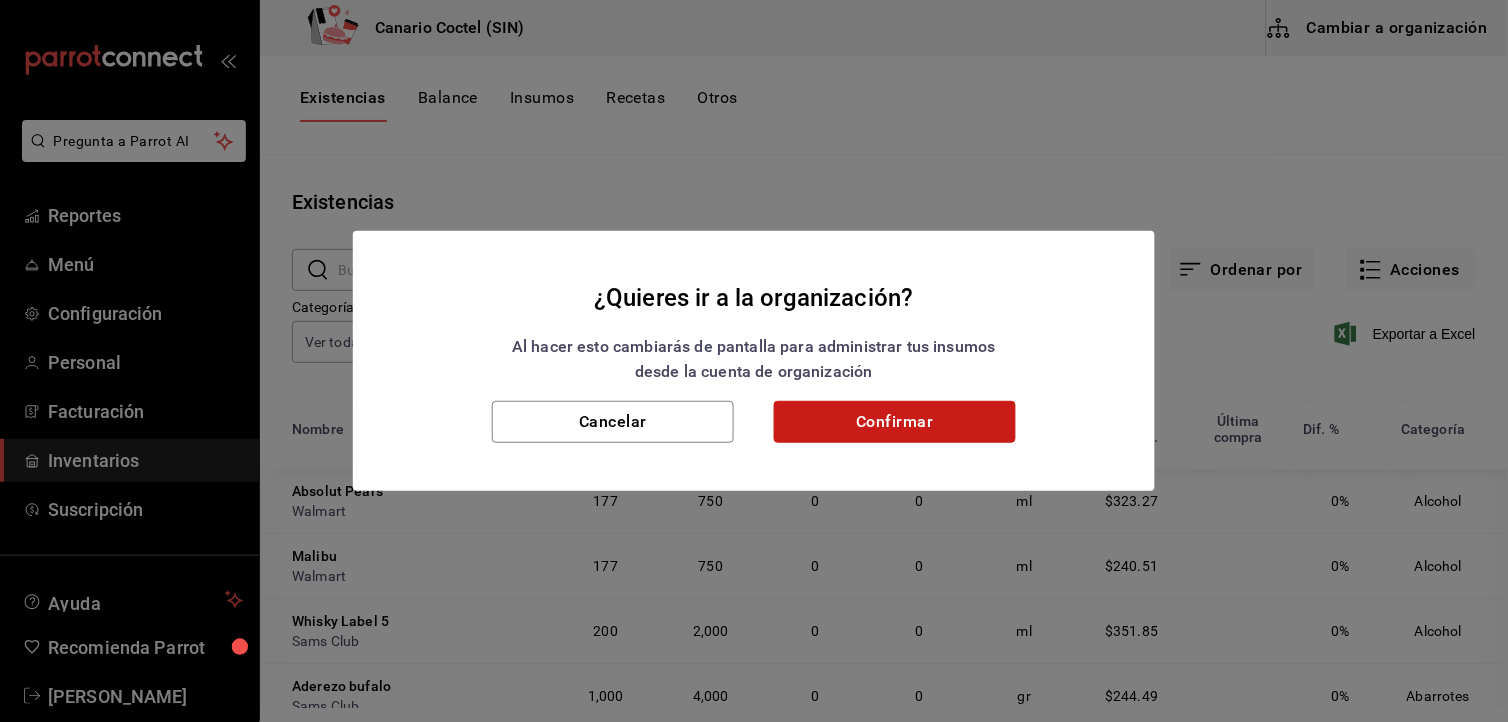 click on "Confirmar" at bounding box center [895, 422] 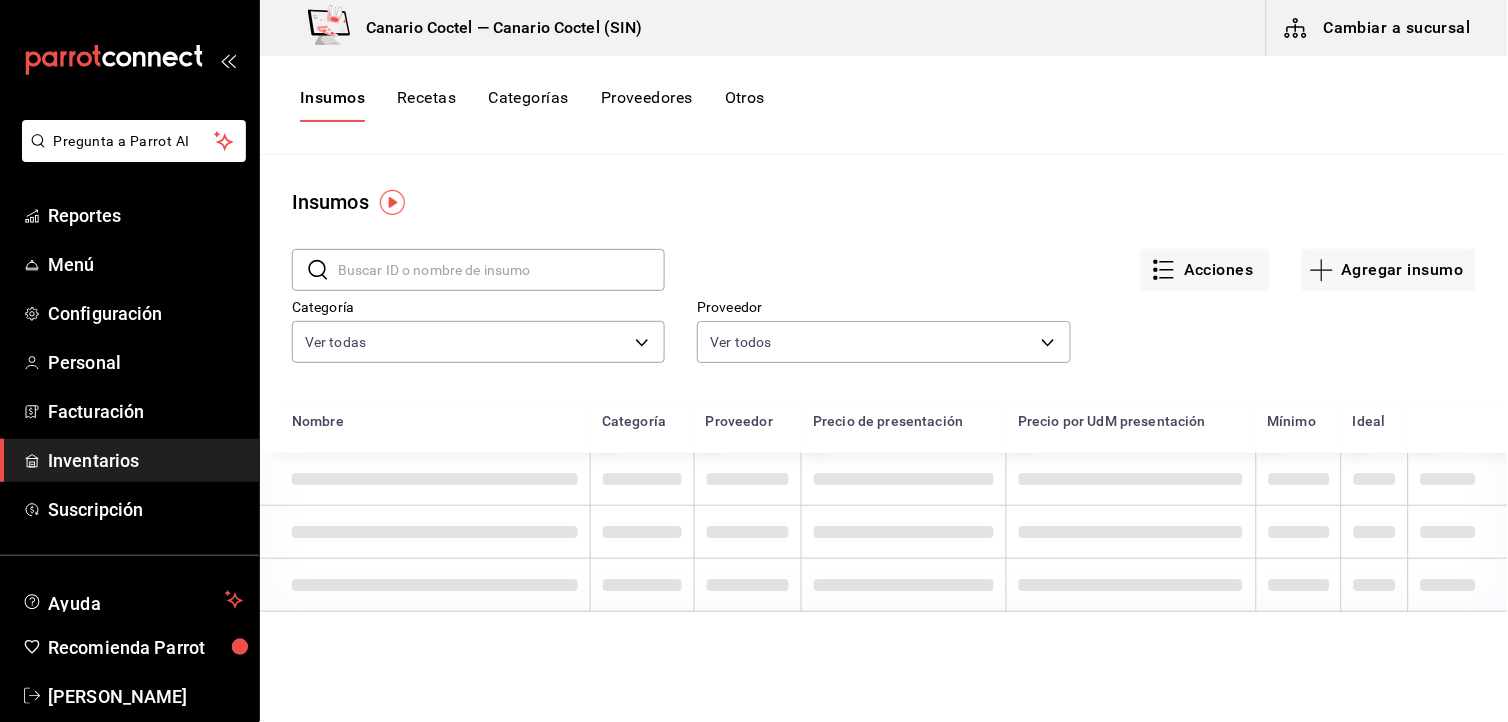 click at bounding box center [501, 270] 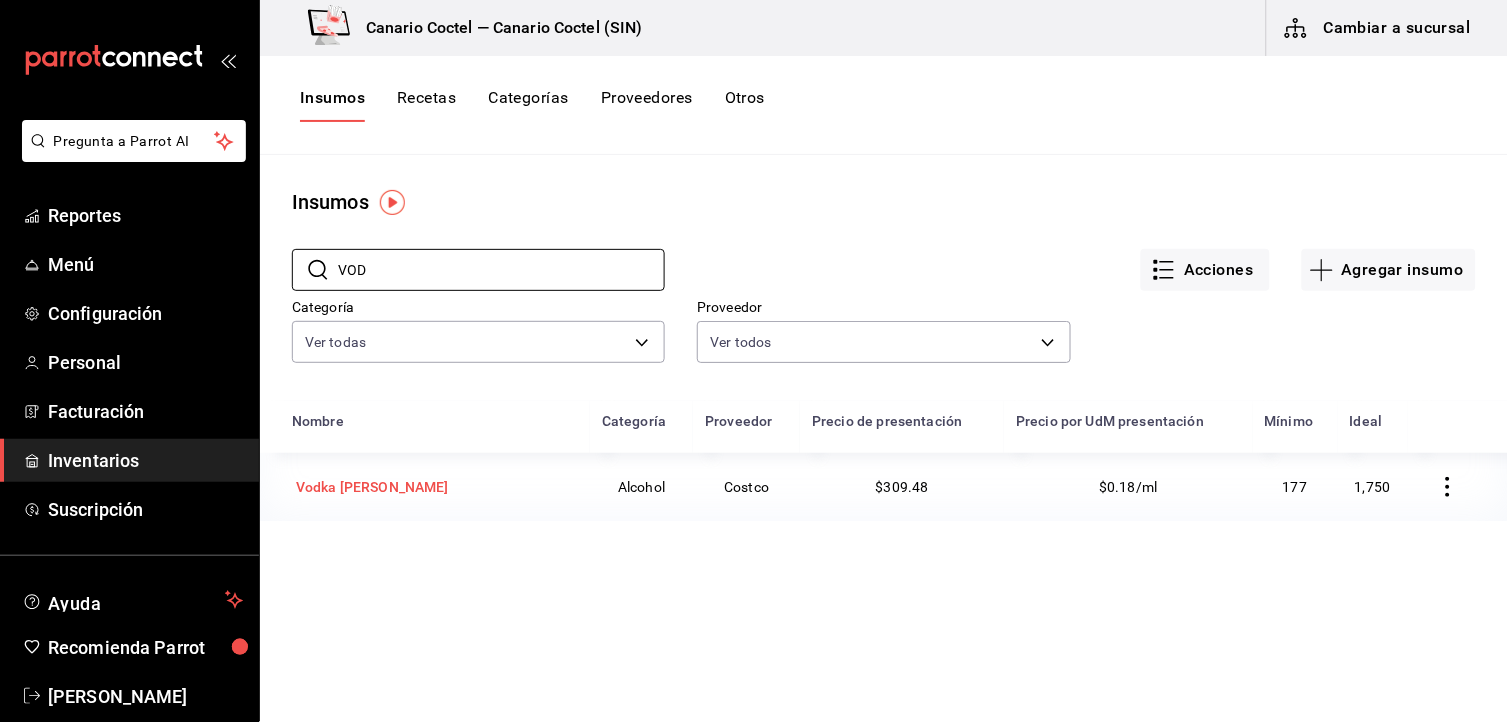 type on "VOD" 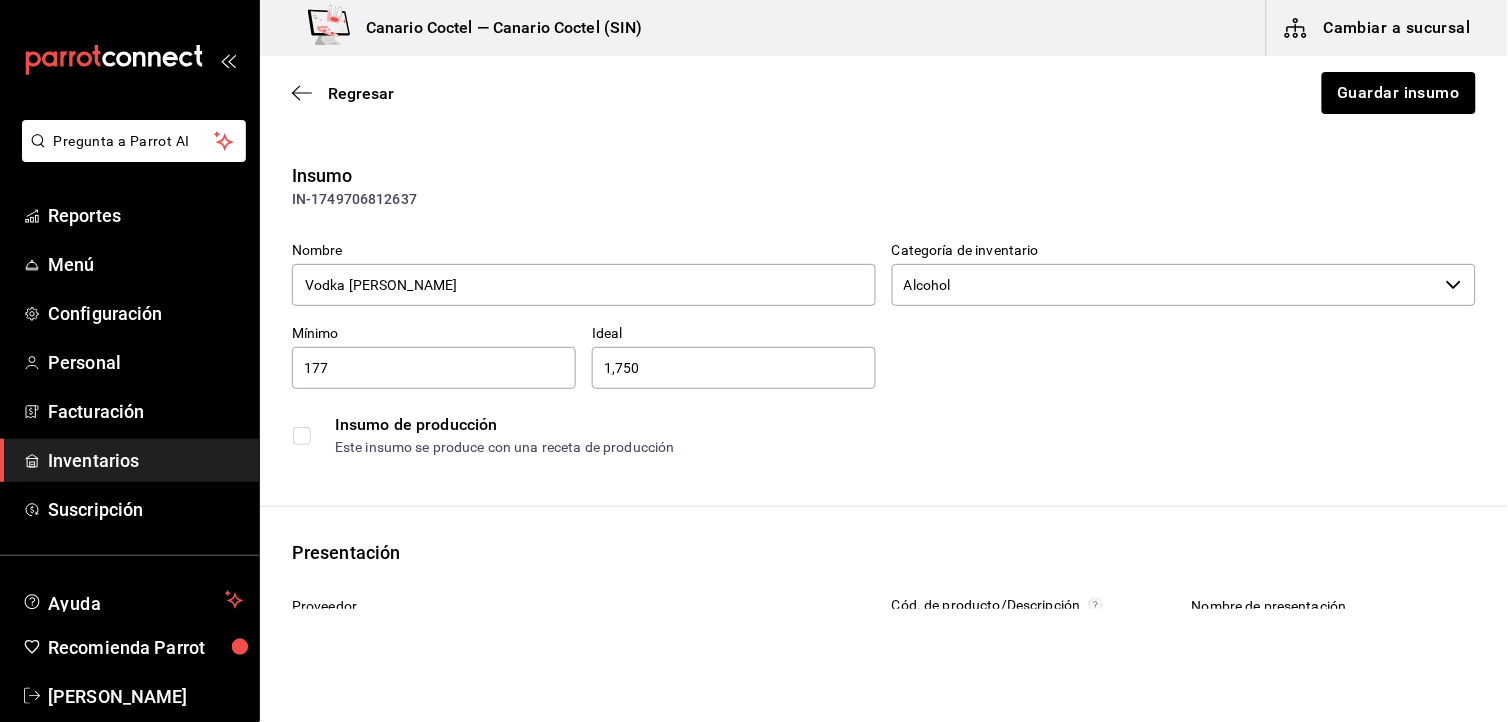 type on "$359.00" 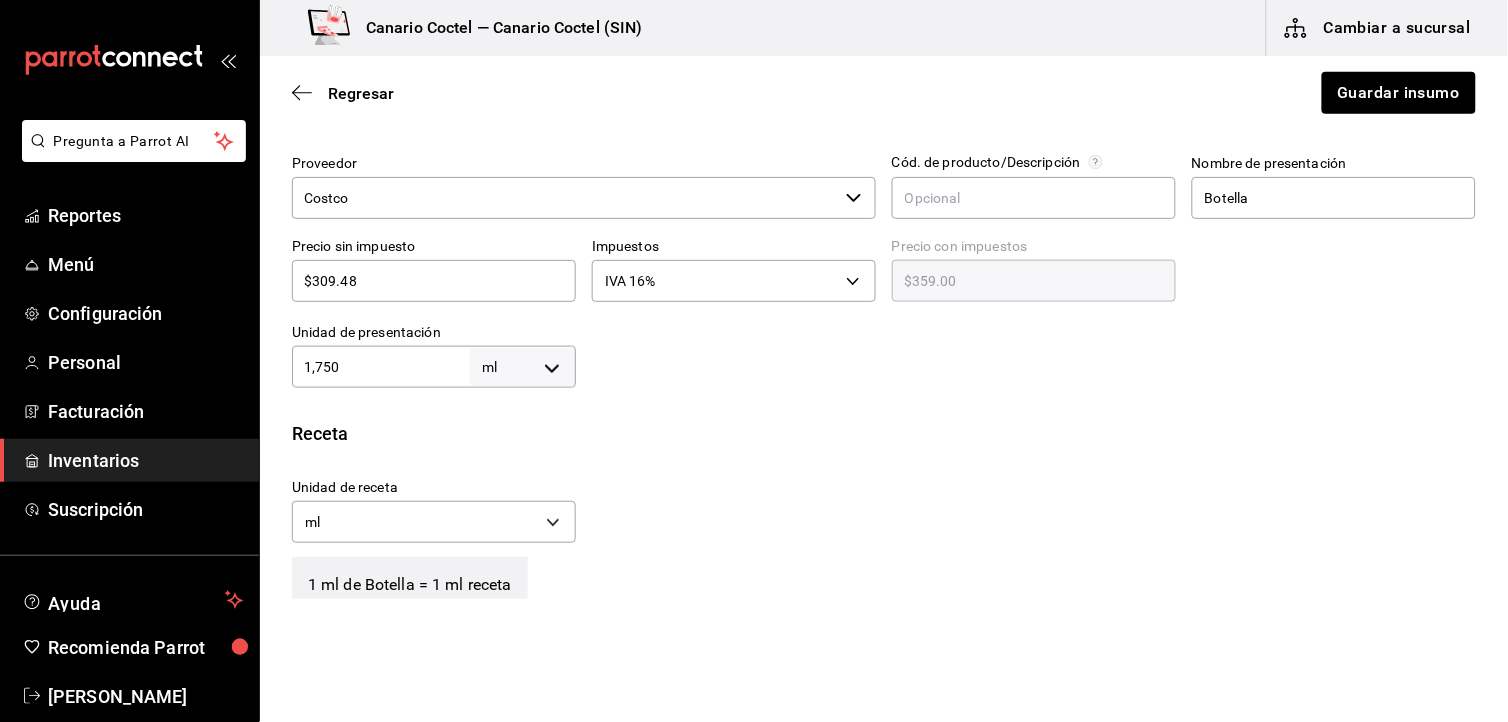scroll, scrollTop: 446, scrollLeft: 0, axis: vertical 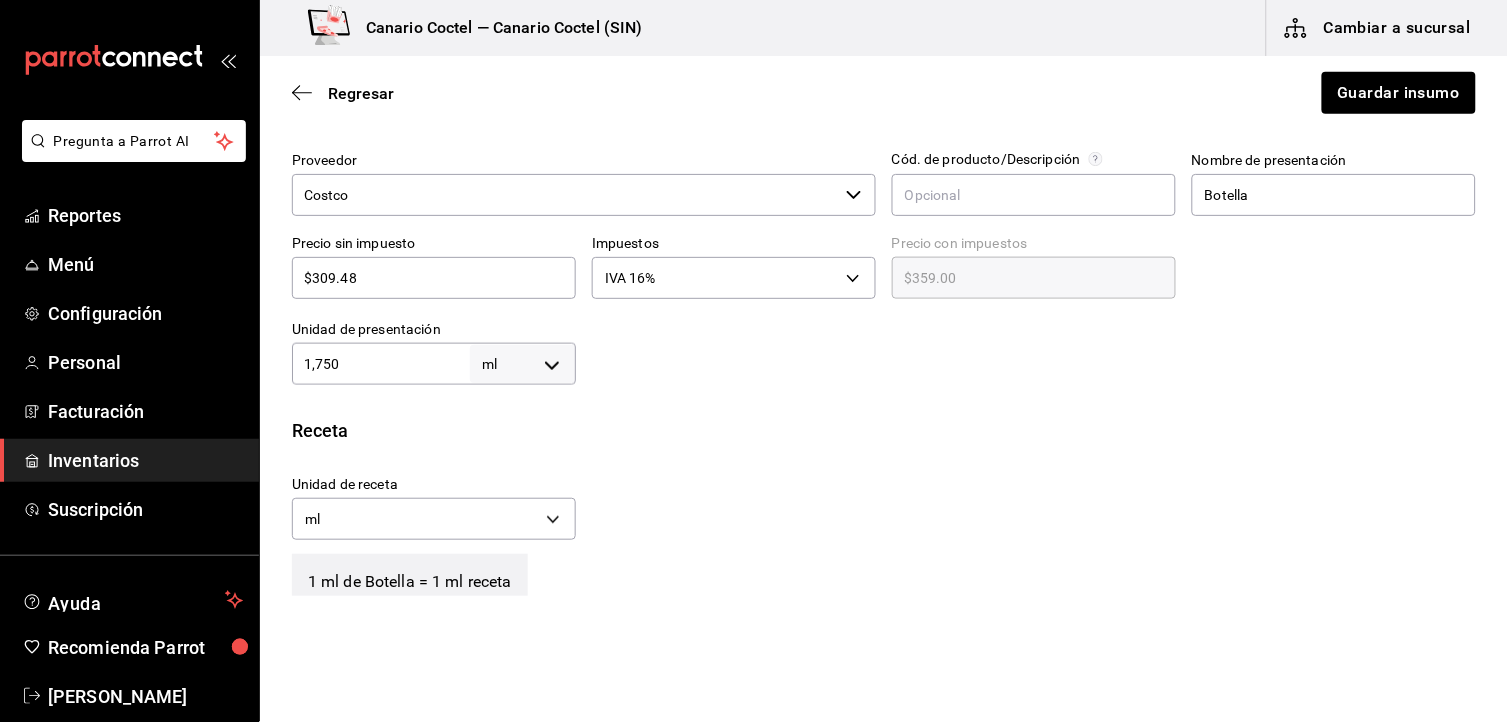 click on "1,750 ml MILLILITER ​" at bounding box center (434, 364) 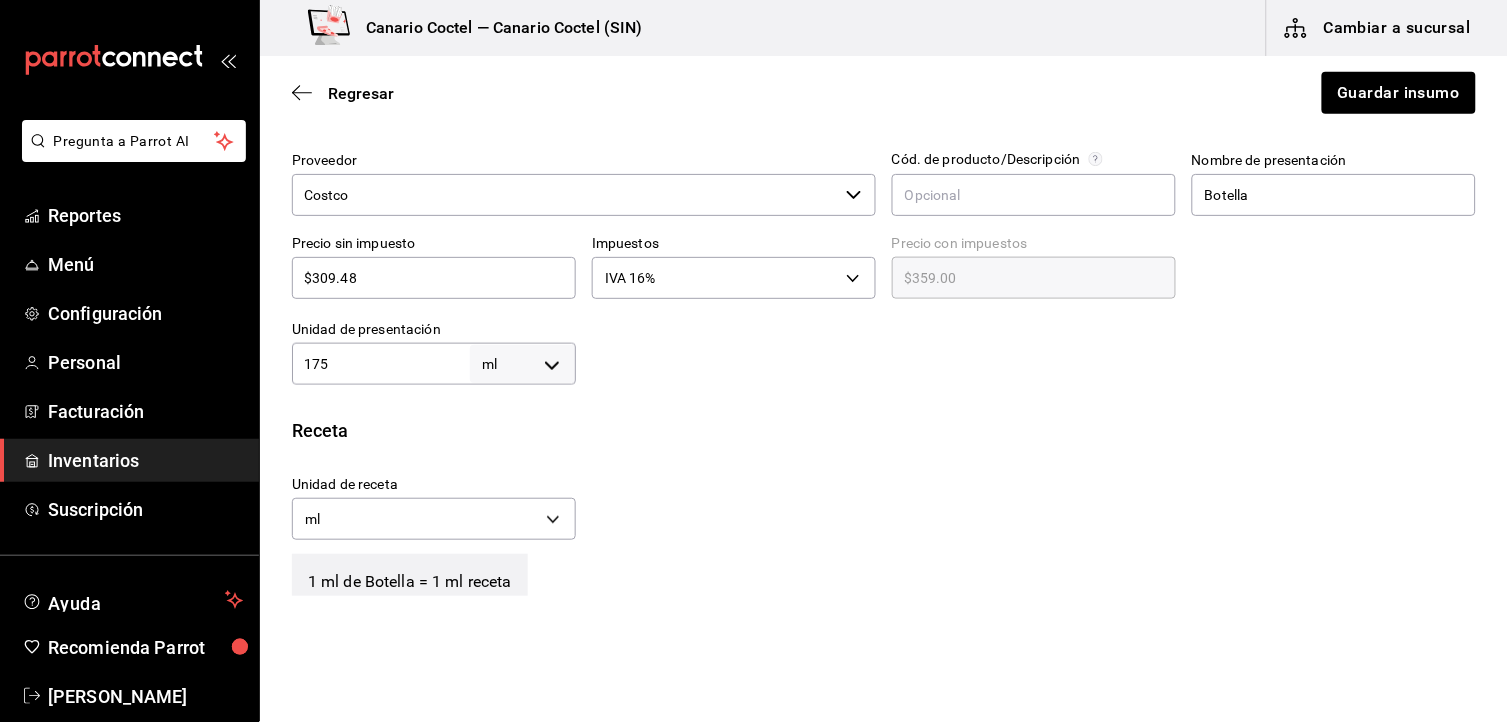 type on "175" 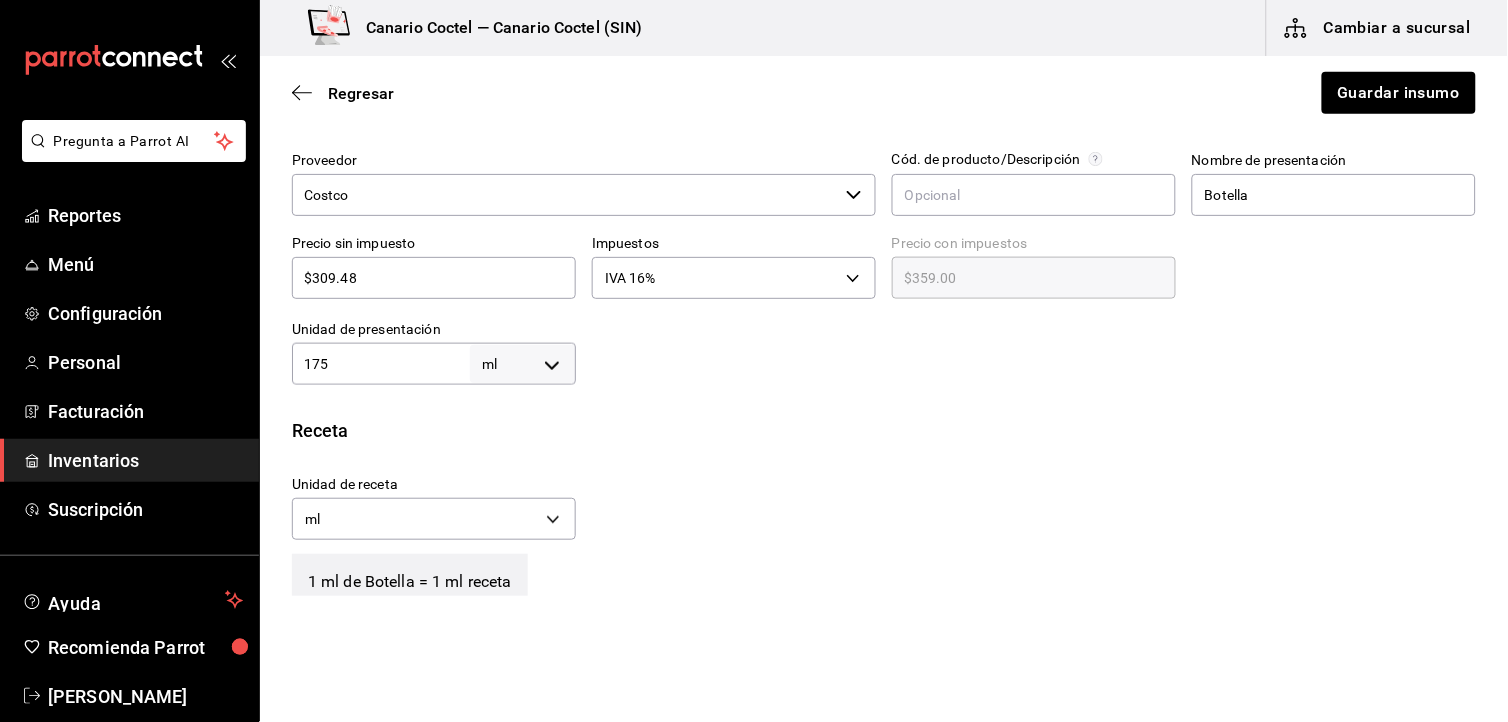 type on "175" 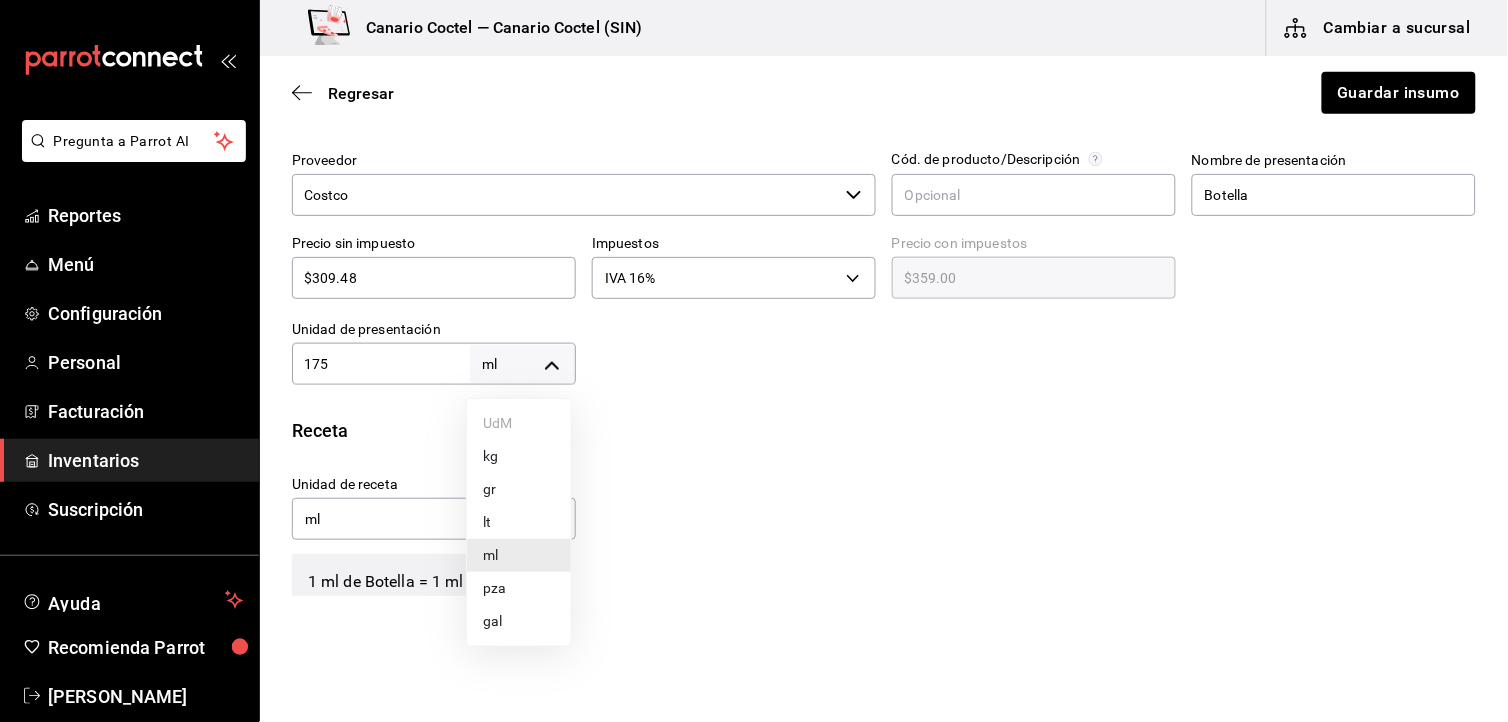 click on "lt" at bounding box center (519, 522) 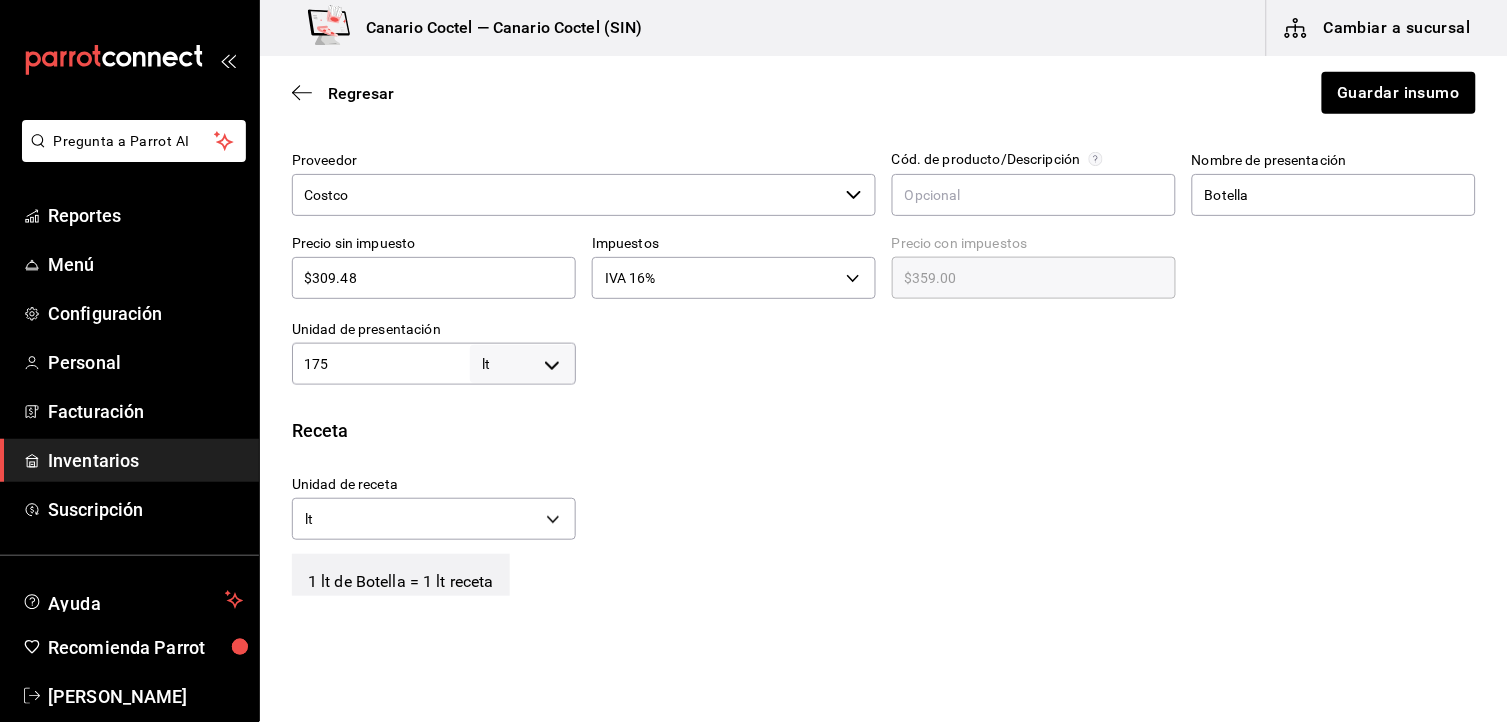scroll, scrollTop: 598, scrollLeft: 0, axis: vertical 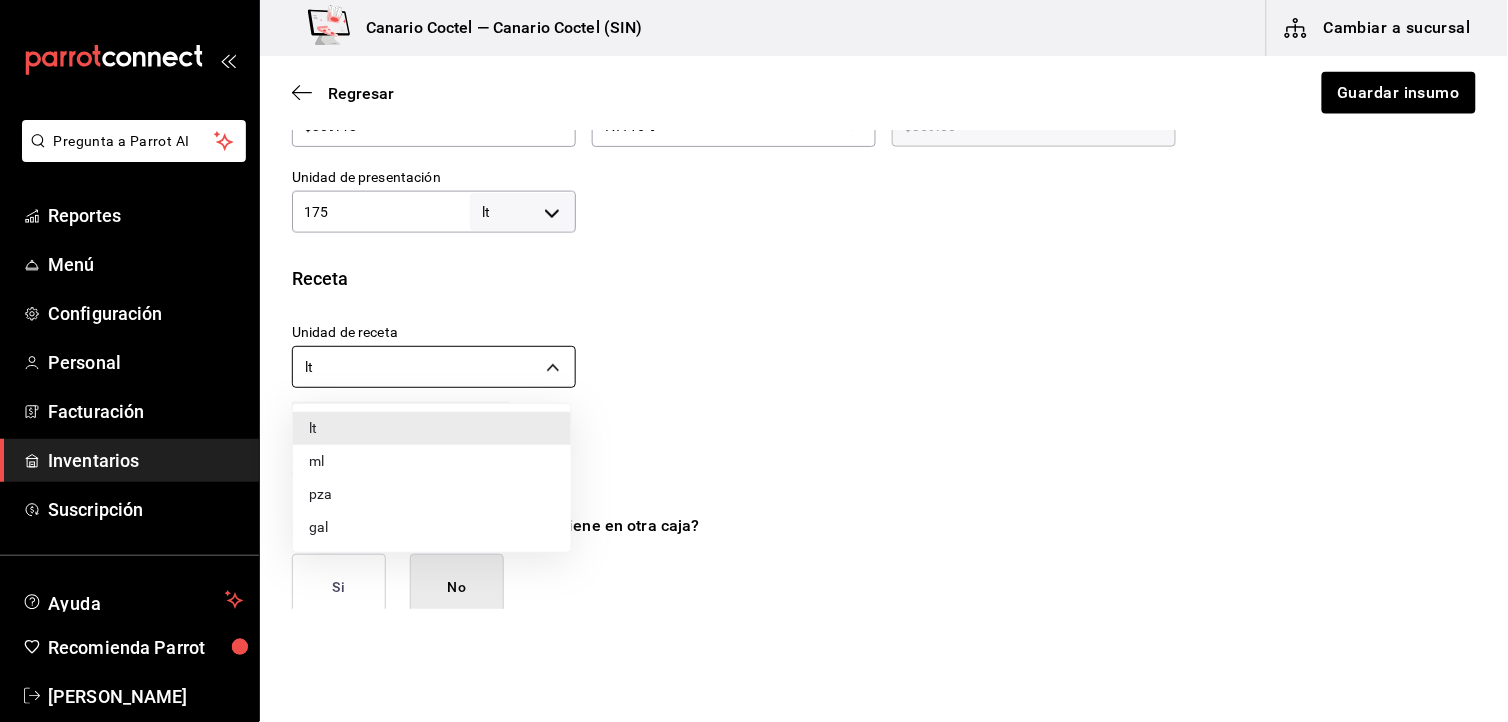 click on "Pregunta a Parrot AI Reportes   Menú   Configuración   Personal   Facturación   Inventarios   Suscripción   Ayuda Recomienda Parrot   [PERSON_NAME]   Sugerir nueva función   Canario Coctel — Canario Coctel (SIN) Cambiar a sucursal Regresar Guardar insumo Insumo IN-1749706812637 Nombre Vodka [PERSON_NAME] Categoría de inventario Alcohol ​ Mínimo 177 ​ Ideal 1,750 ​ Insumo de producción Este insumo se produce con una receta de producción Presentación Proveedor Costco ​ Cód. de producto/Descripción Nombre de presentación Botella Precio sin impuesto $309.48 ​ Impuestos IVA 16% IVA_16 Precio con impuestos $359.00 ​ Unidad de presentación 175 lt LITER ​ Receta Unidad de receta lt LITER Factor de conversión 175 ​ 1 lt de Botella = 1 lt receta Ver ayuda de conversiones ¿La presentación (Botella) viene en otra caja? Si No Unidades de conteo lt [PERSON_NAME] (175 lt) ; GANA 1 MES GRATIS EN TU SUSCRIPCIÓN AQUÍ Pregunta a Parrot AI Reportes   Menú   Configuración   Personal   Facturación" at bounding box center [754, 304] 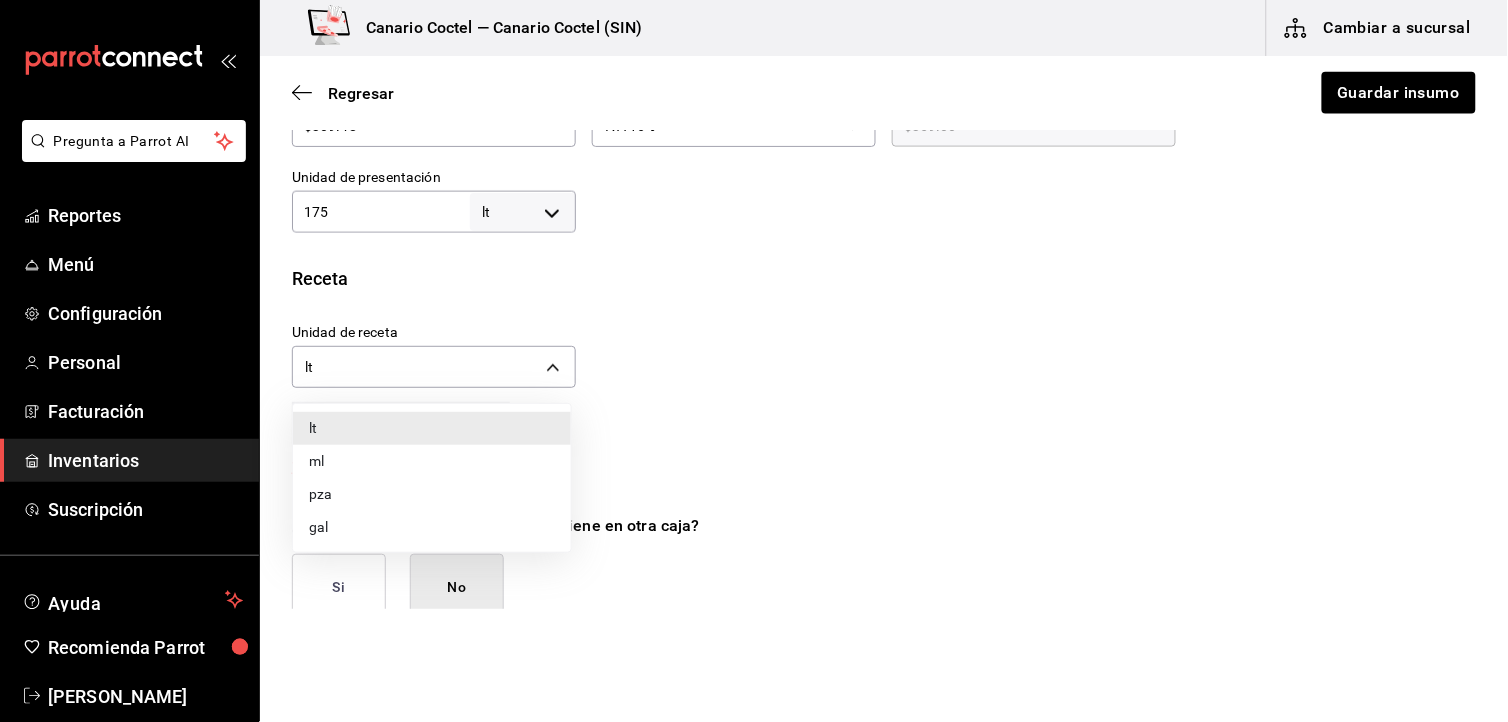 click on "ml" at bounding box center (432, 461) 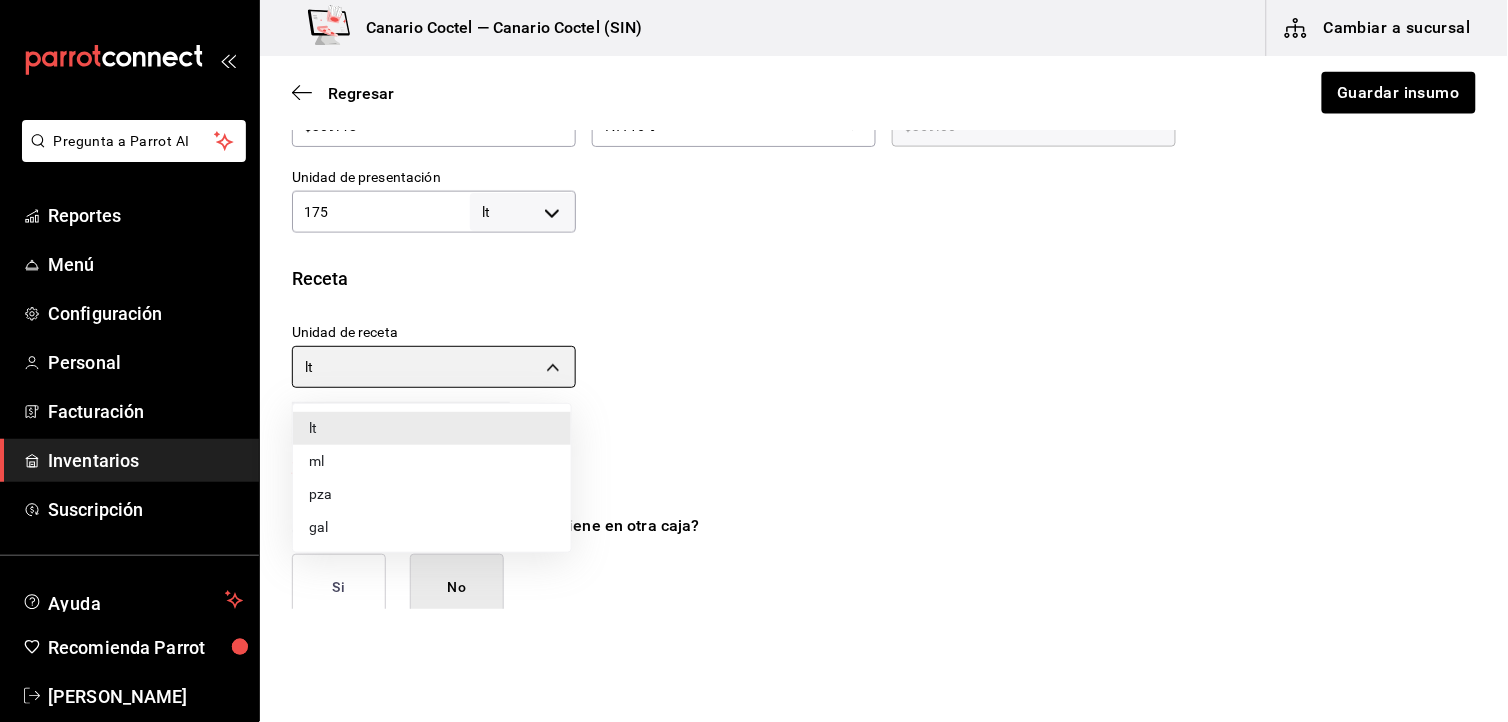 type on "MILLILITER" 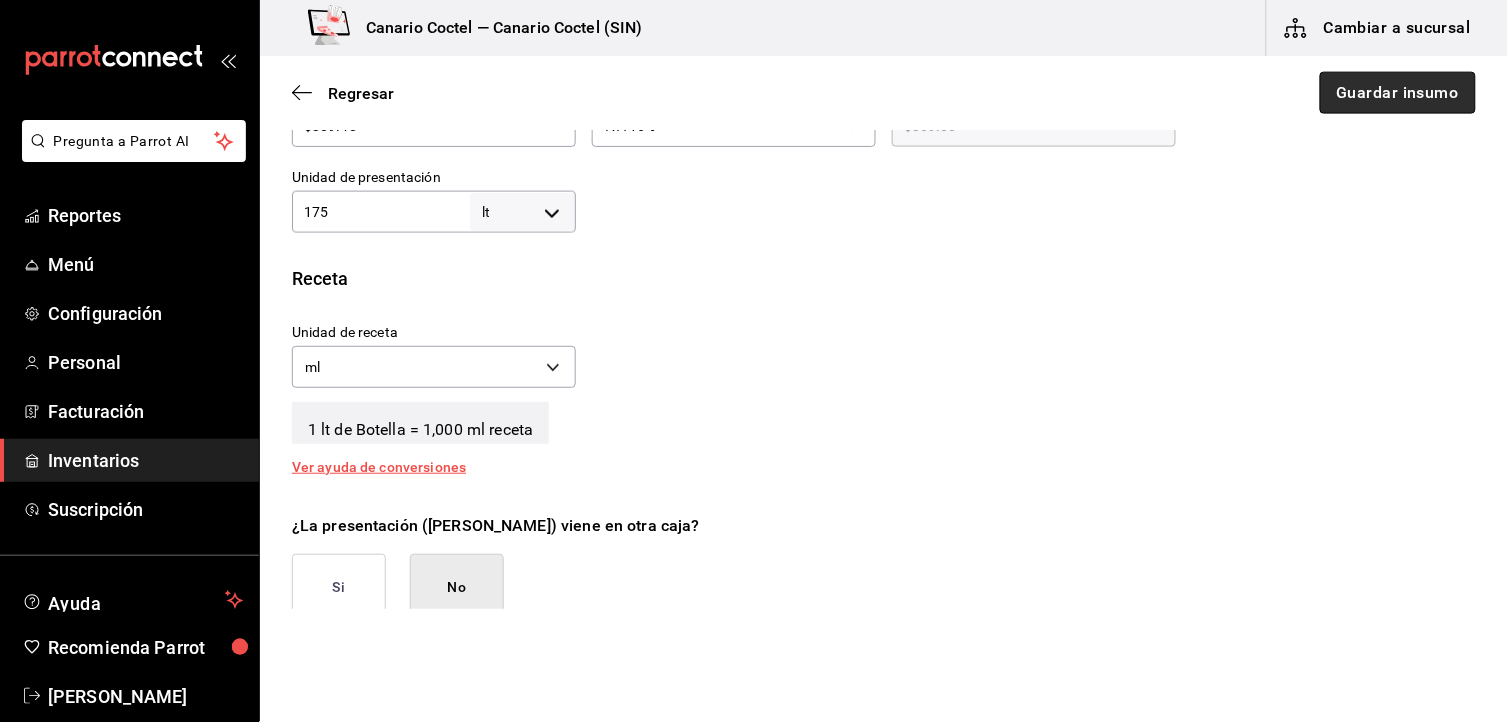 click on "Guardar insumo" at bounding box center [1398, 93] 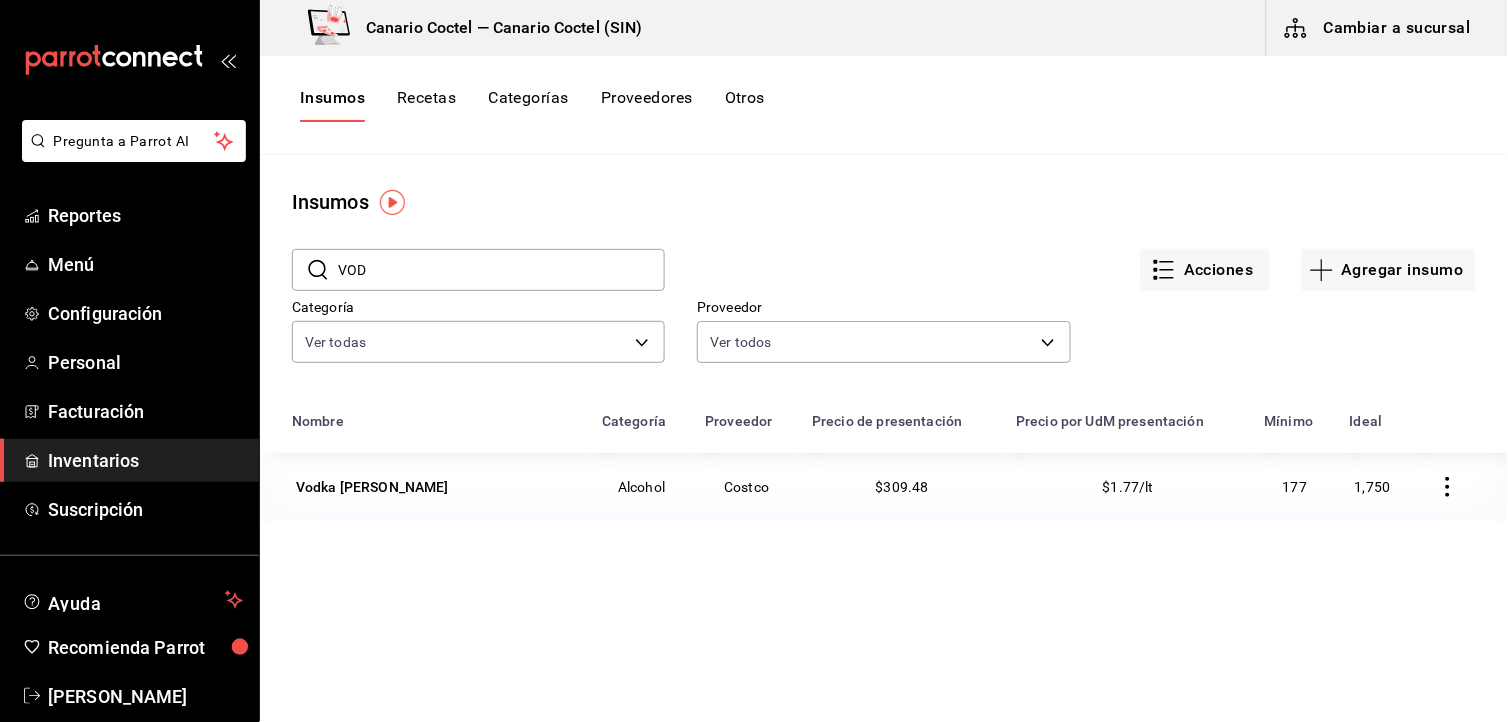 click on "Inventarios" at bounding box center [129, 460] 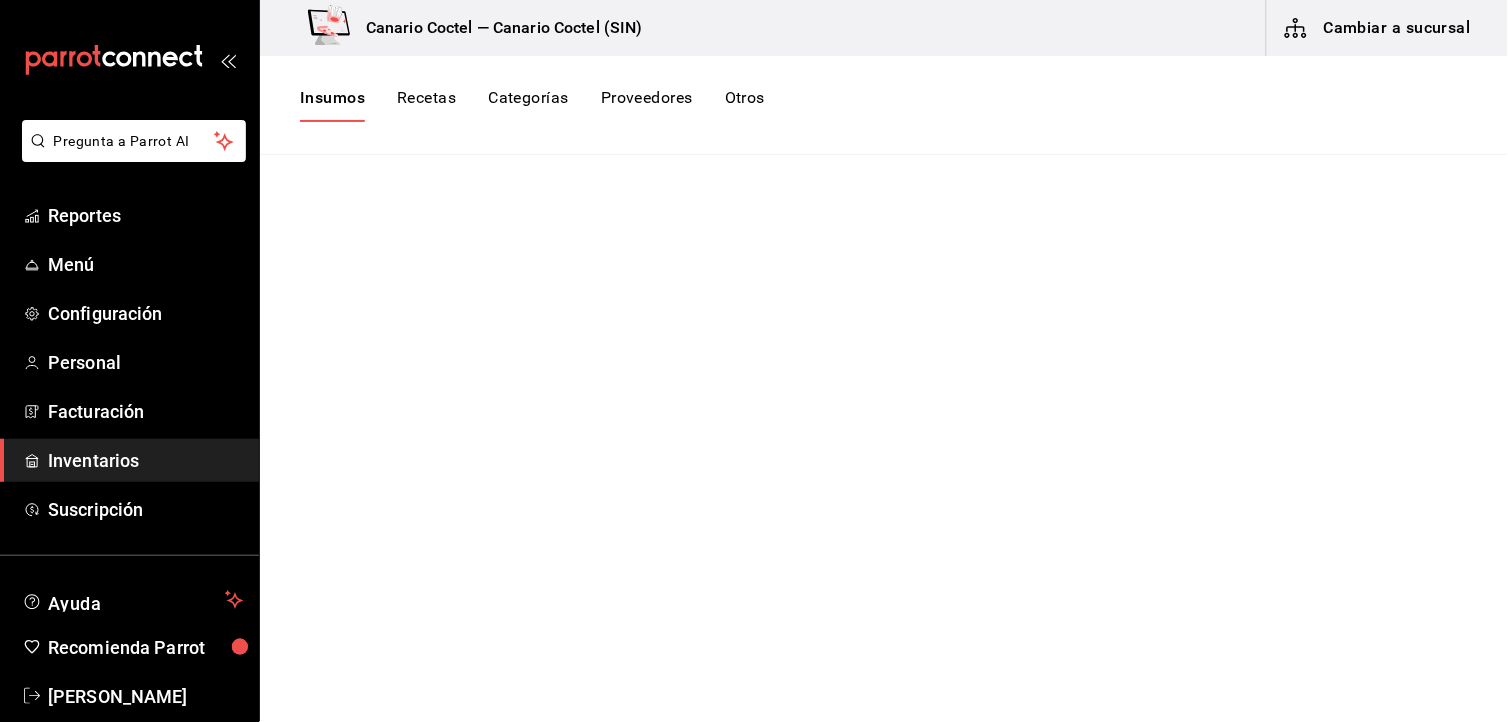 click on "Cambiar a sucursal" at bounding box center [1379, 28] 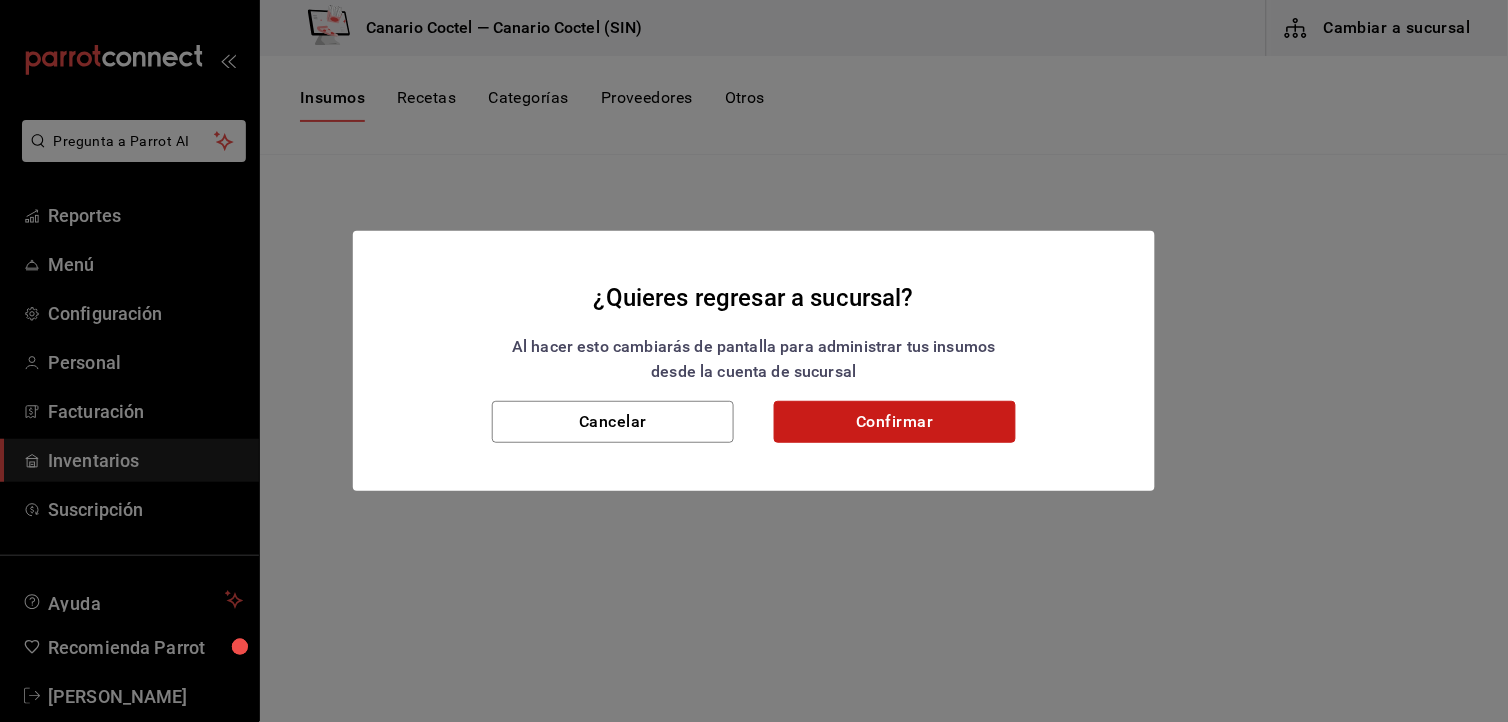 click on "Confirmar" at bounding box center (895, 422) 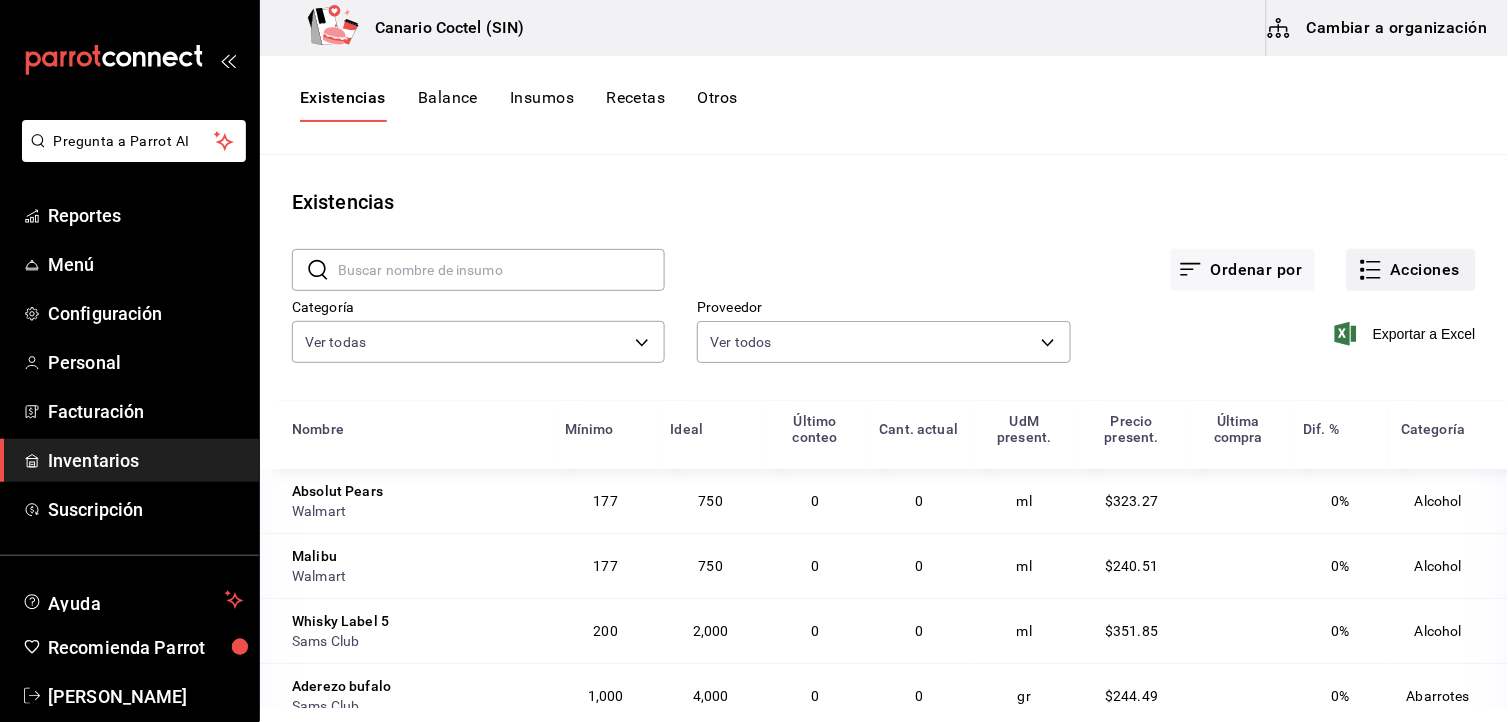 click on "Acciones" at bounding box center (1411, 270) 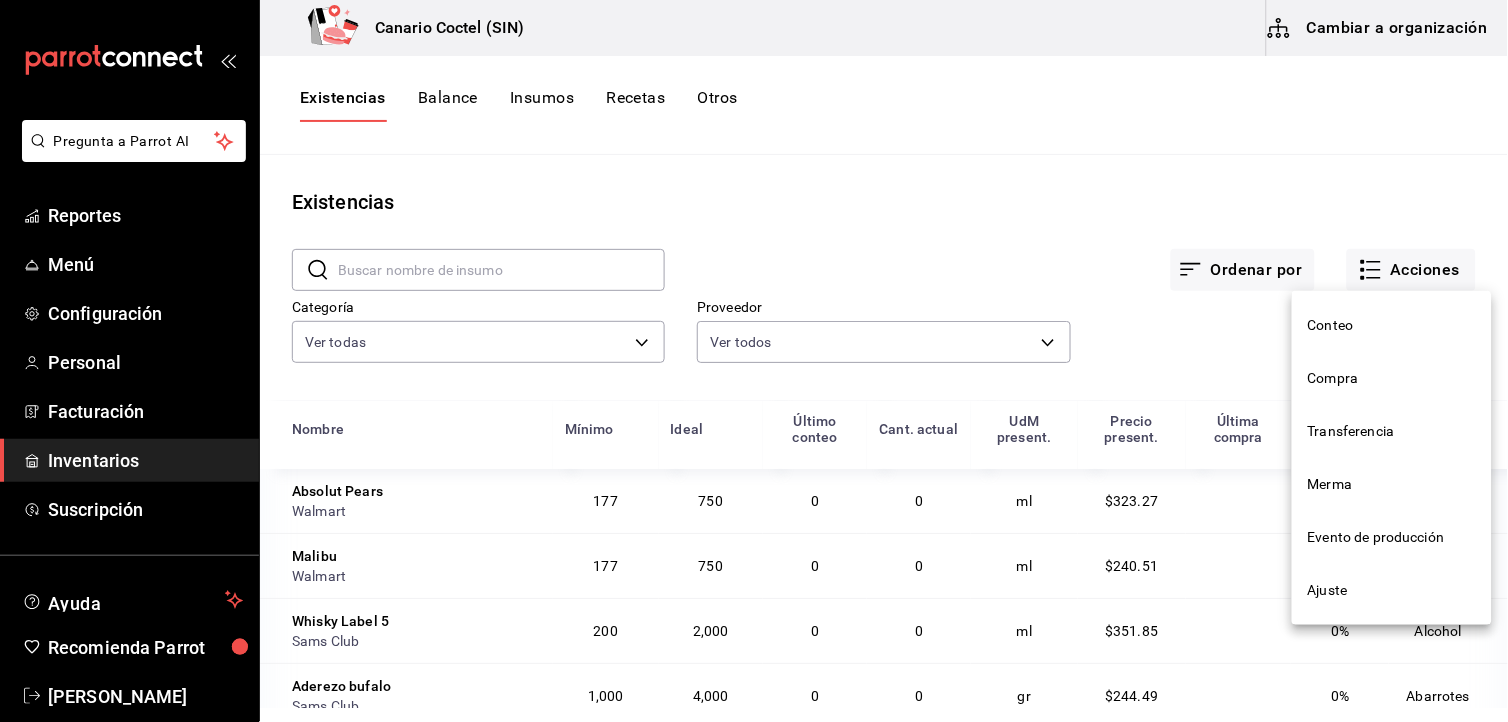 click on "Compra" at bounding box center (1392, 378) 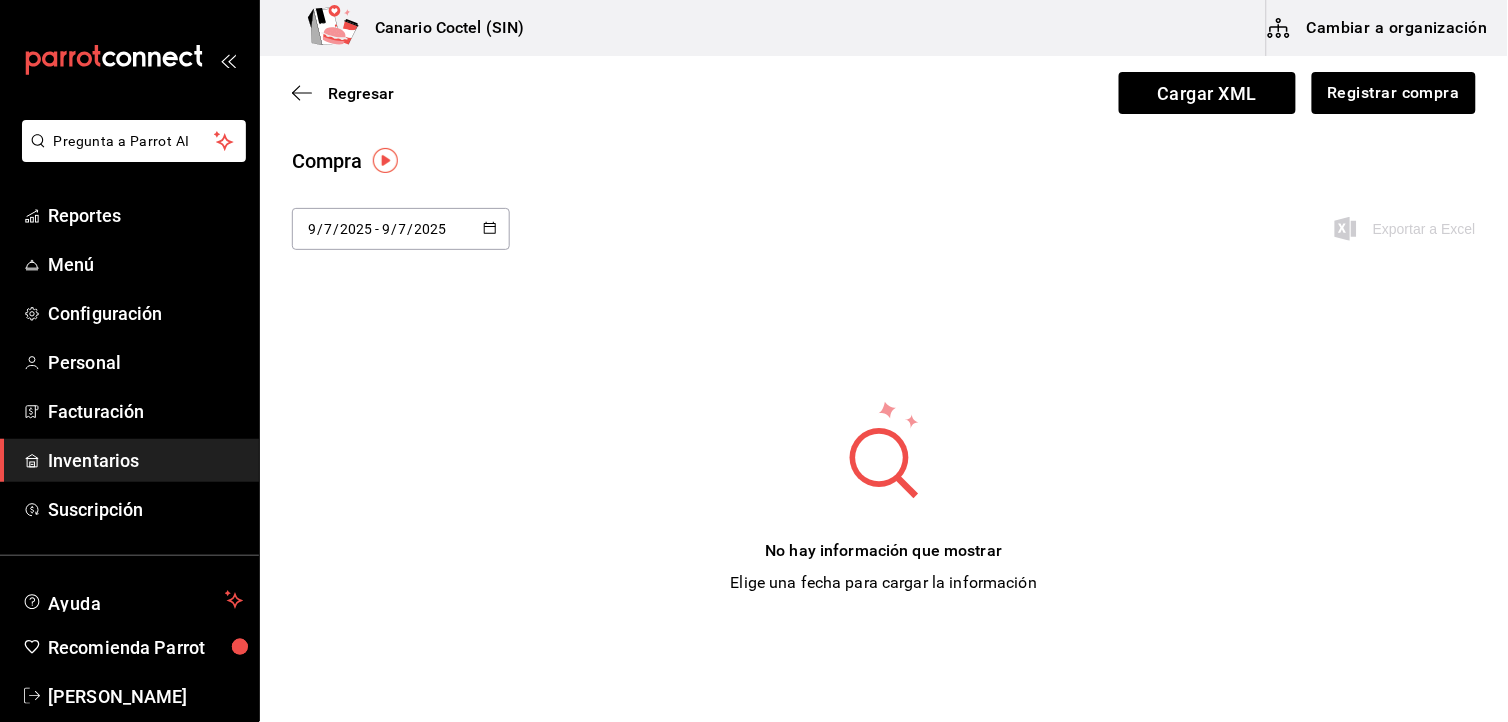 click on "[DATE] [DATE] - [DATE] [DATE]" at bounding box center (401, 229) 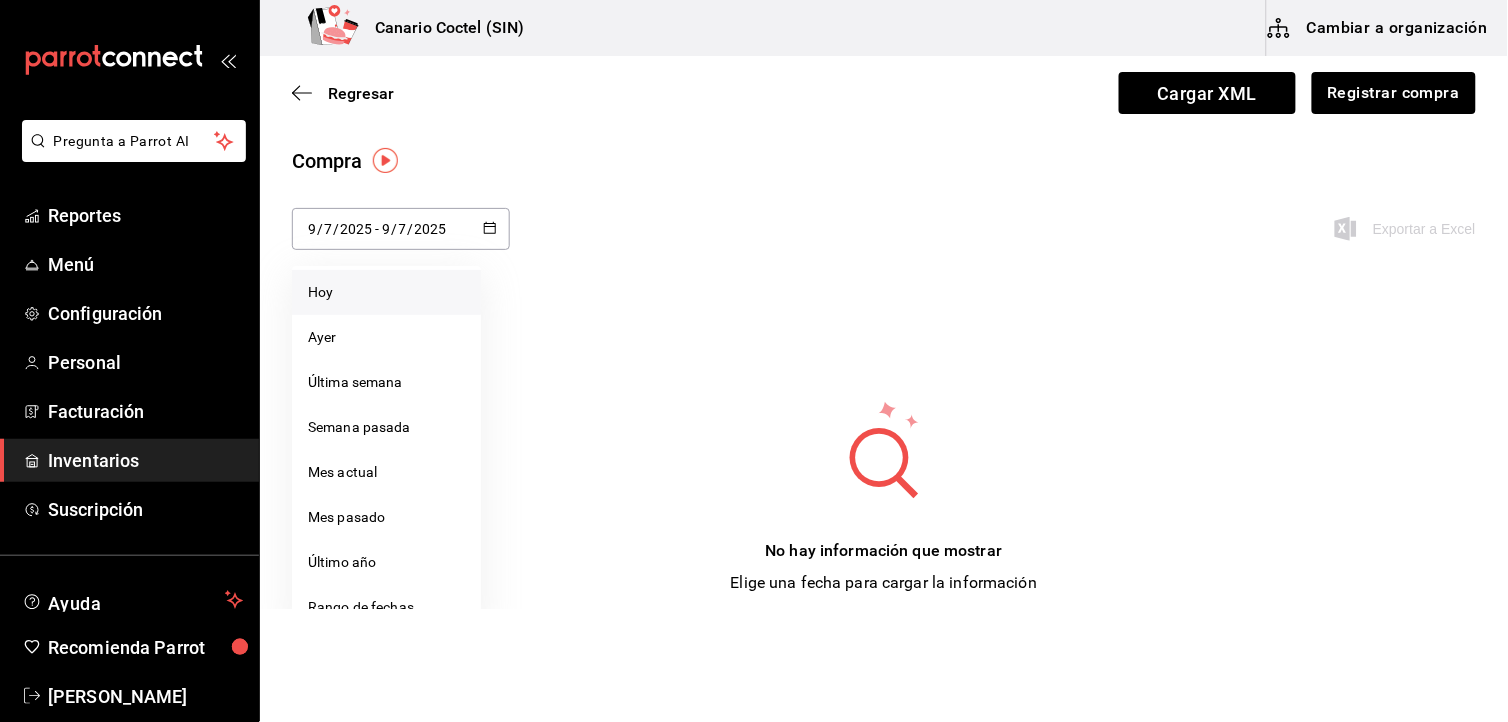 click on "Hoy" at bounding box center [386, 292] 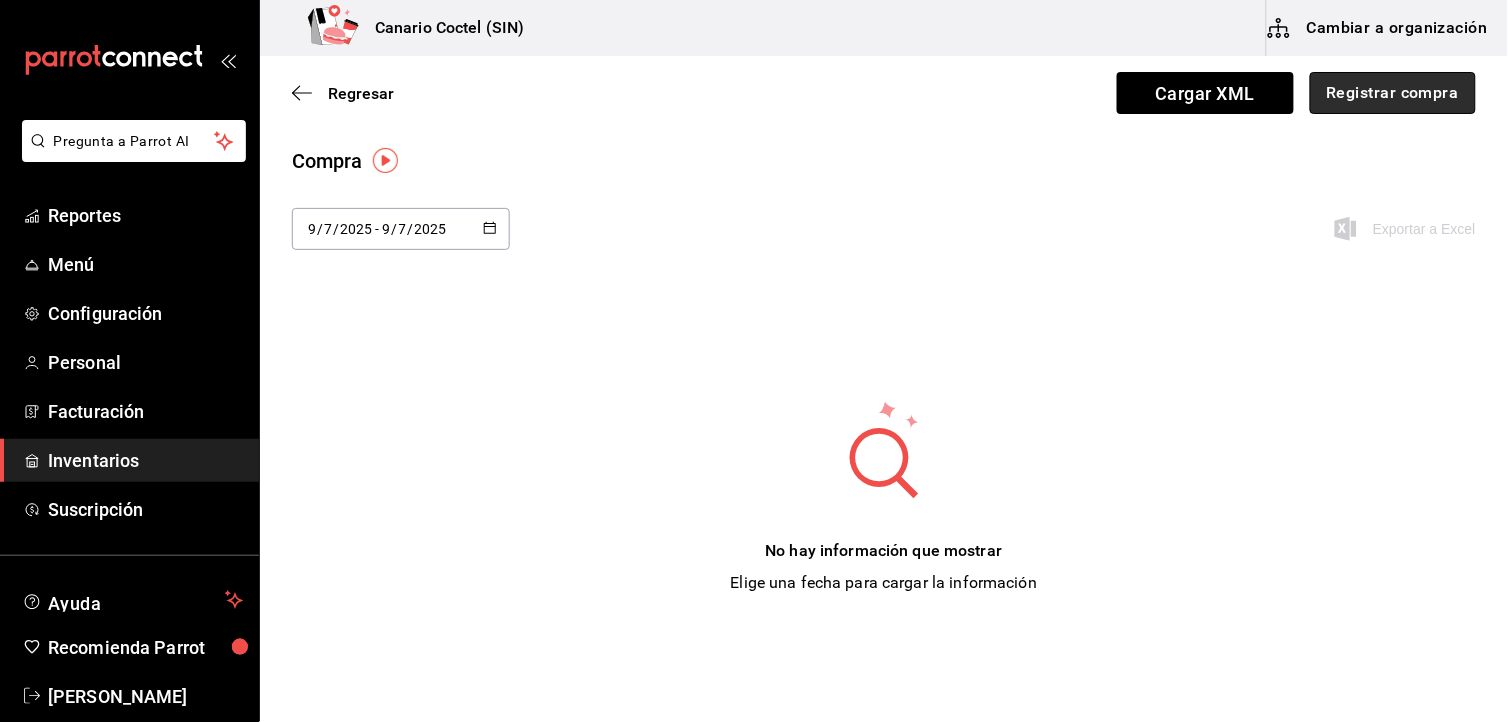 click on "Registrar compra" at bounding box center [1393, 93] 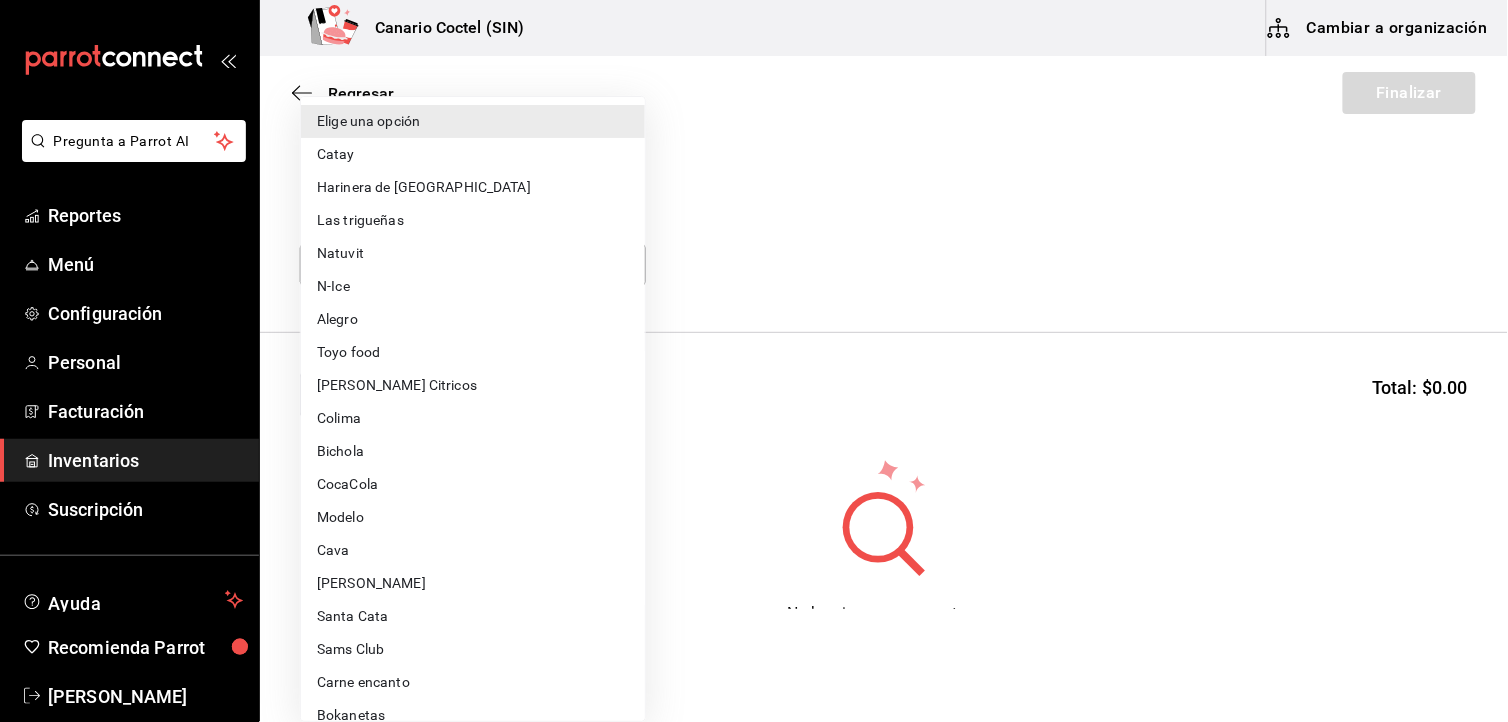 click on "Pregunta a Parrot AI Reportes   Menú   Configuración   Personal   Facturación   Inventarios   Suscripción   Ayuda Recomienda Parrot   [PERSON_NAME]   Sugerir nueva función   Canario Coctel (SIN) Cambiar a organización Regresar Finalizar Compra Proveedor Elige una opción default Buscar Total: $0.00 No hay insumos a mostrar. Busca un insumo para agregarlo a la lista GANA 1 MES GRATIS EN TU SUSCRIPCIÓN AQUÍ ¿Recuerdas cómo empezó tu restaurante?
[DATE] puedes ayudar a un colega a tener el mismo cambio que tú viviste.
Recomienda Parrot directamente desde tu Portal Administrador.
Es fácil y rápido.
🎁 Por cada restaurante que se una, ganas 1 mes gratis. Ver video tutorial Ir a video Pregunta a Parrot AI Reportes   Menú   Configuración   Personal   Facturación   Inventarios   Suscripción   Ayuda Recomienda Parrot   [PERSON_NAME]   Sugerir nueva función   Editar Eliminar Visitar centro de ayuda [PHONE_NUMBER] [EMAIL_ADDRESS][DOMAIN_NAME] Visitar centro de ayuda [PHONE_NUMBER] Elige una opción" at bounding box center [754, 304] 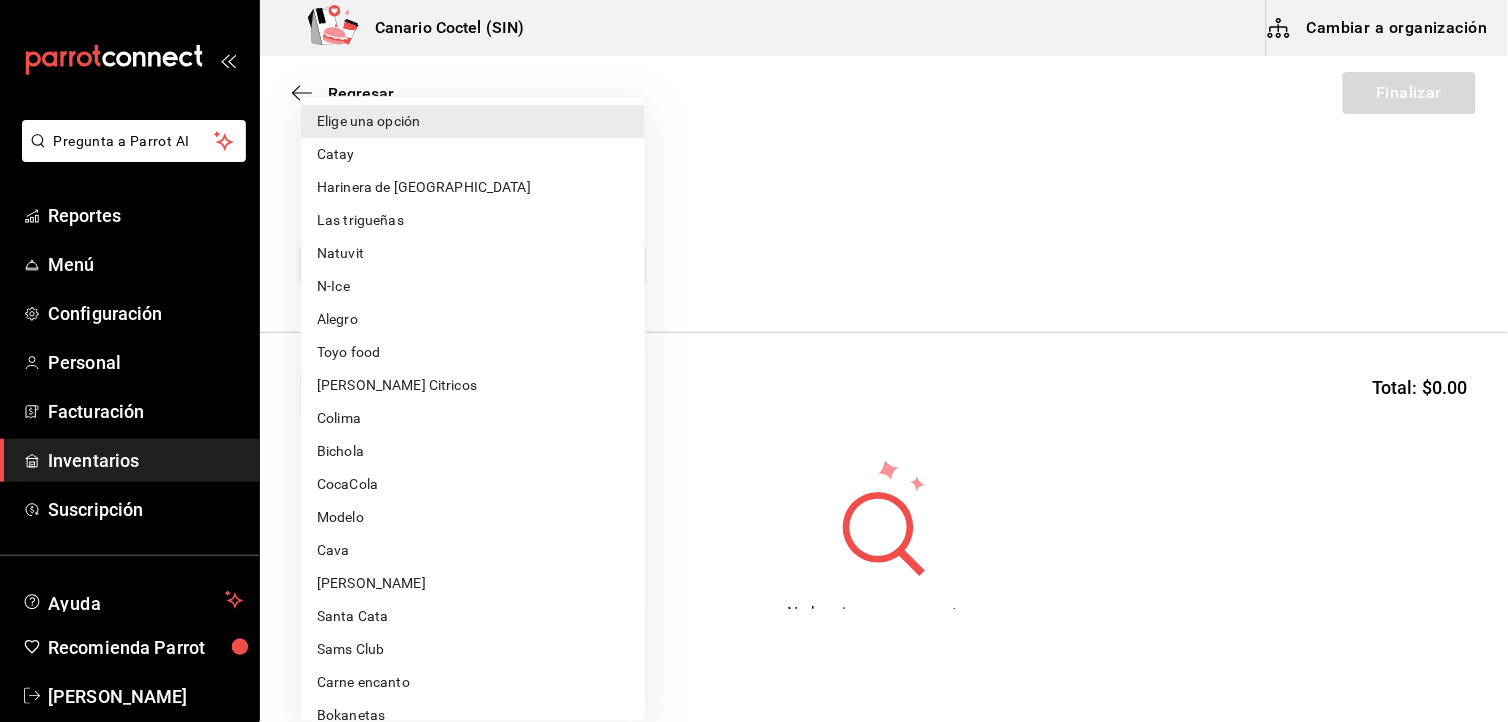 type 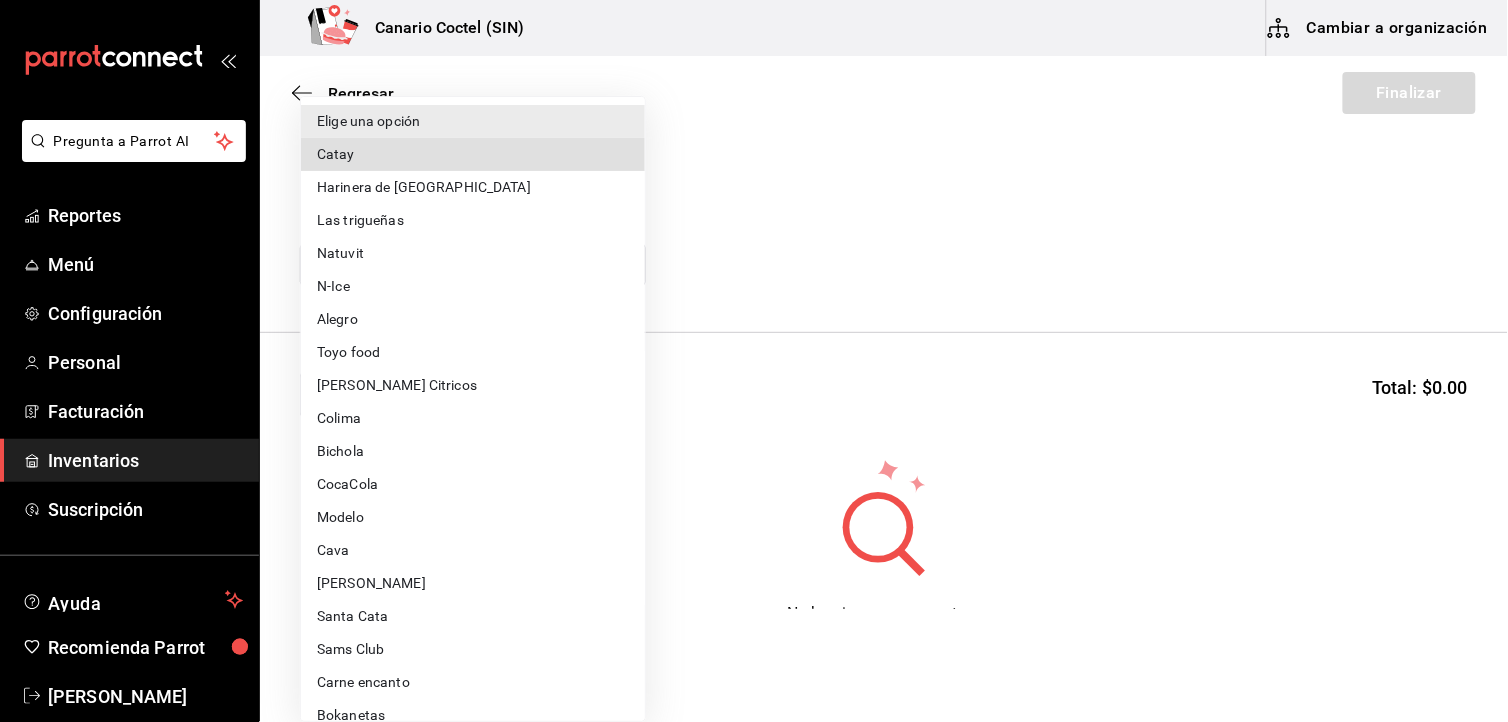 type 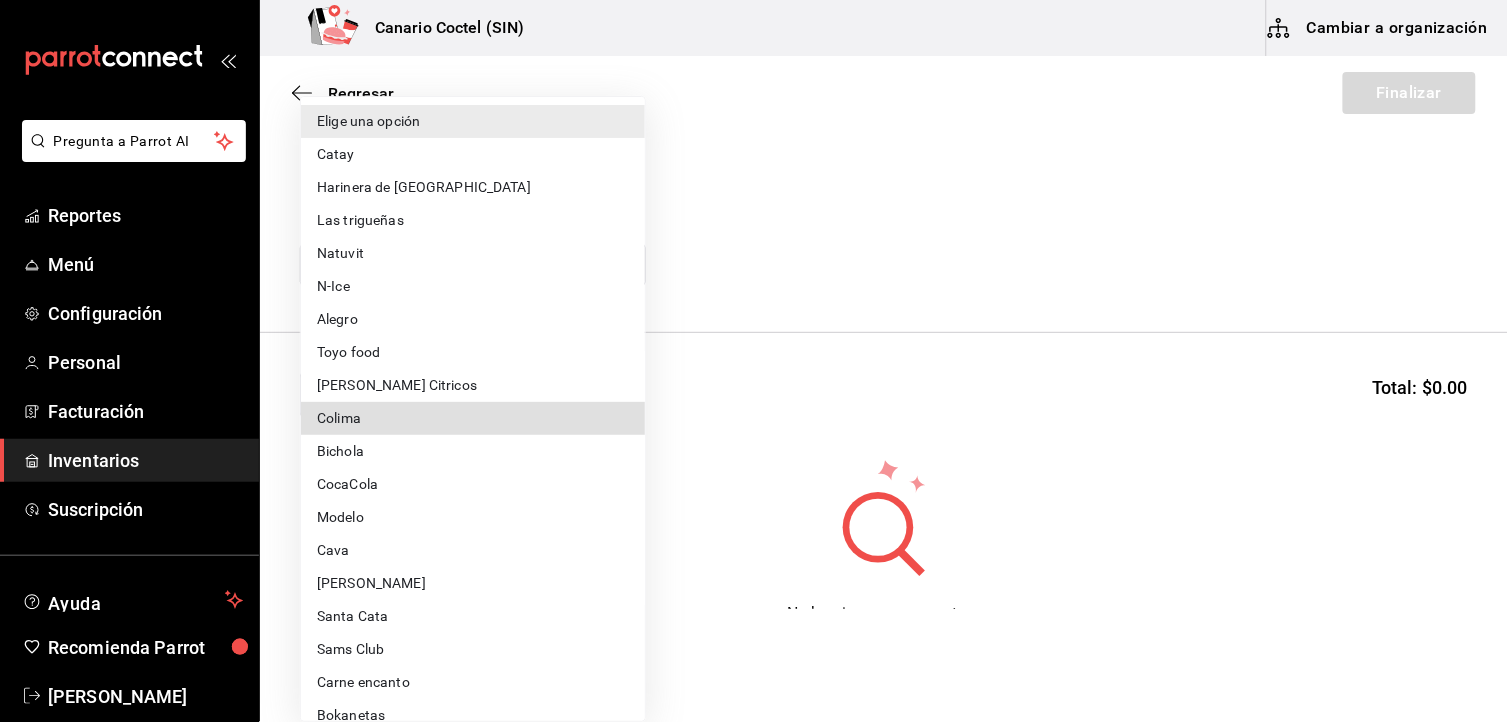 type 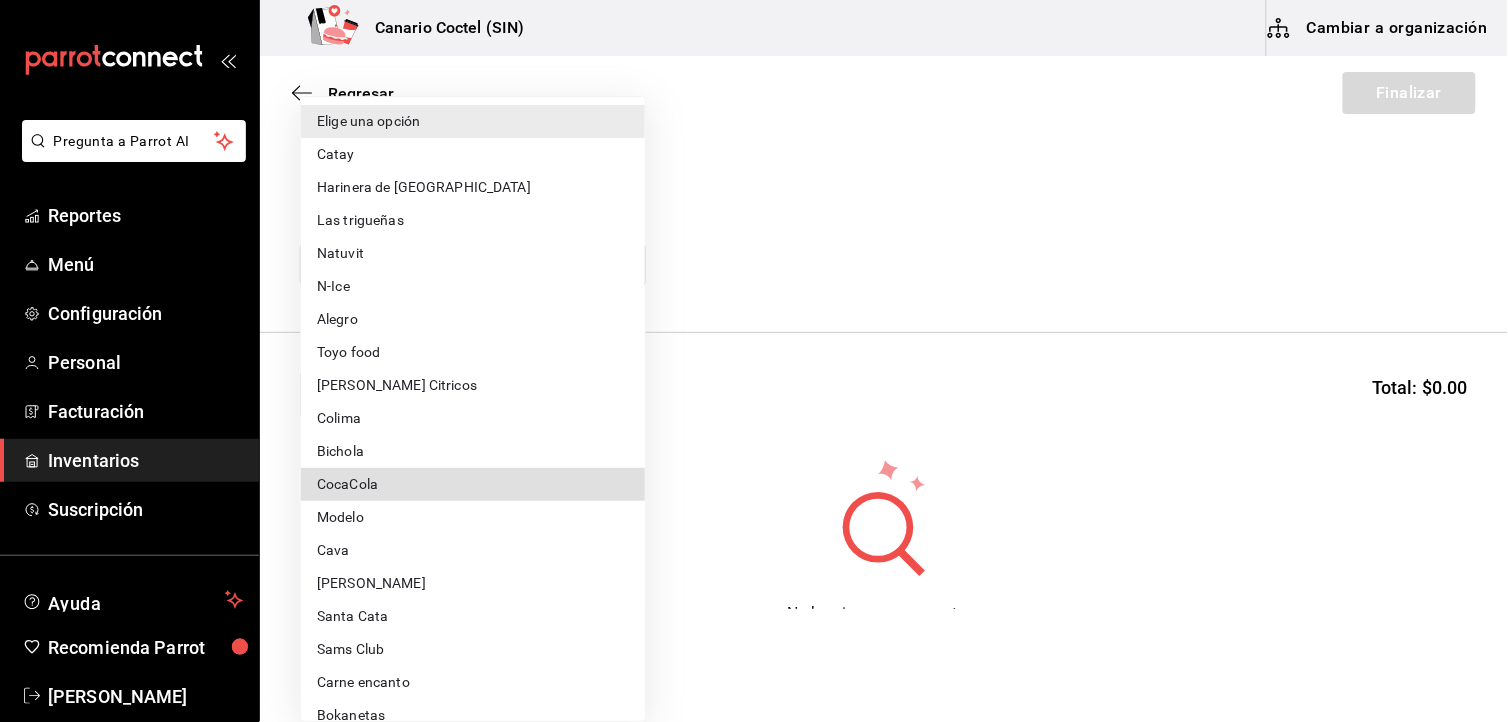 type 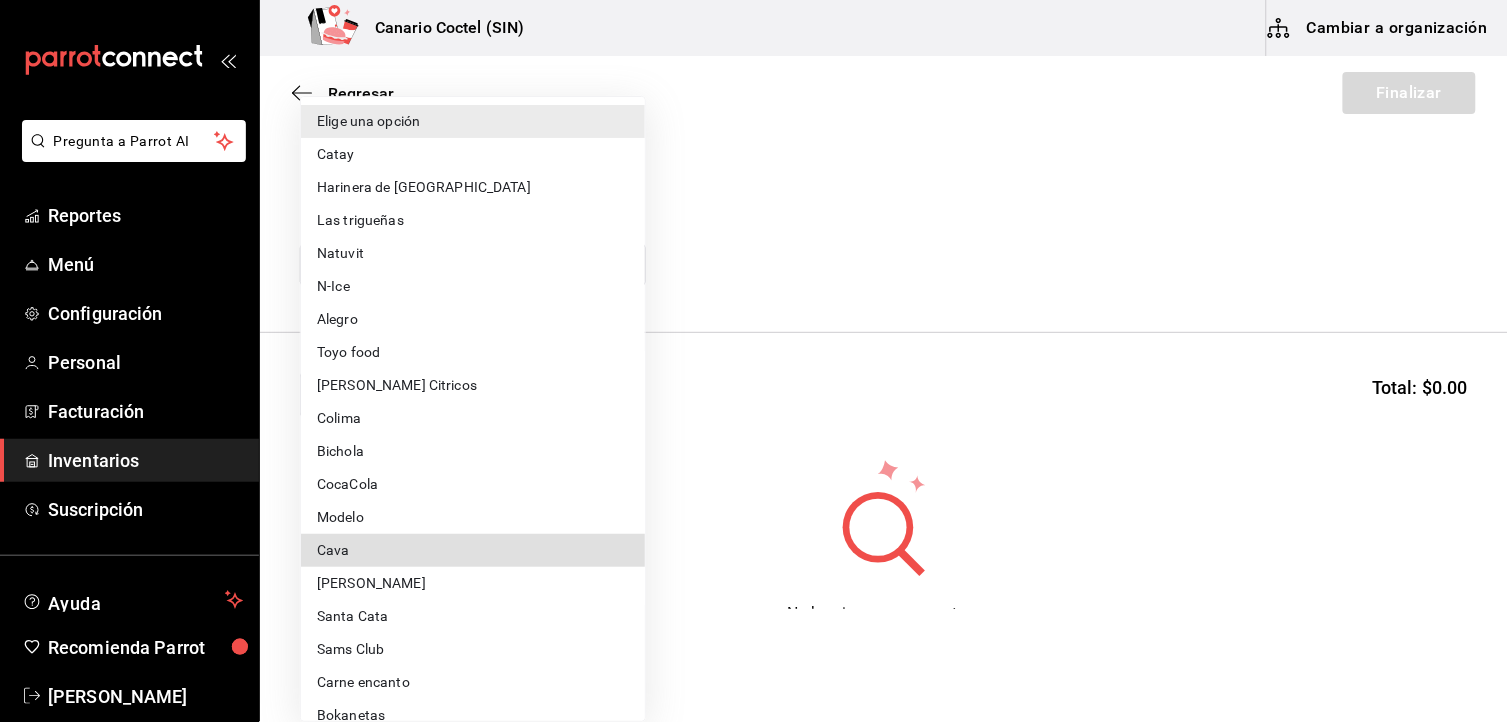 type 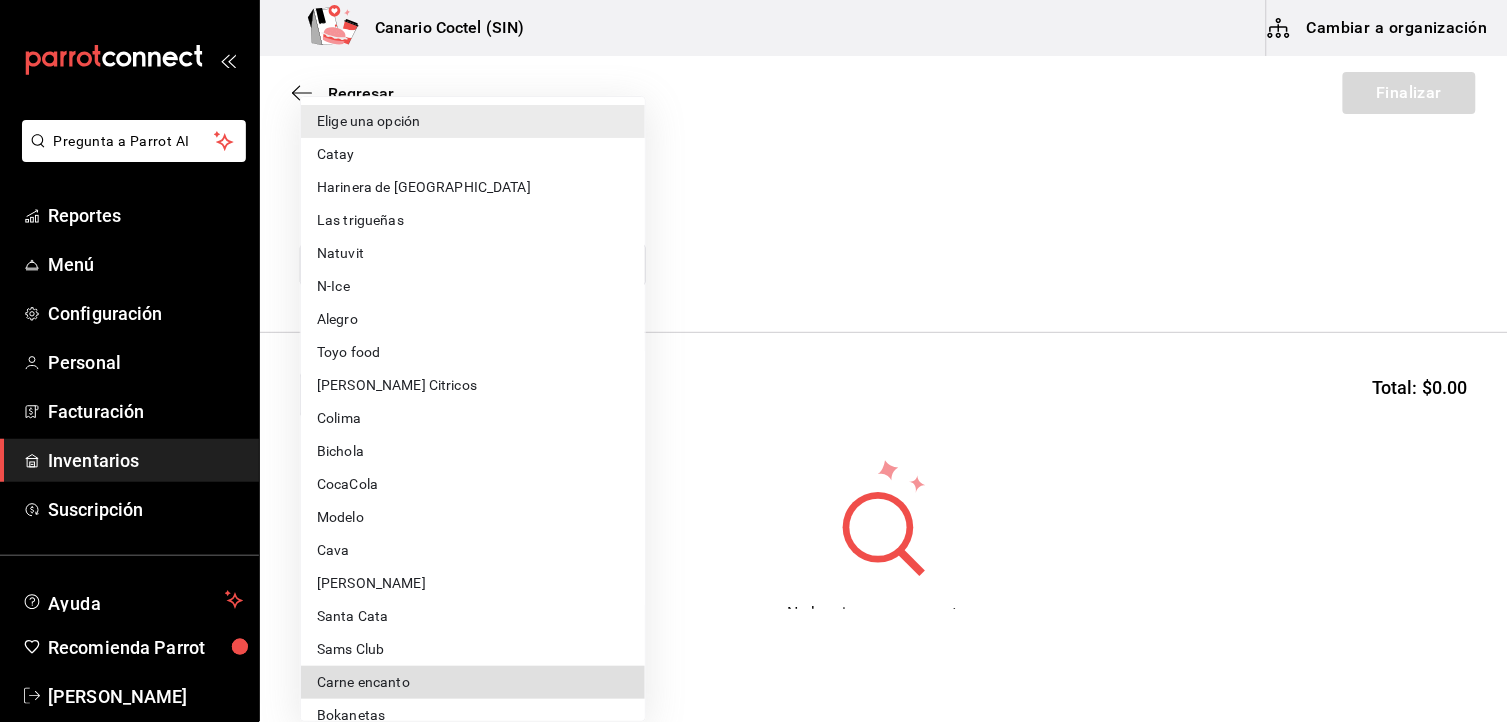 type 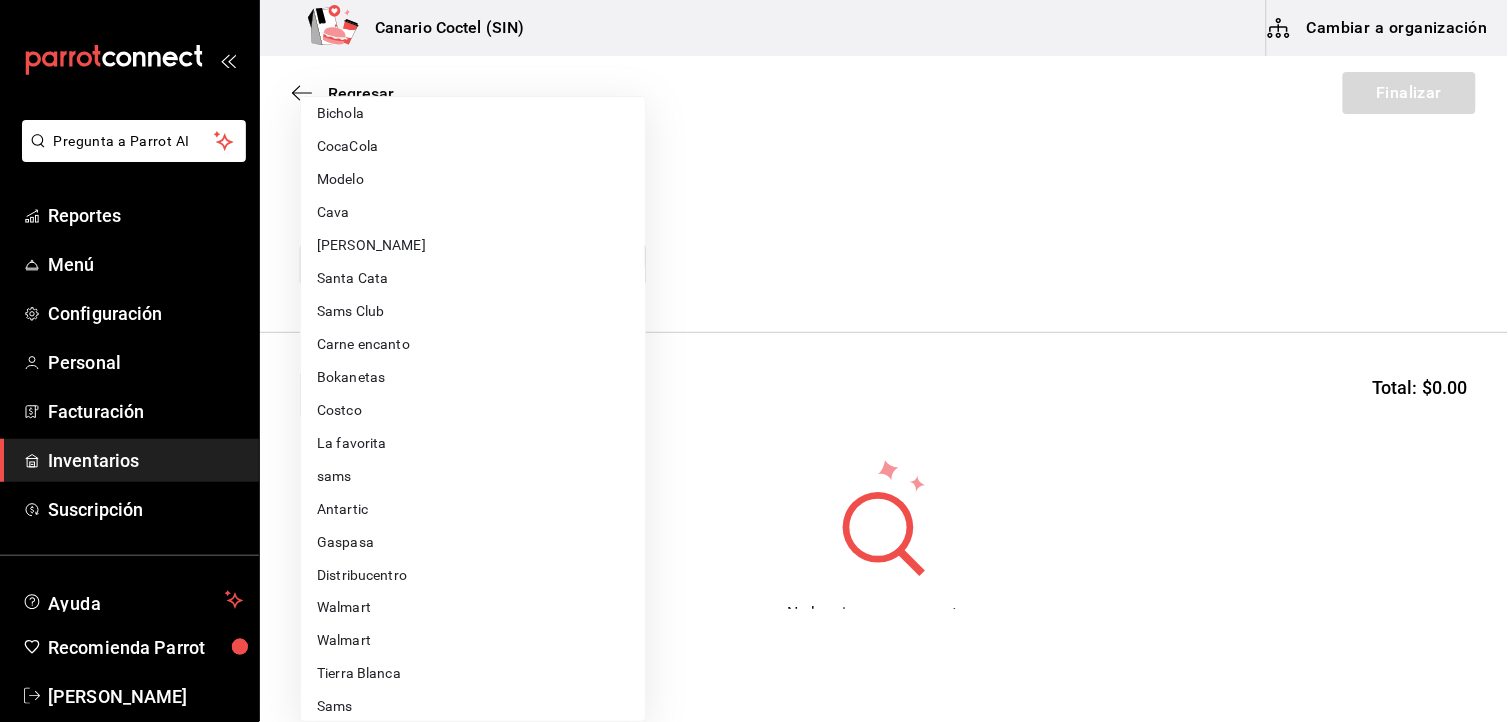 click on "Cava" at bounding box center [473, 212] 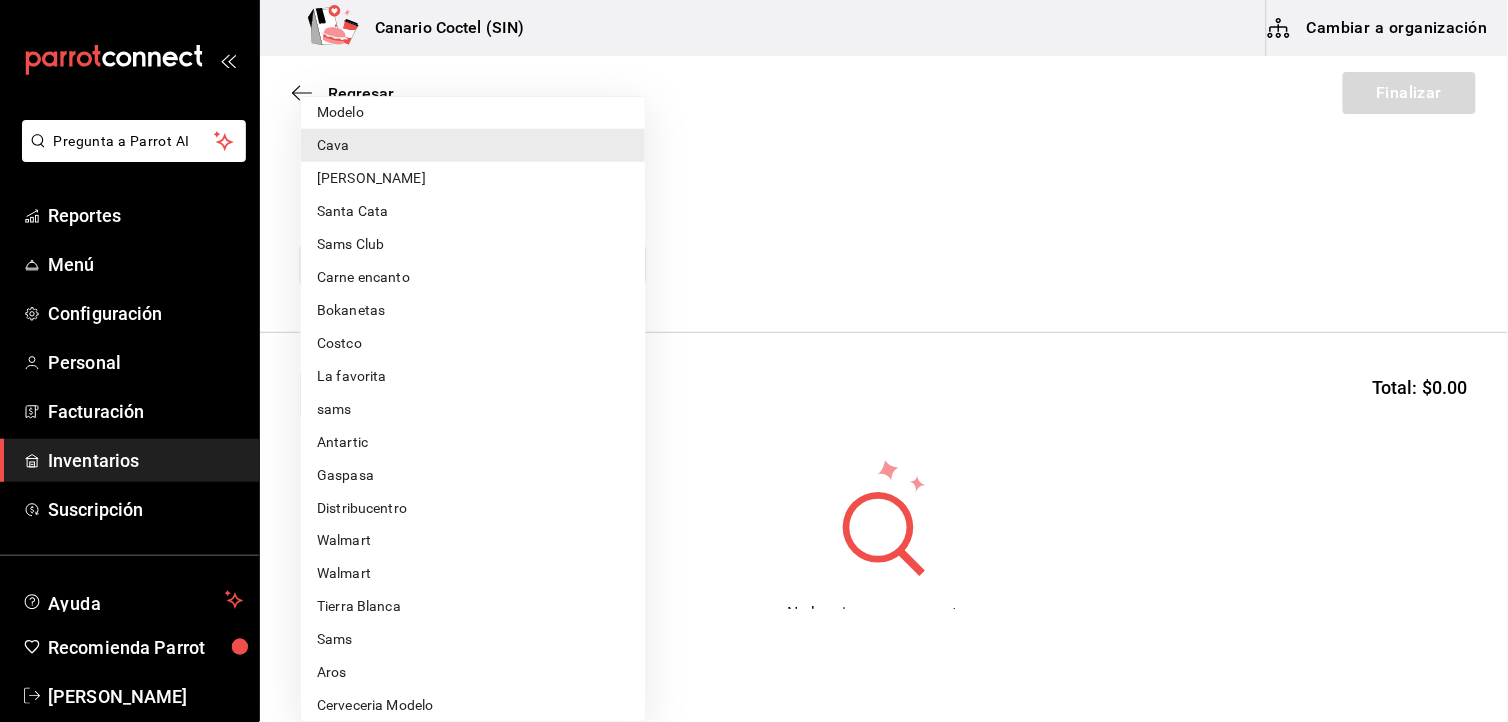 scroll, scrollTop: 545, scrollLeft: 0, axis: vertical 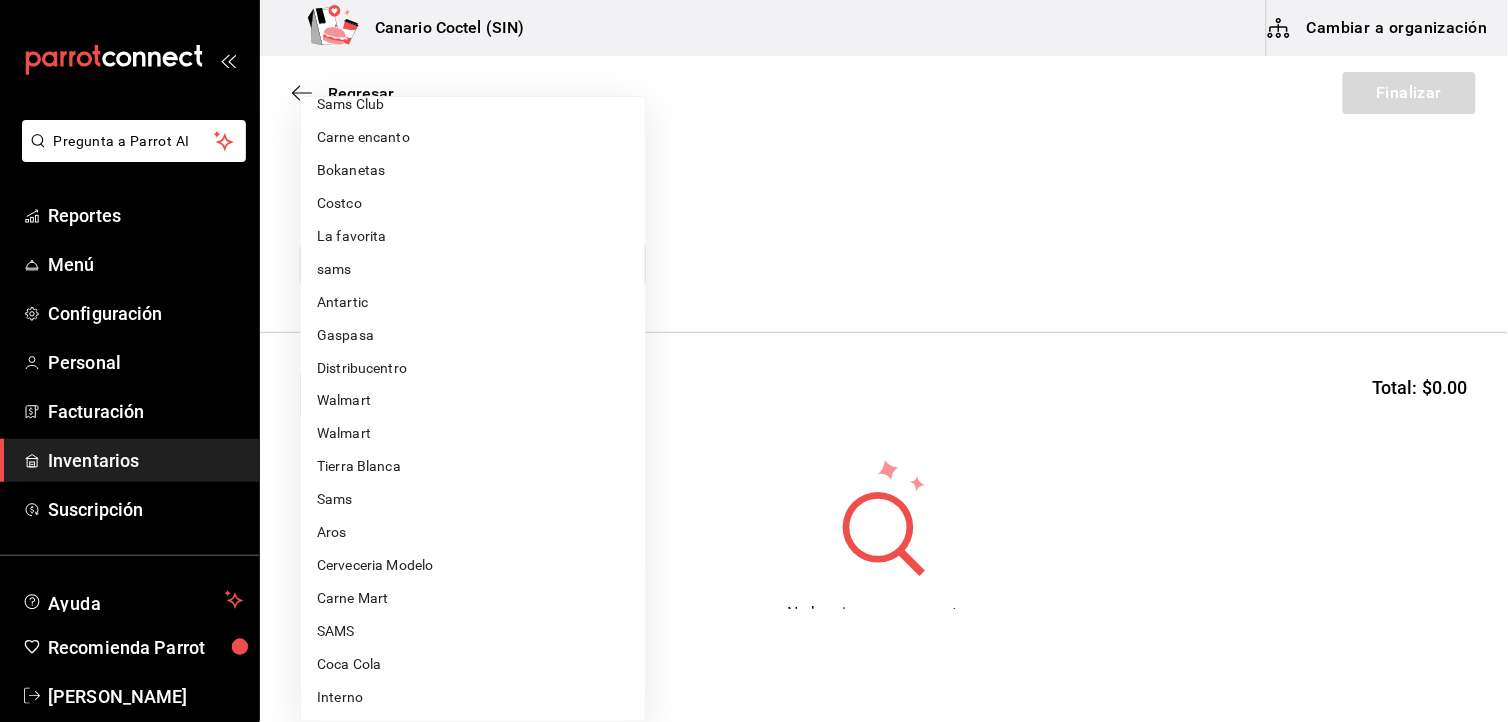 click on "Costco" at bounding box center (473, 203) 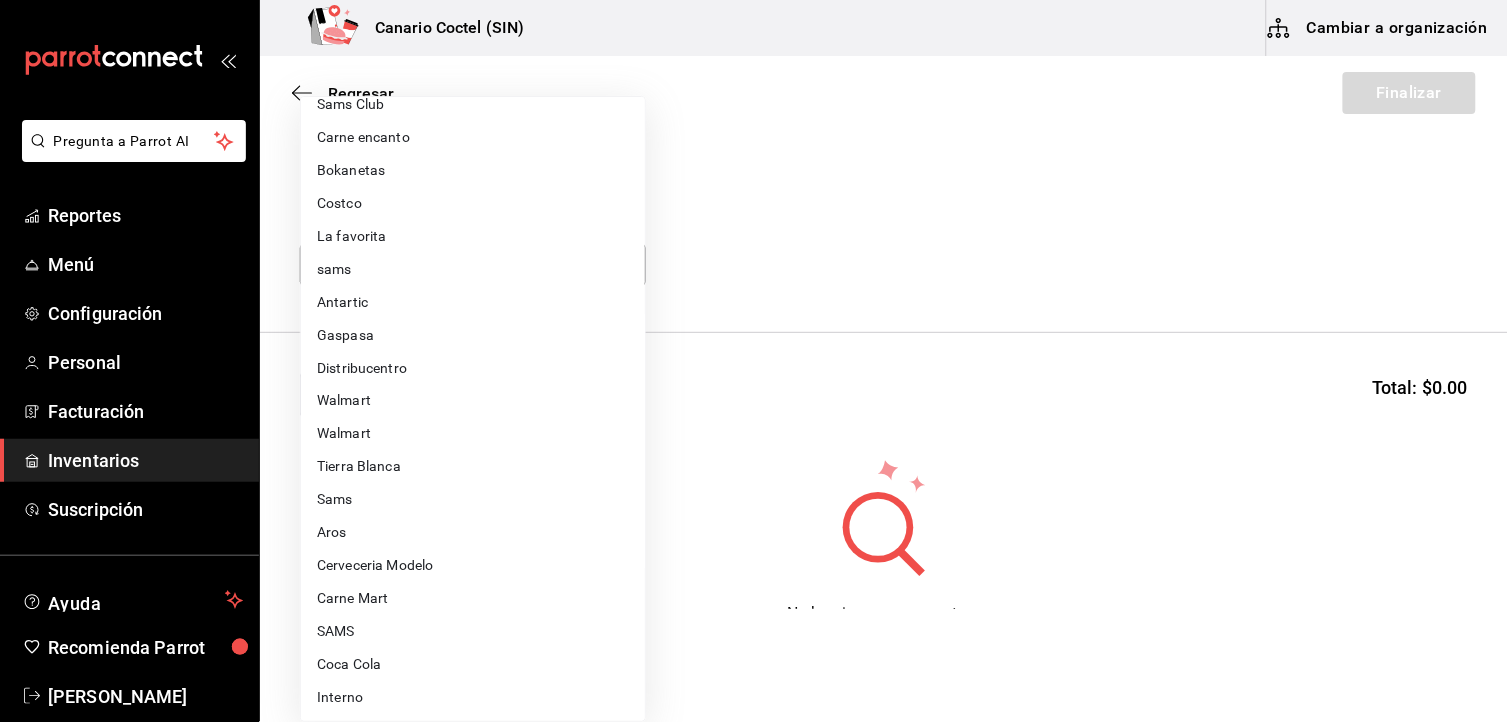 type on "318cf0a0-d354-4919-95f6-0098ed00cd5b" 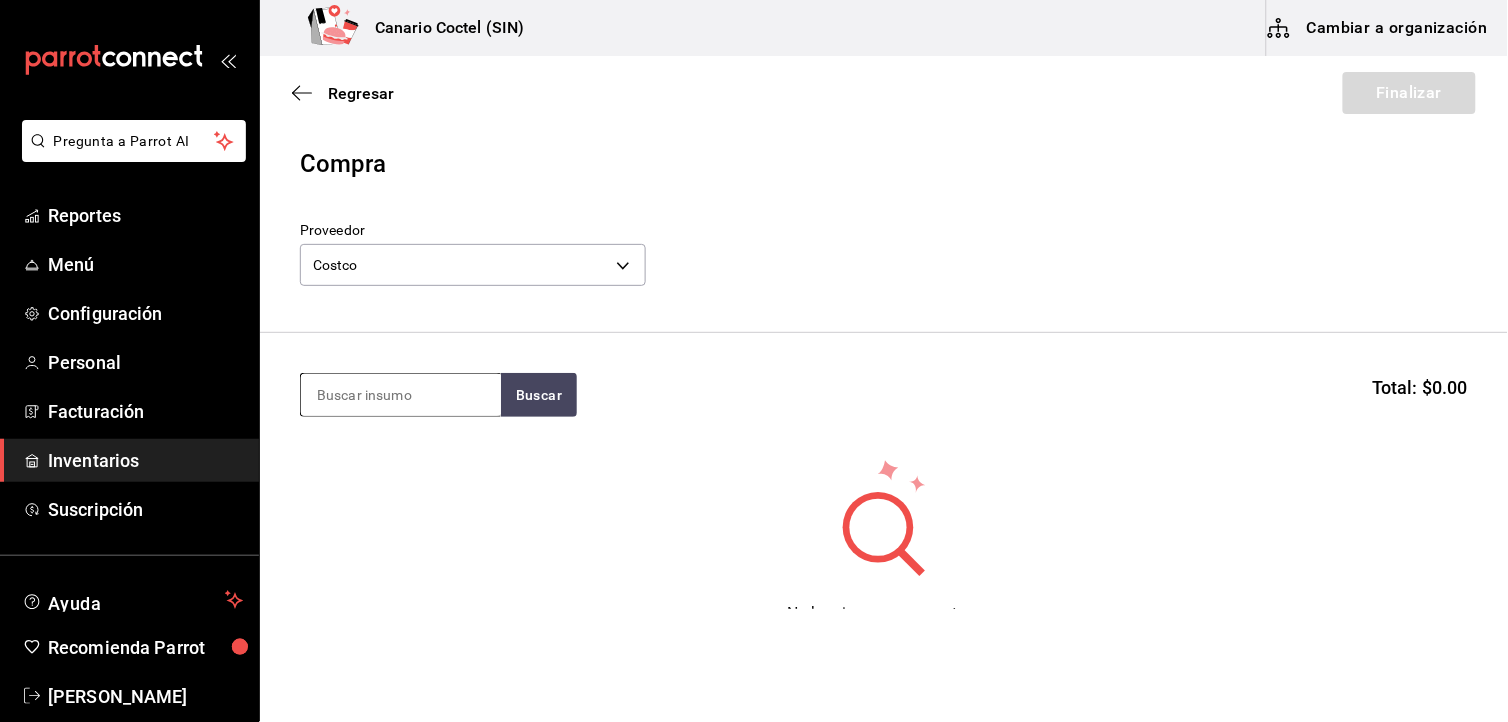 click at bounding box center (401, 395) 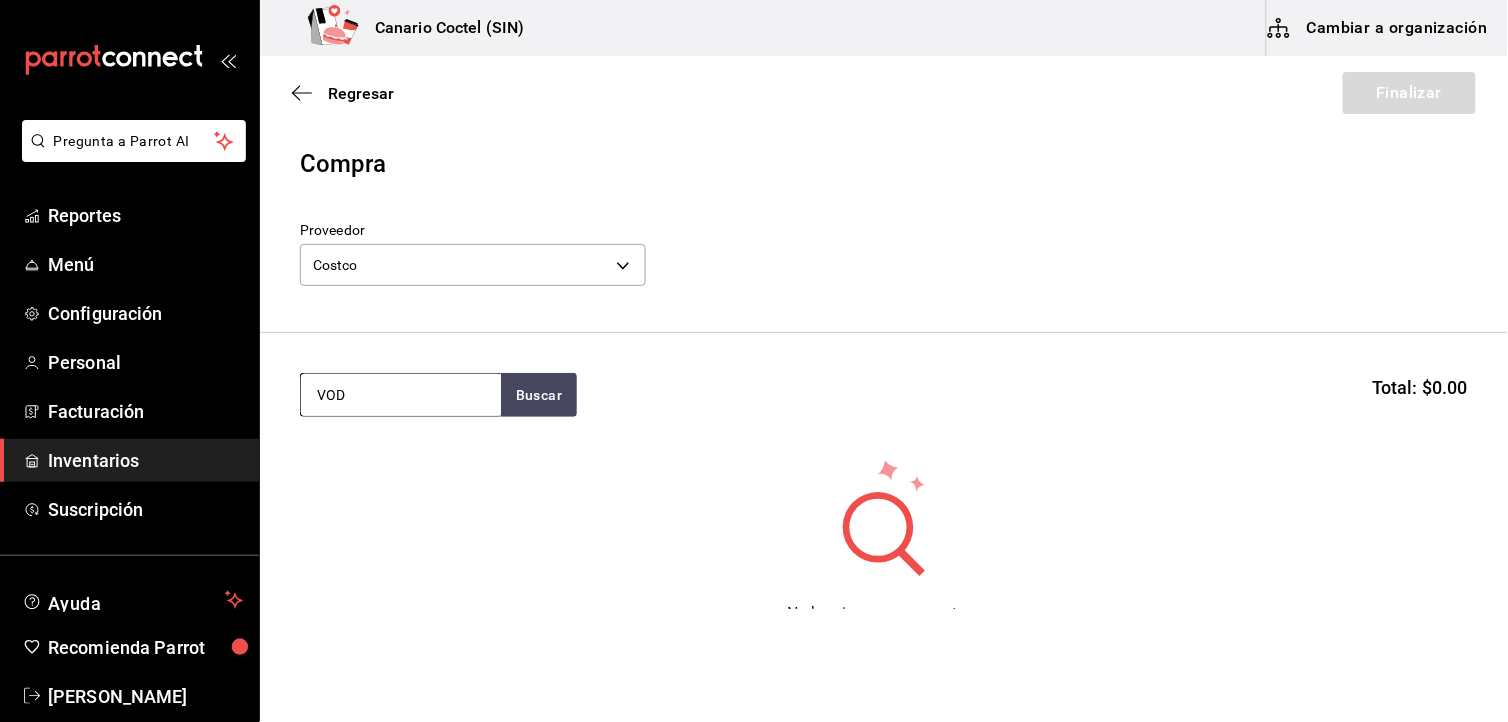 type on "VOD" 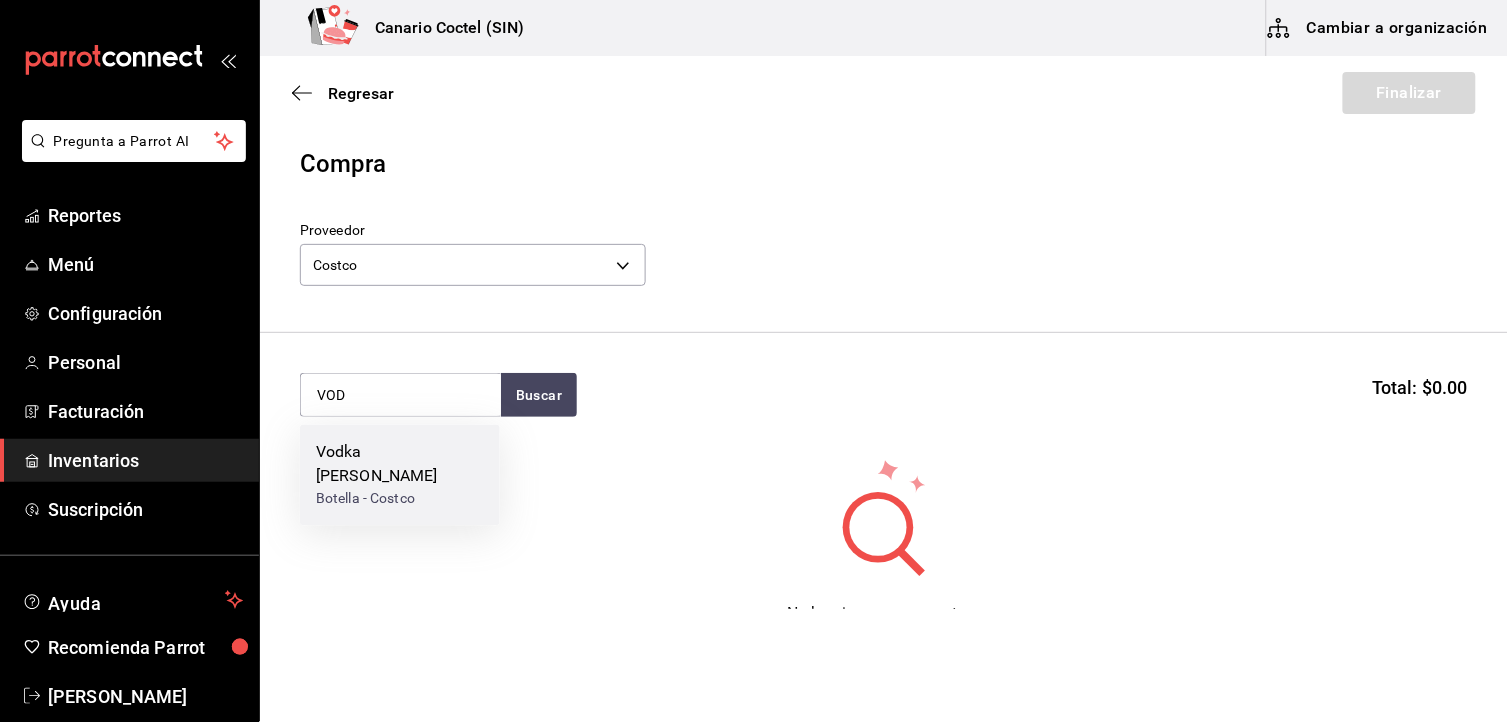 click on "Botella - Costco" at bounding box center [400, 499] 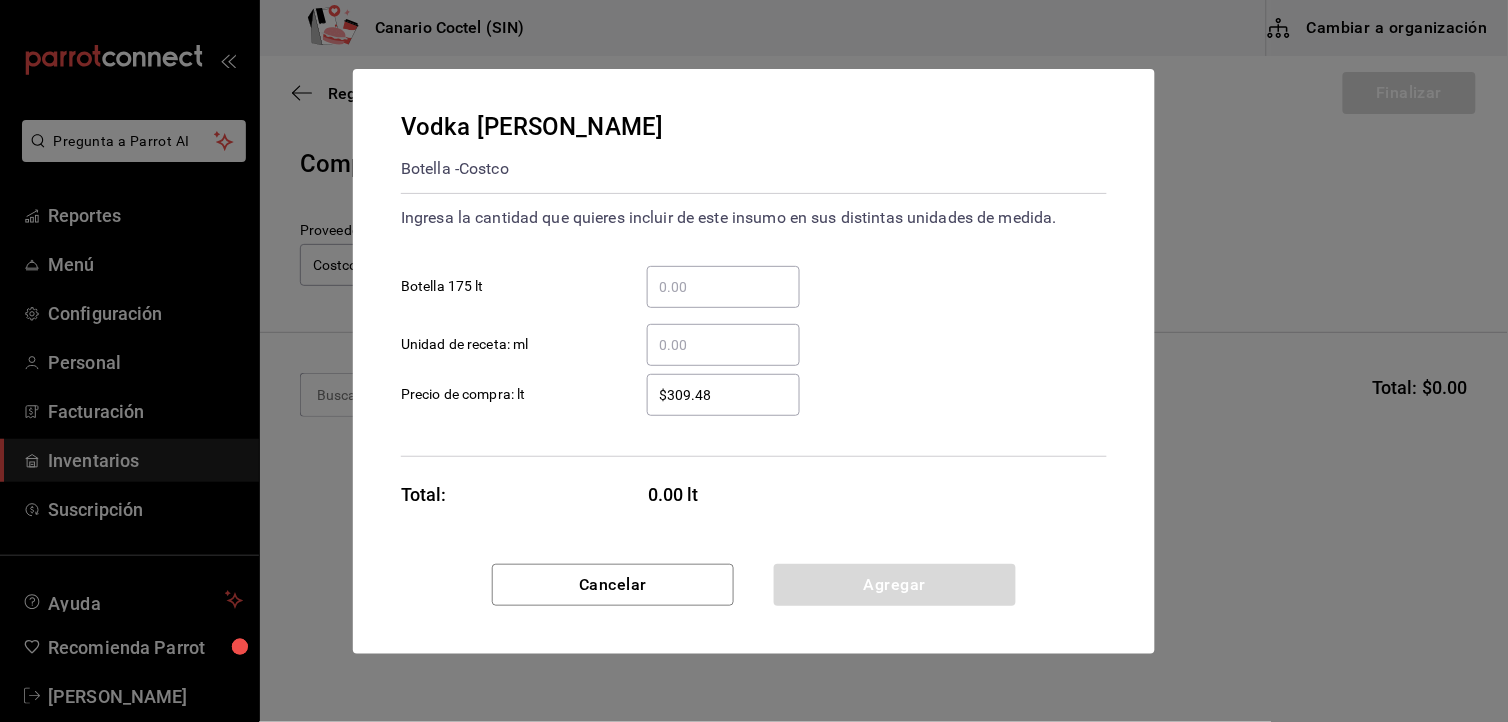 click on "​" at bounding box center (723, 287) 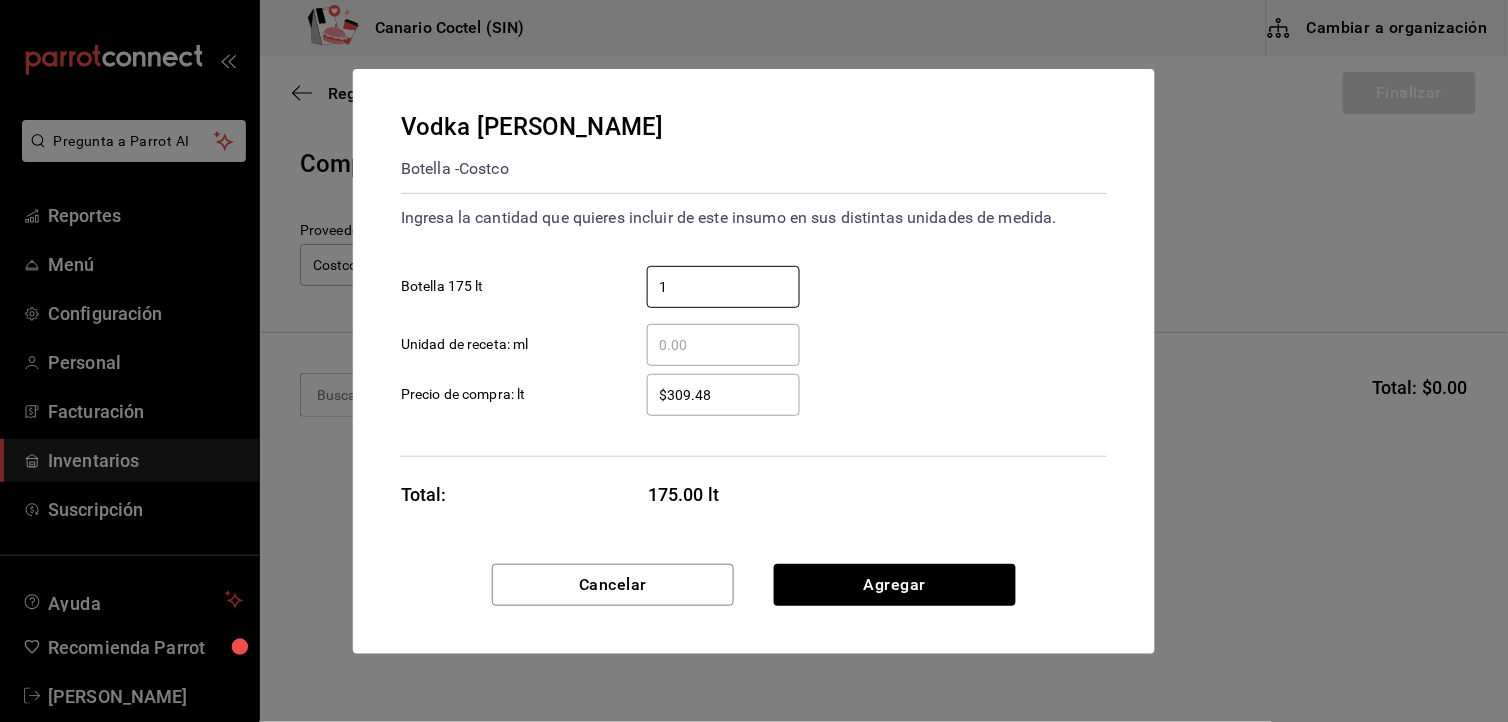 type on "1" 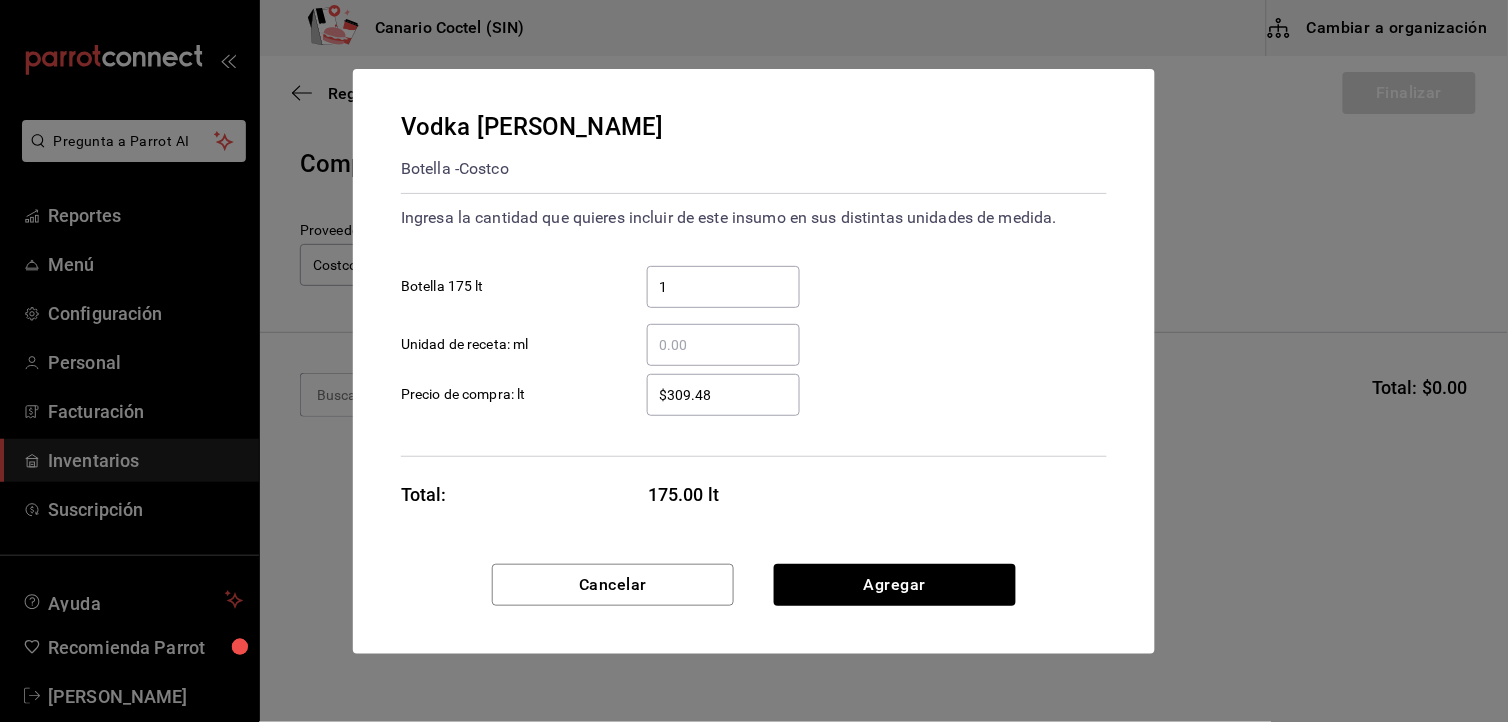 click on "​ Unidad de receta: ml" at bounding box center (723, 345) 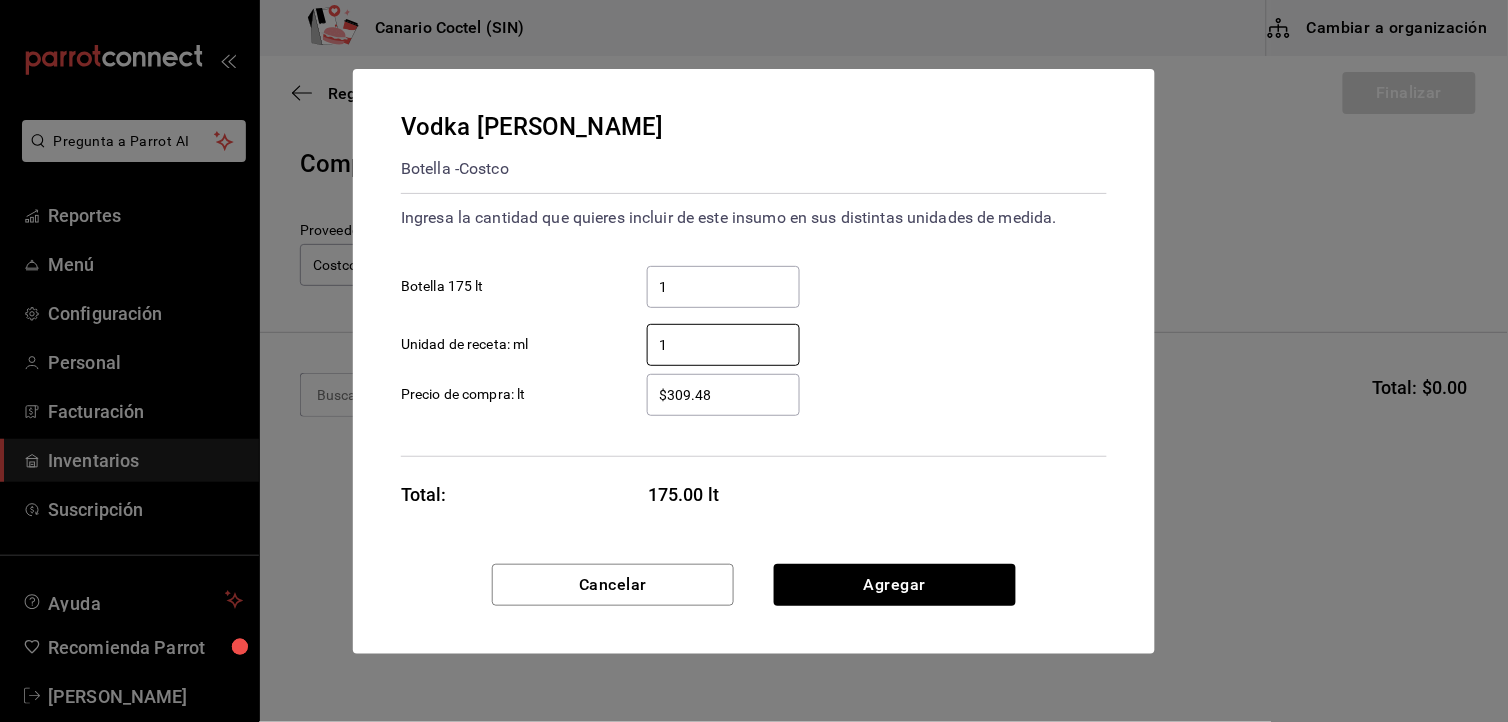 type on "1" 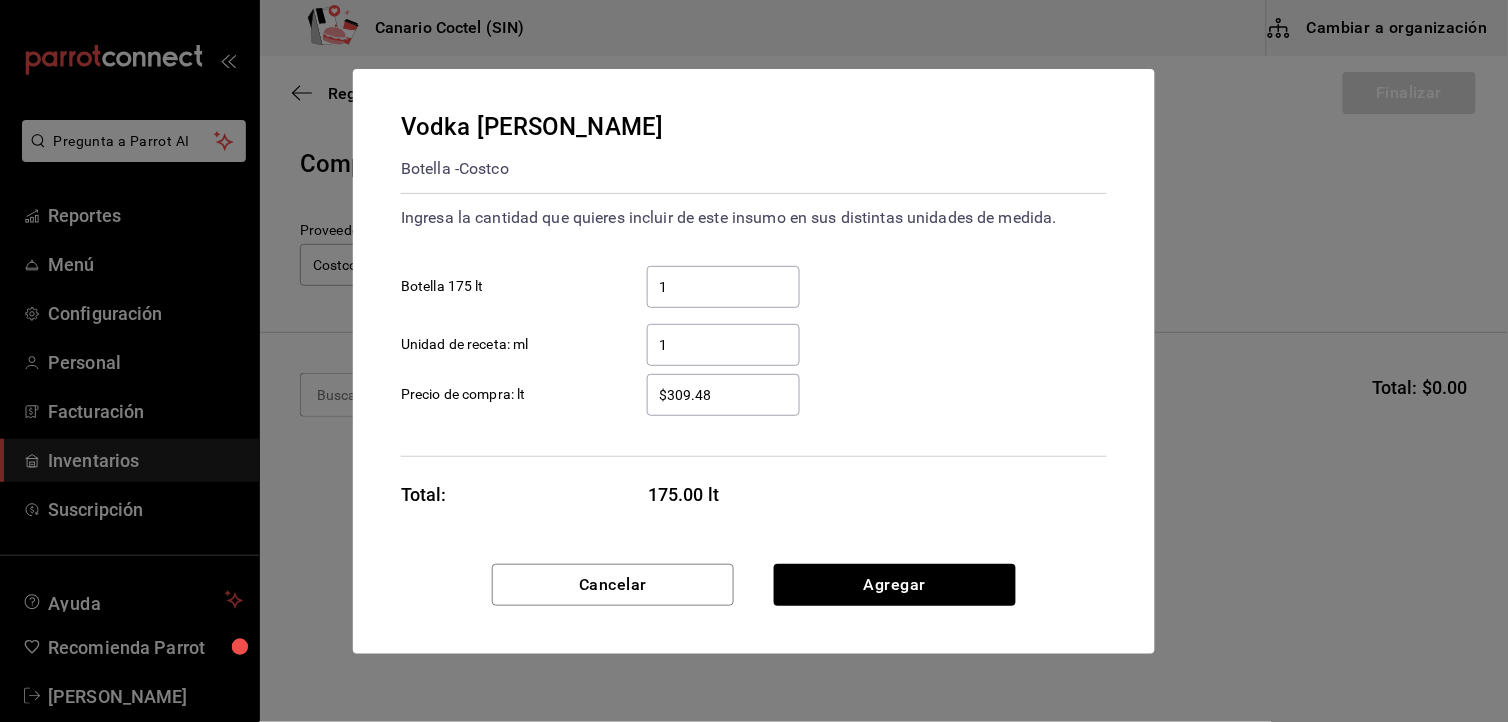 click on "175.00 lt" at bounding box center (724, 494) 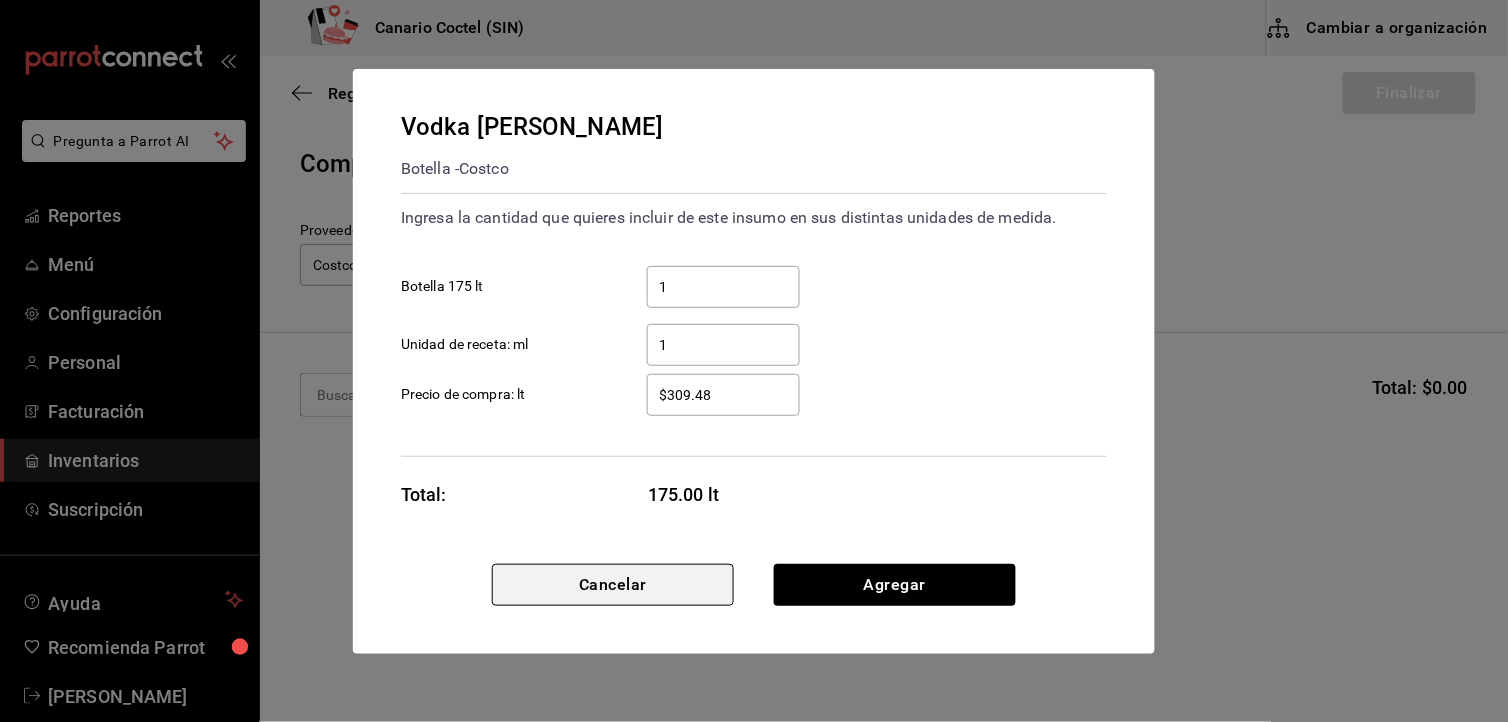 click on "Cancelar" at bounding box center [613, 585] 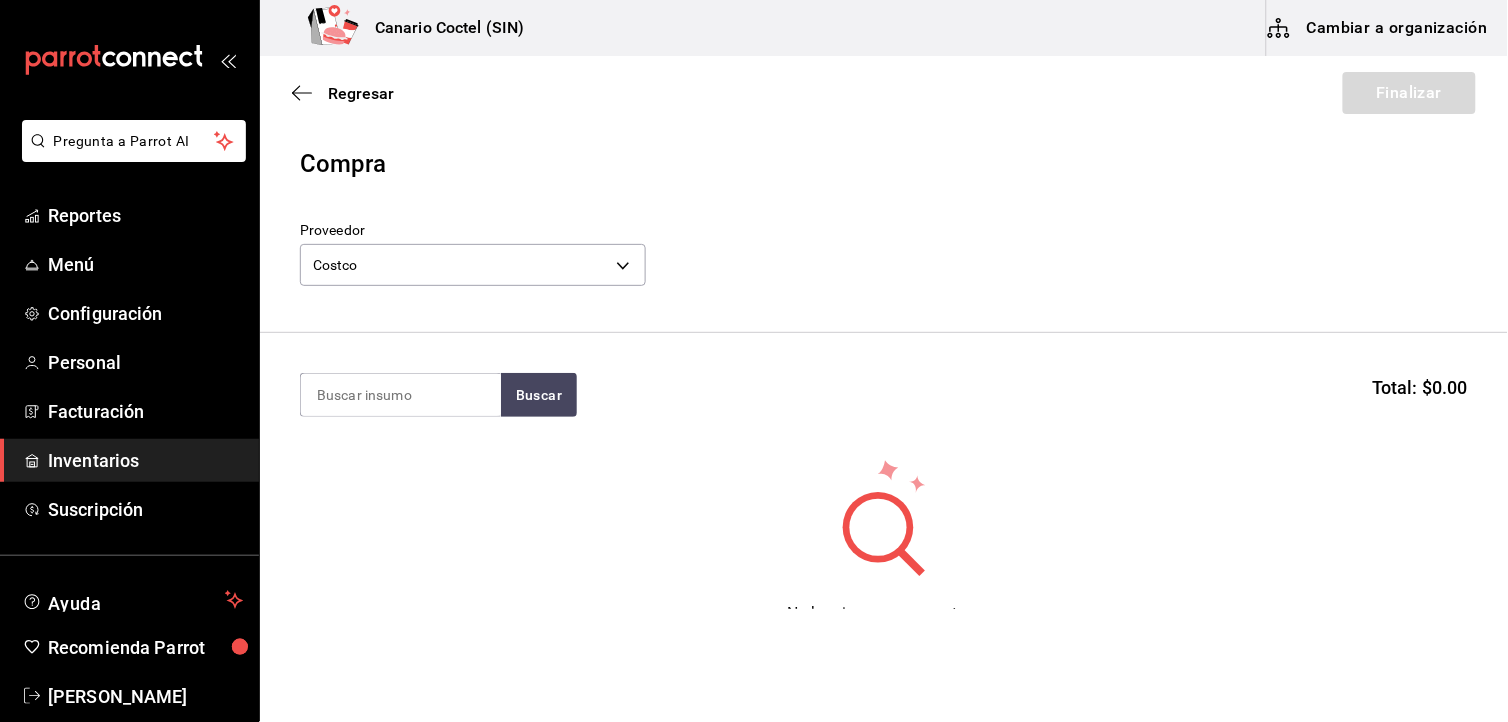 click on "Regresar Finalizar" at bounding box center [884, 93] 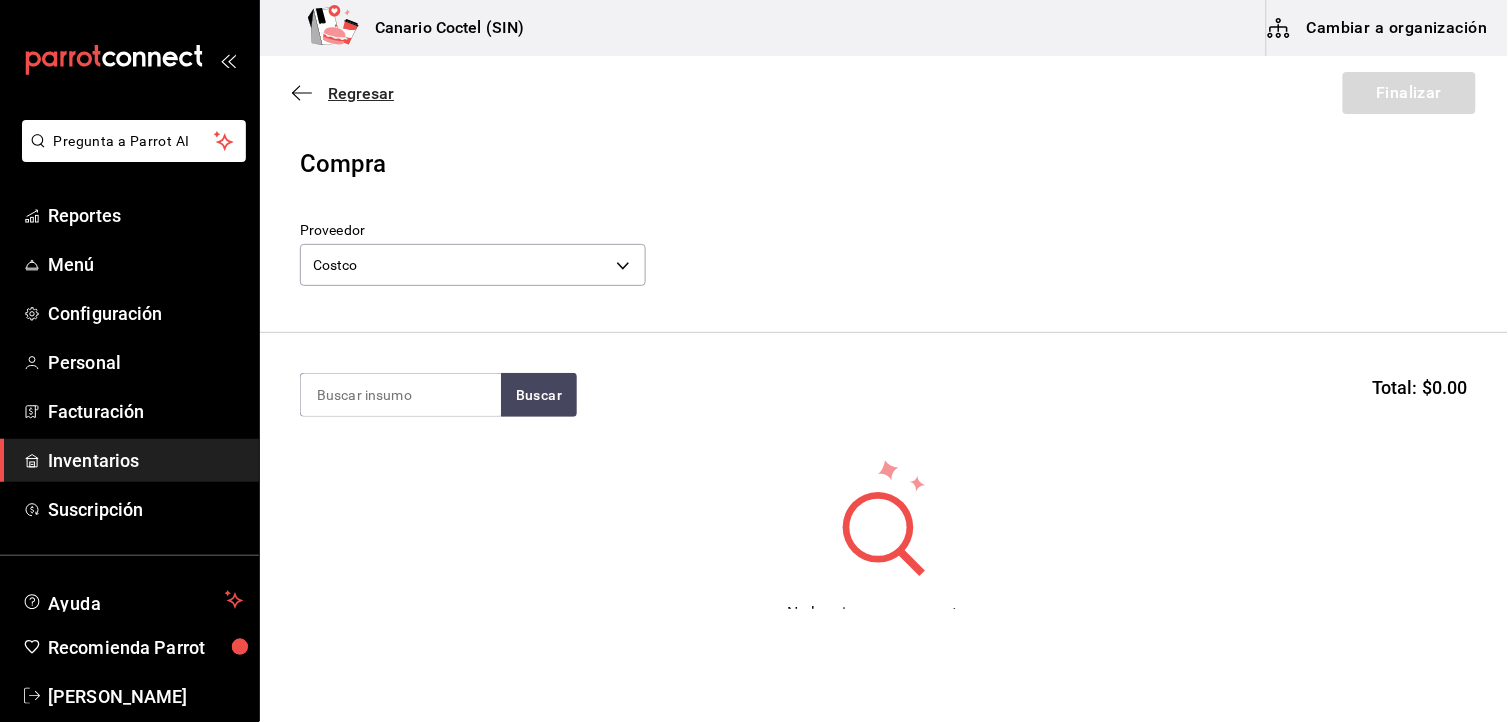 click on "Regresar" at bounding box center [343, 93] 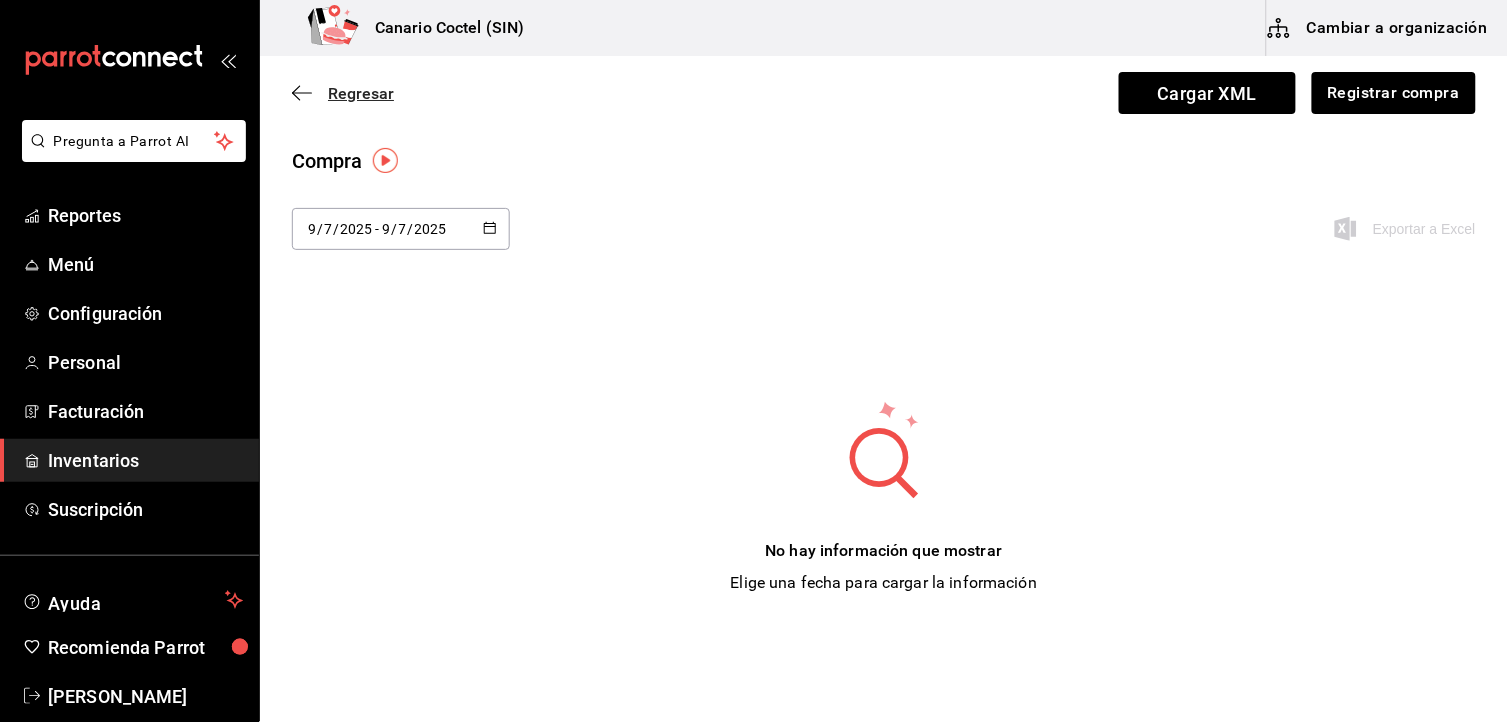 click 